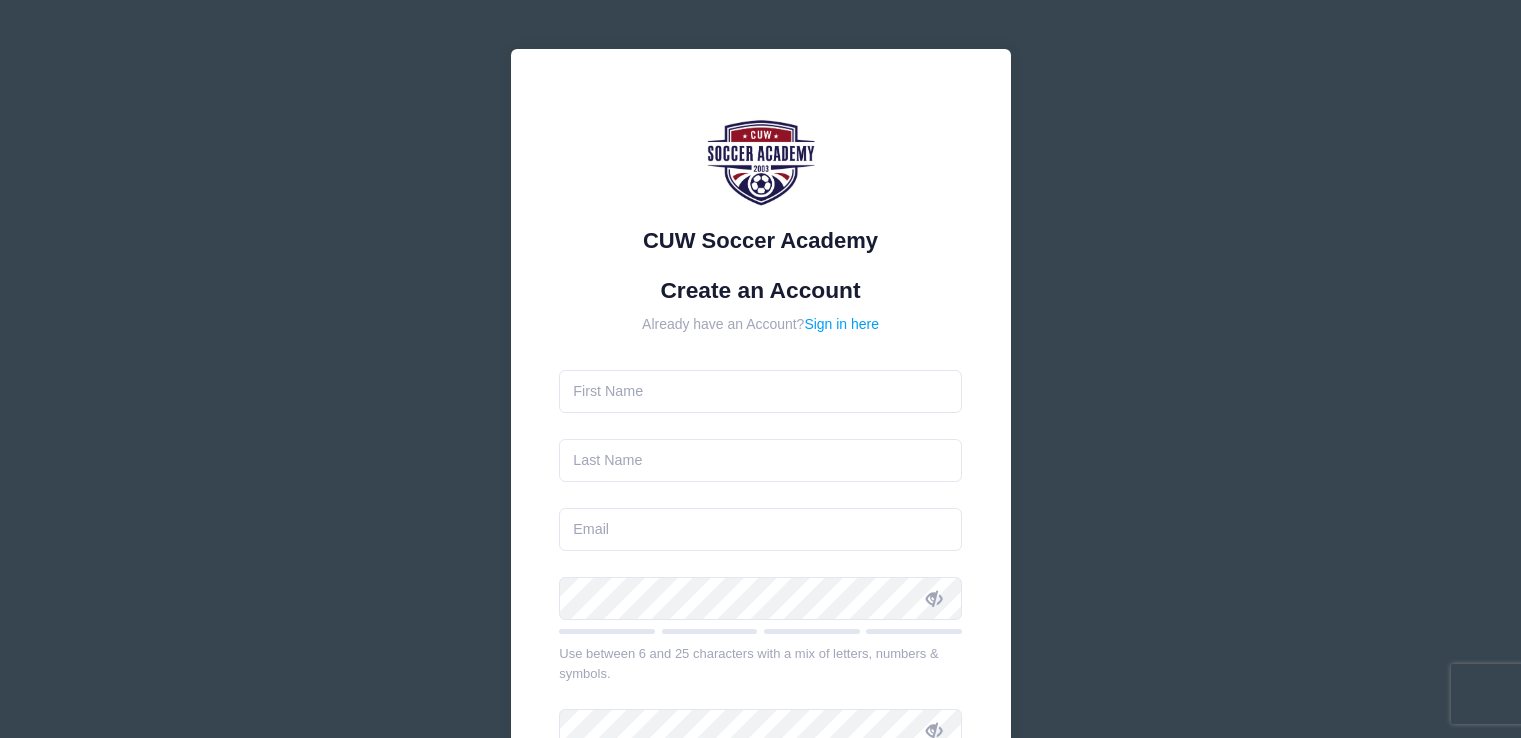 scroll, scrollTop: 0, scrollLeft: 0, axis: both 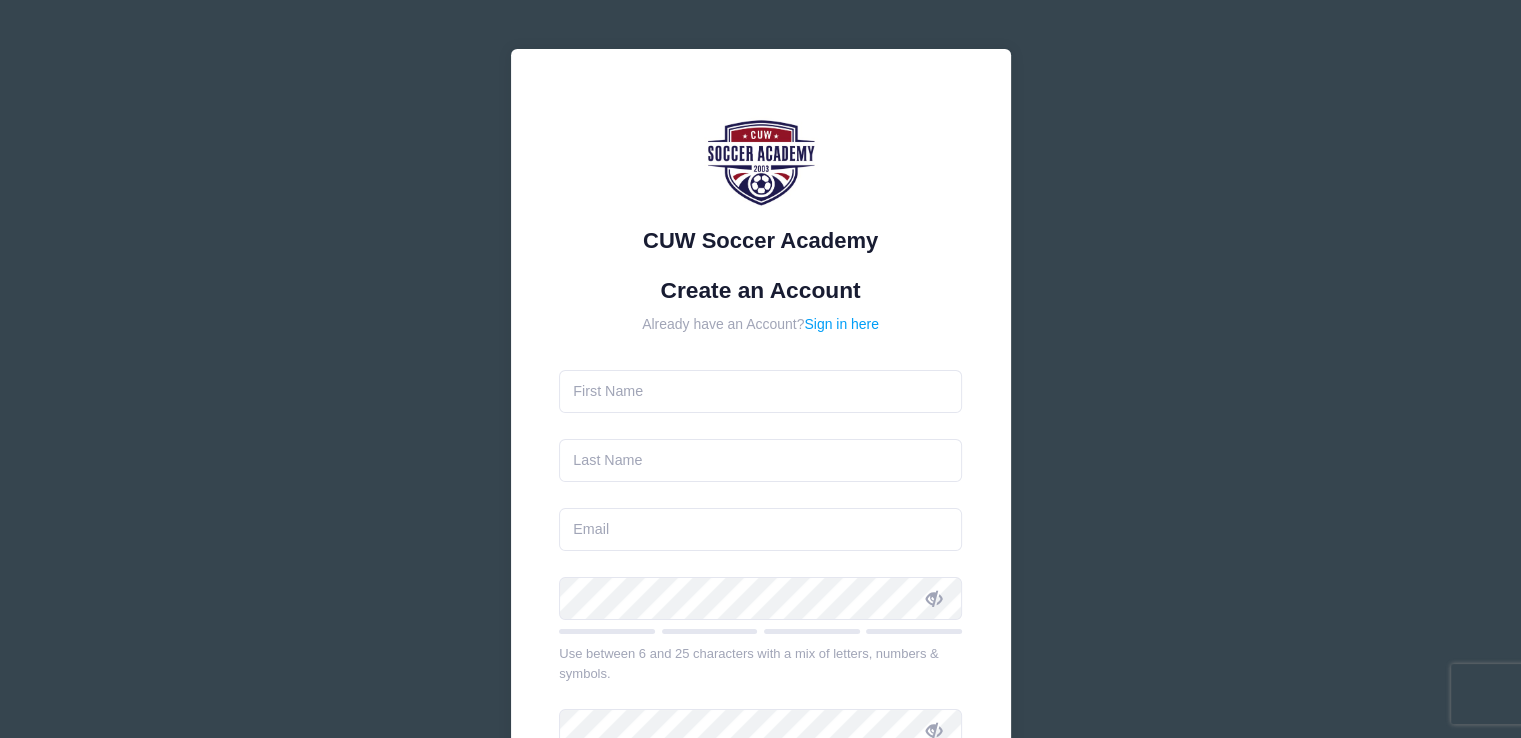 type on "[PERSON_NAME]" 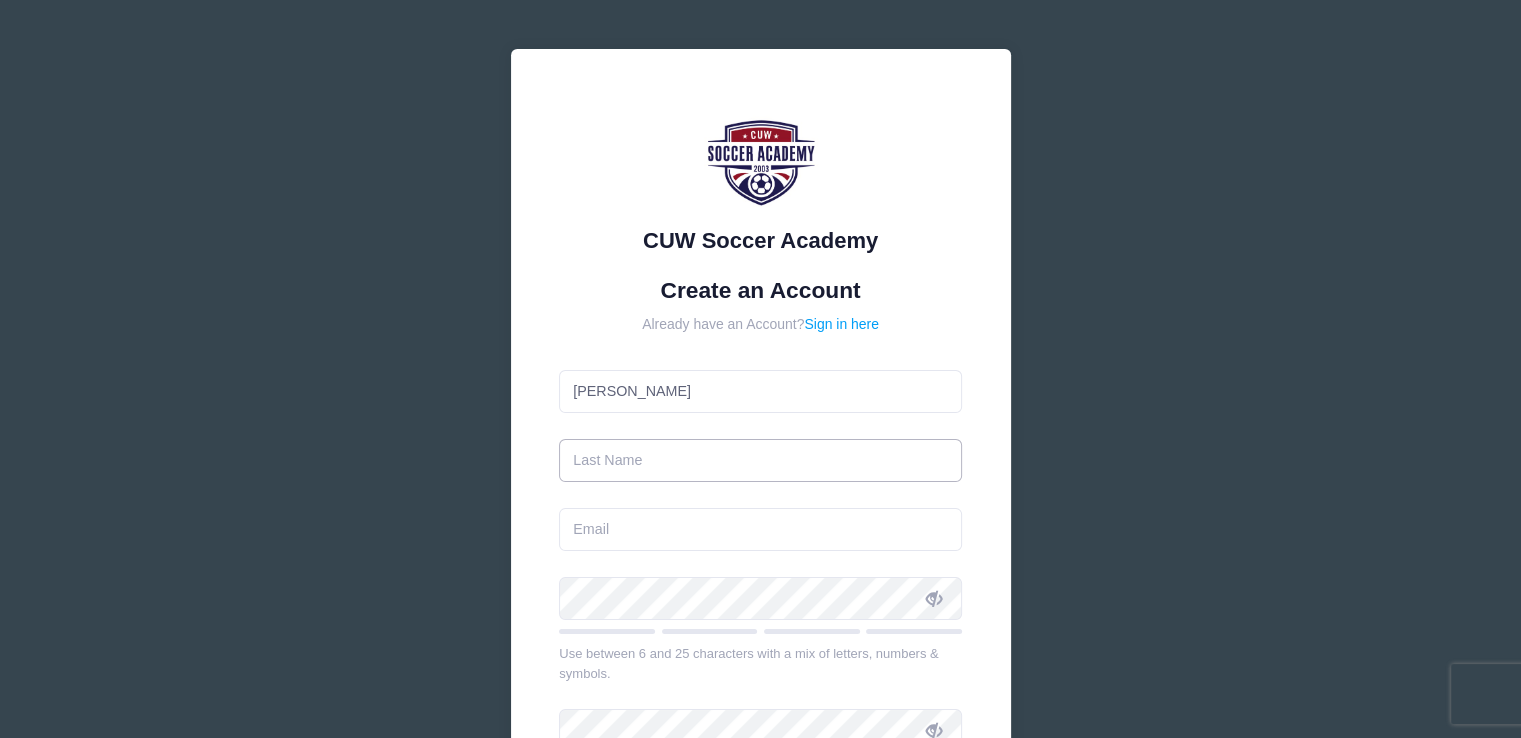 type on "ventura" 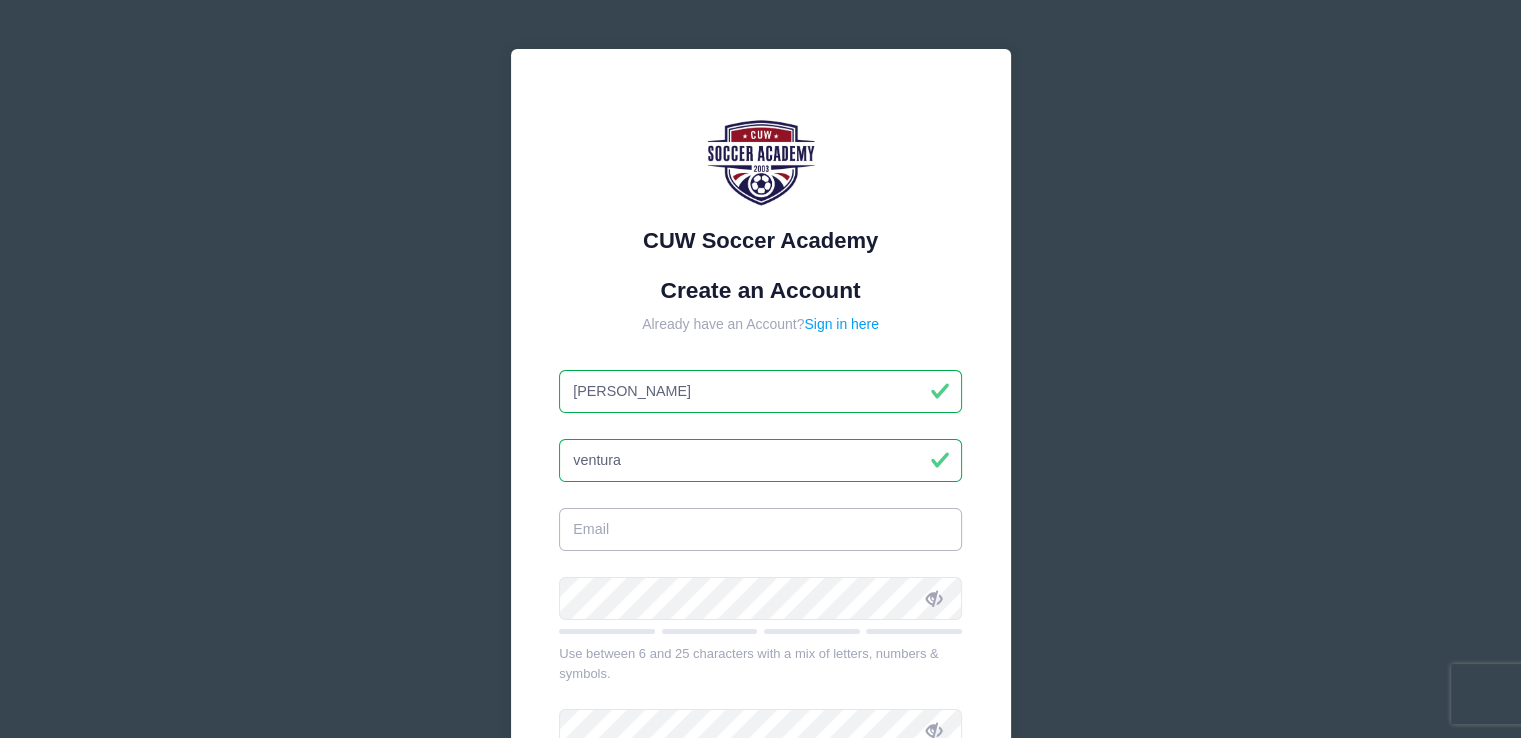 click at bounding box center [760, 529] 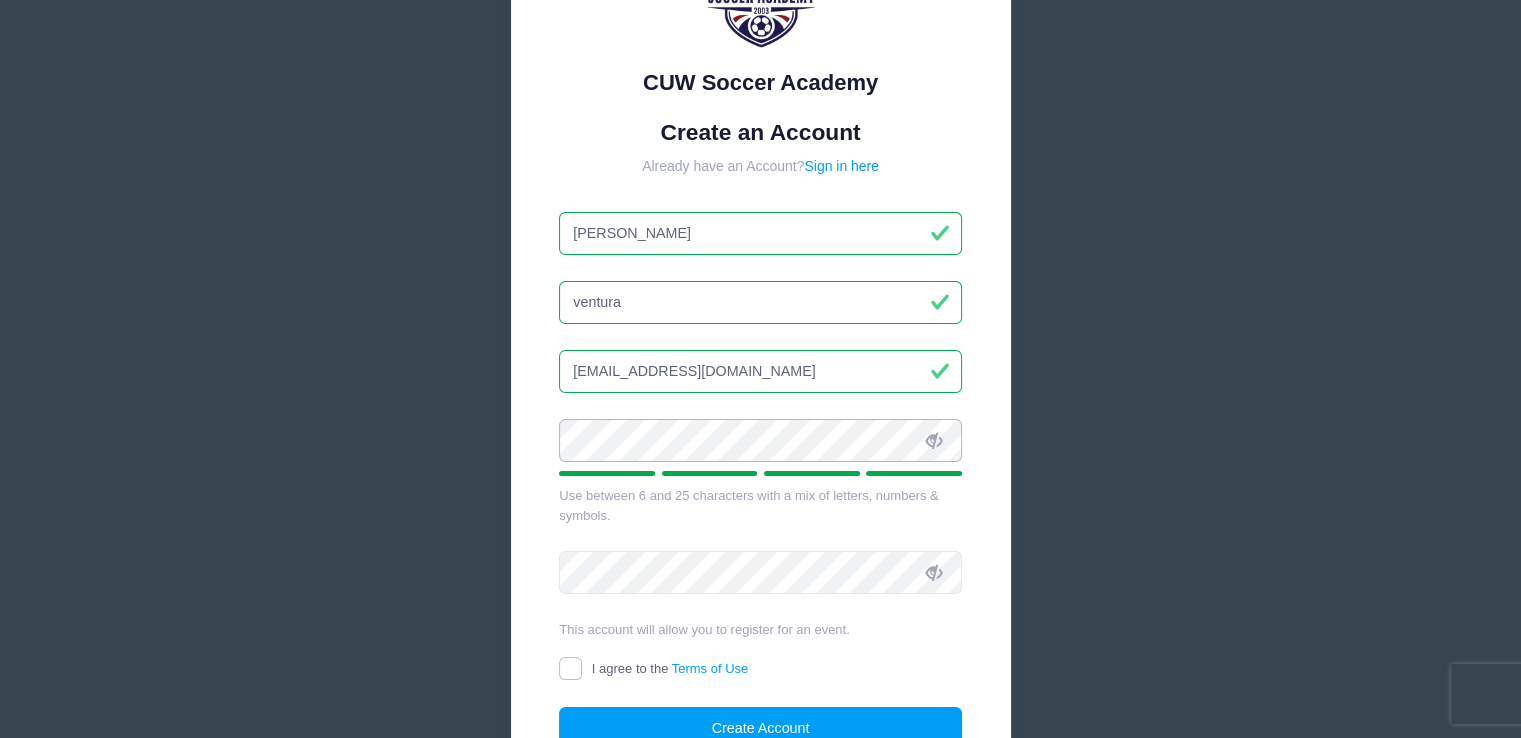 scroll, scrollTop: 178, scrollLeft: 0, axis: vertical 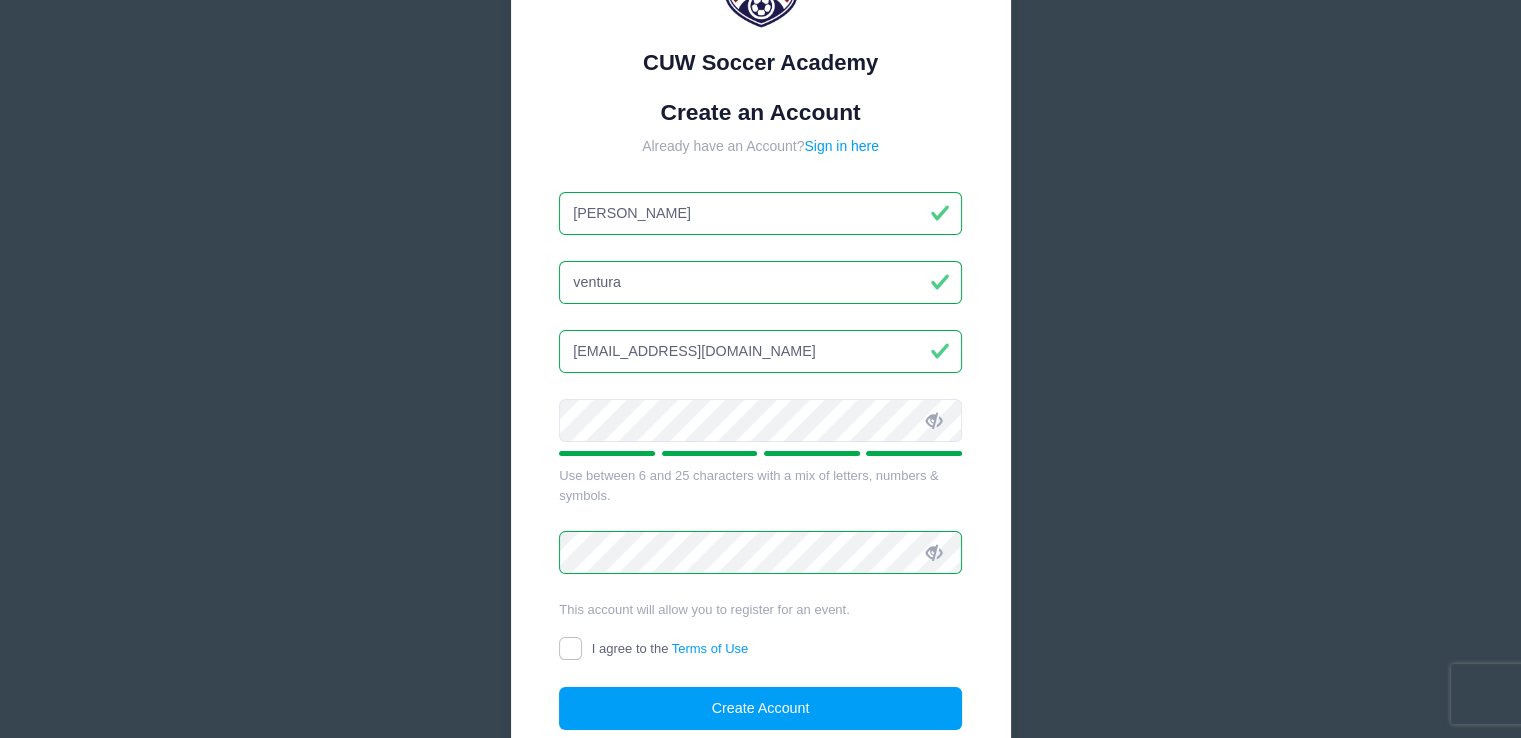 click on "Create an Account
Already have an Account?
Sign in here
stephanie
ventura
sannflasch17@gmail.com
Use between 6 and 25 characters with a mix of letters, numbers & symbols." at bounding box center (760, 415) 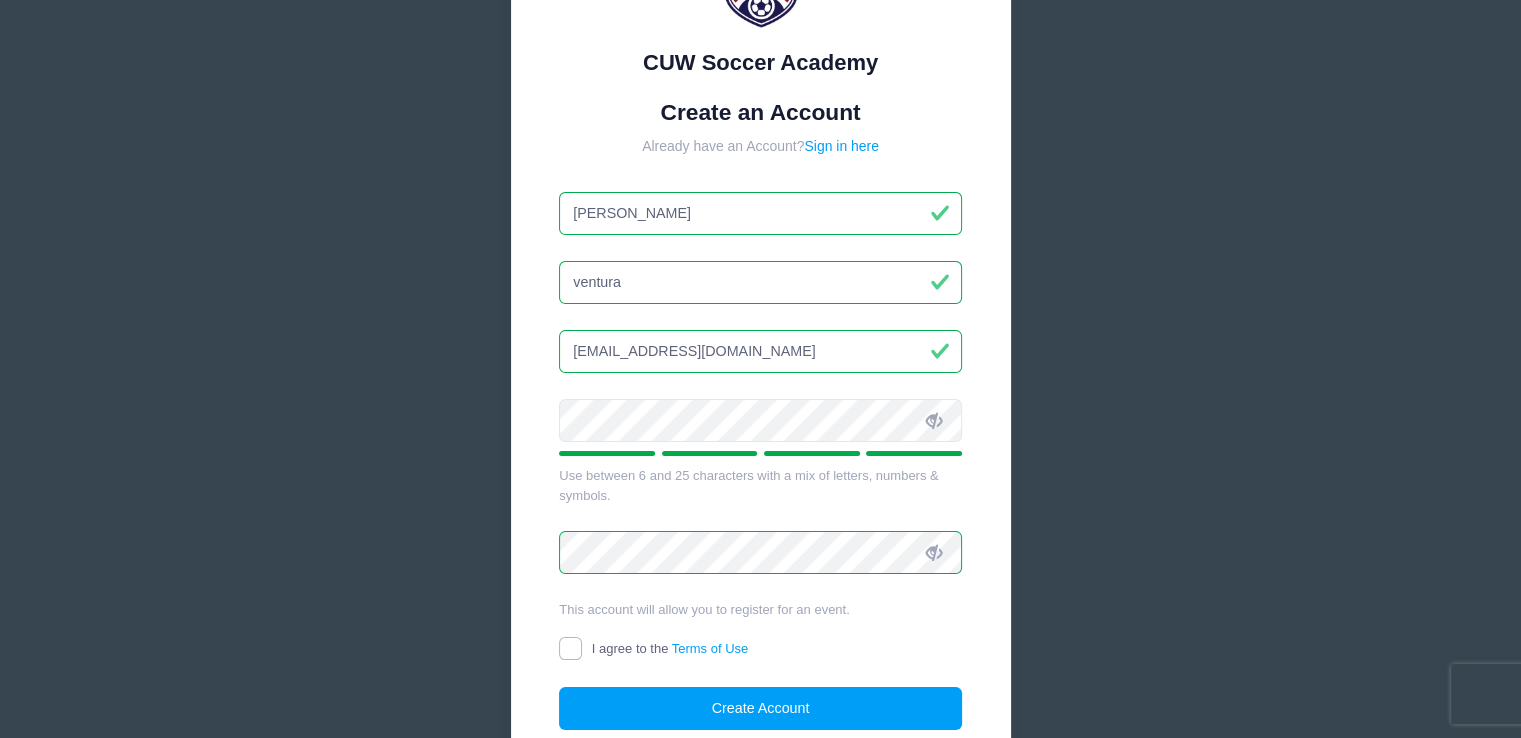 click on "I agree to the
Terms of Use" at bounding box center [570, 648] 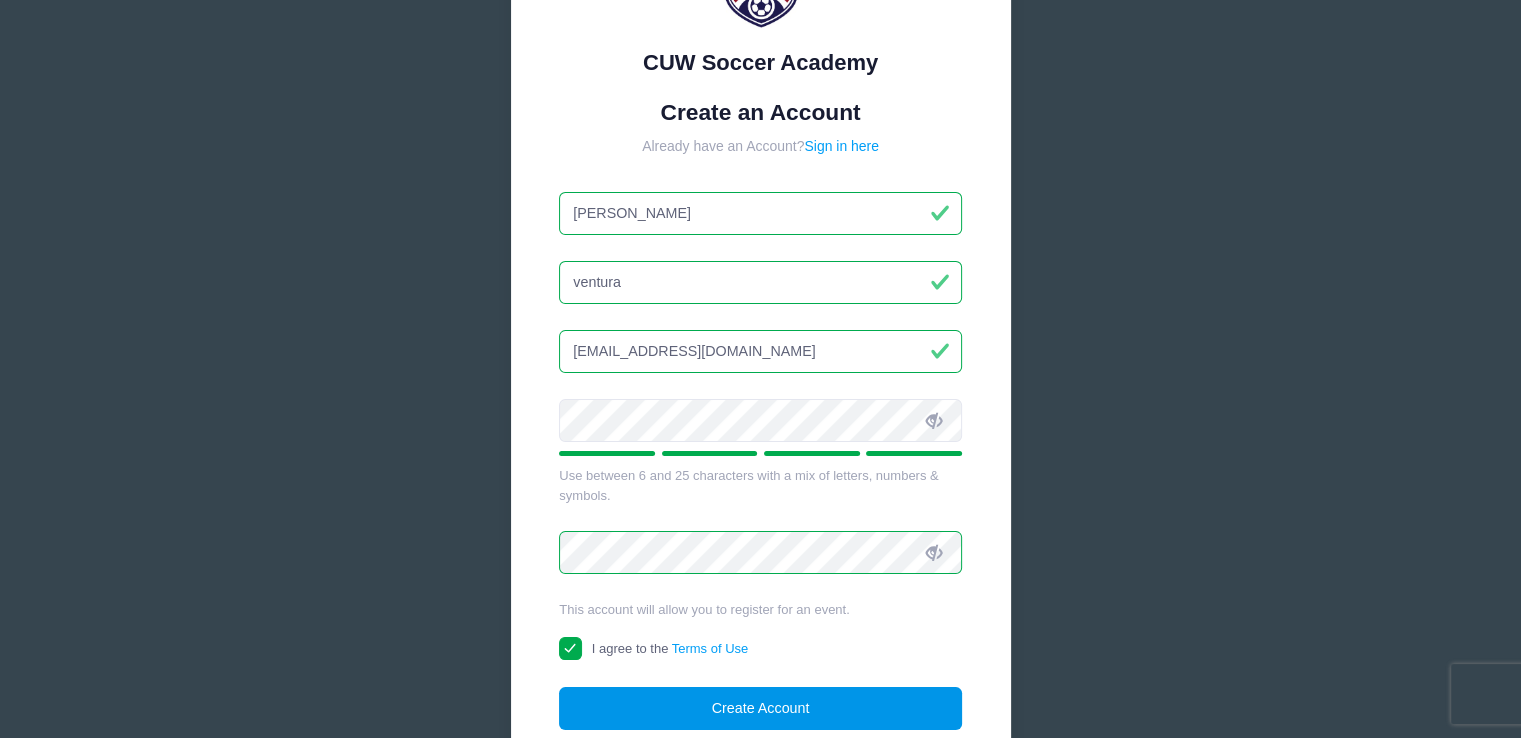 click on "Create Account" at bounding box center [760, 708] 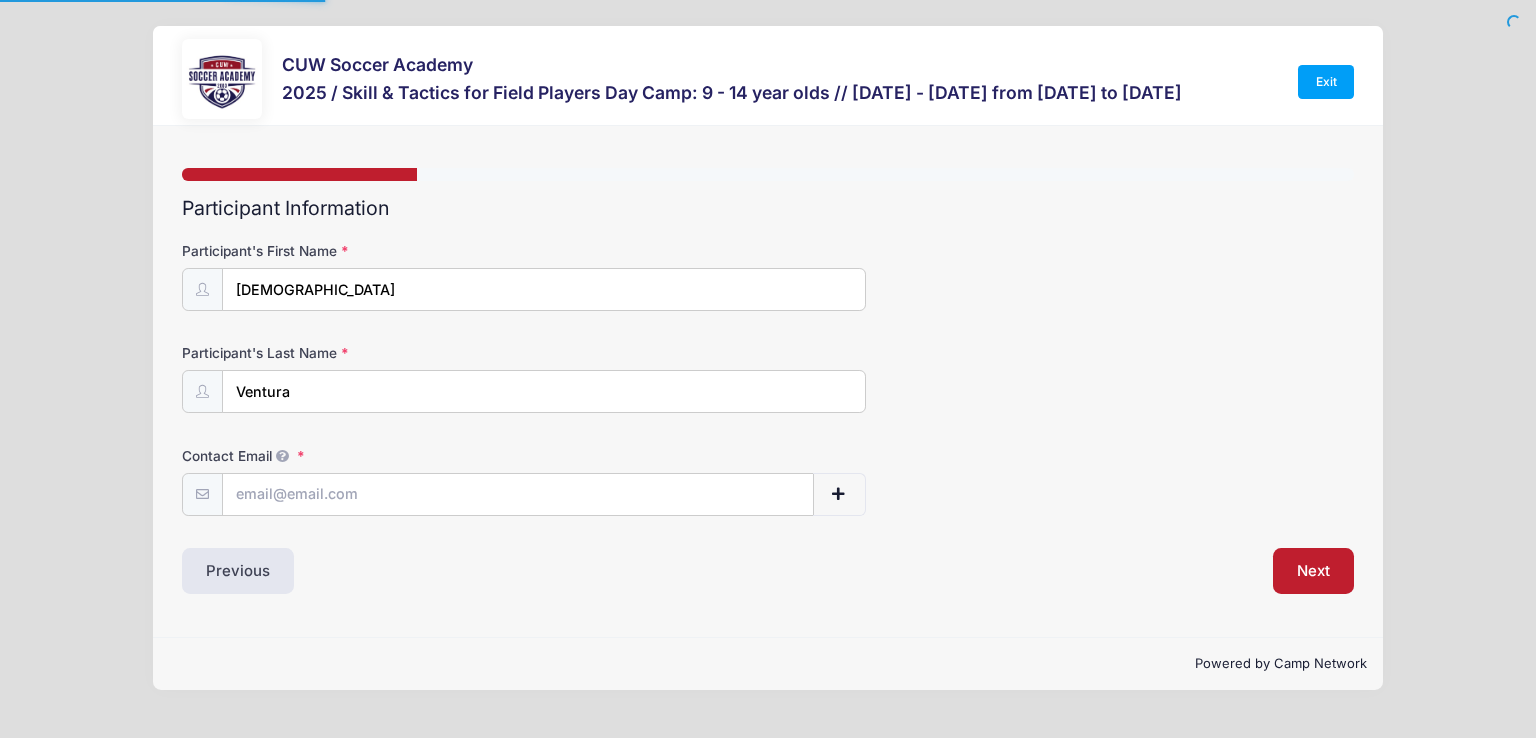 scroll, scrollTop: 0, scrollLeft: 0, axis: both 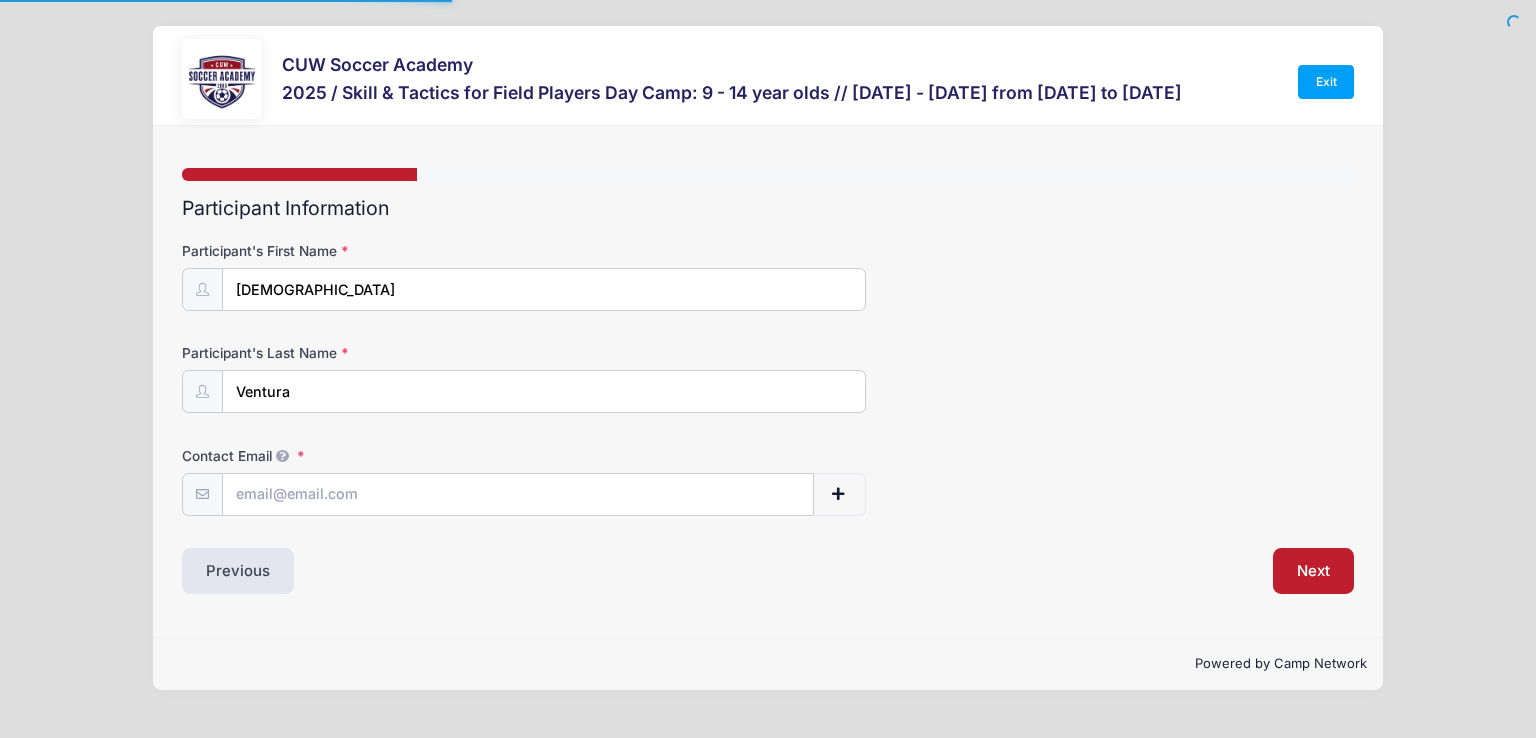 click on "CUW Soccer Academy
2025 / Skill & Tactics for Field Players Day Camp: 9 - 14 year olds // [DATE] - [DATE] from [DATE] to [DATE]
Exit
Step  1 /7
Step 1
Step 2
Step 3
Summary" at bounding box center [768, 369] 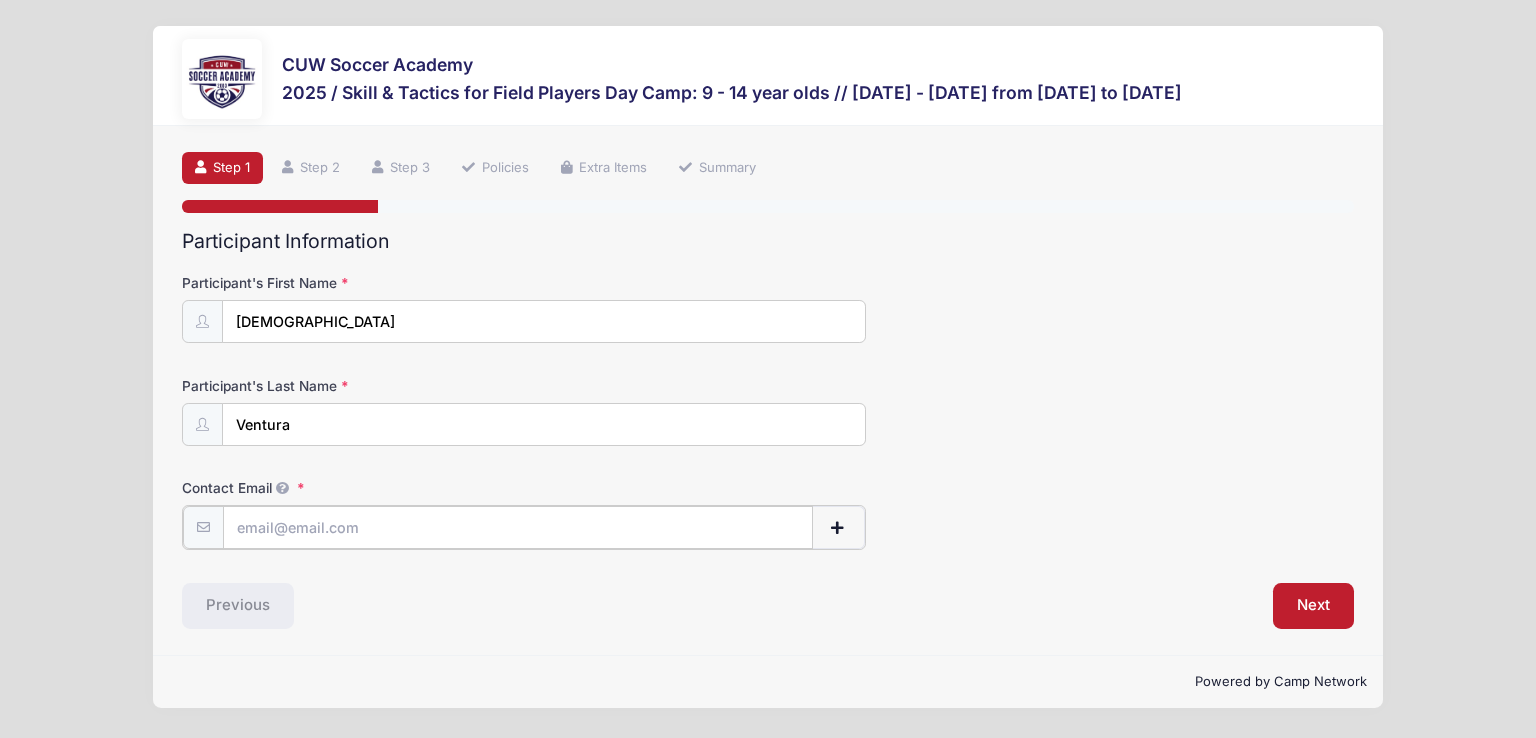 click on "Contact Email" at bounding box center (517, 527) 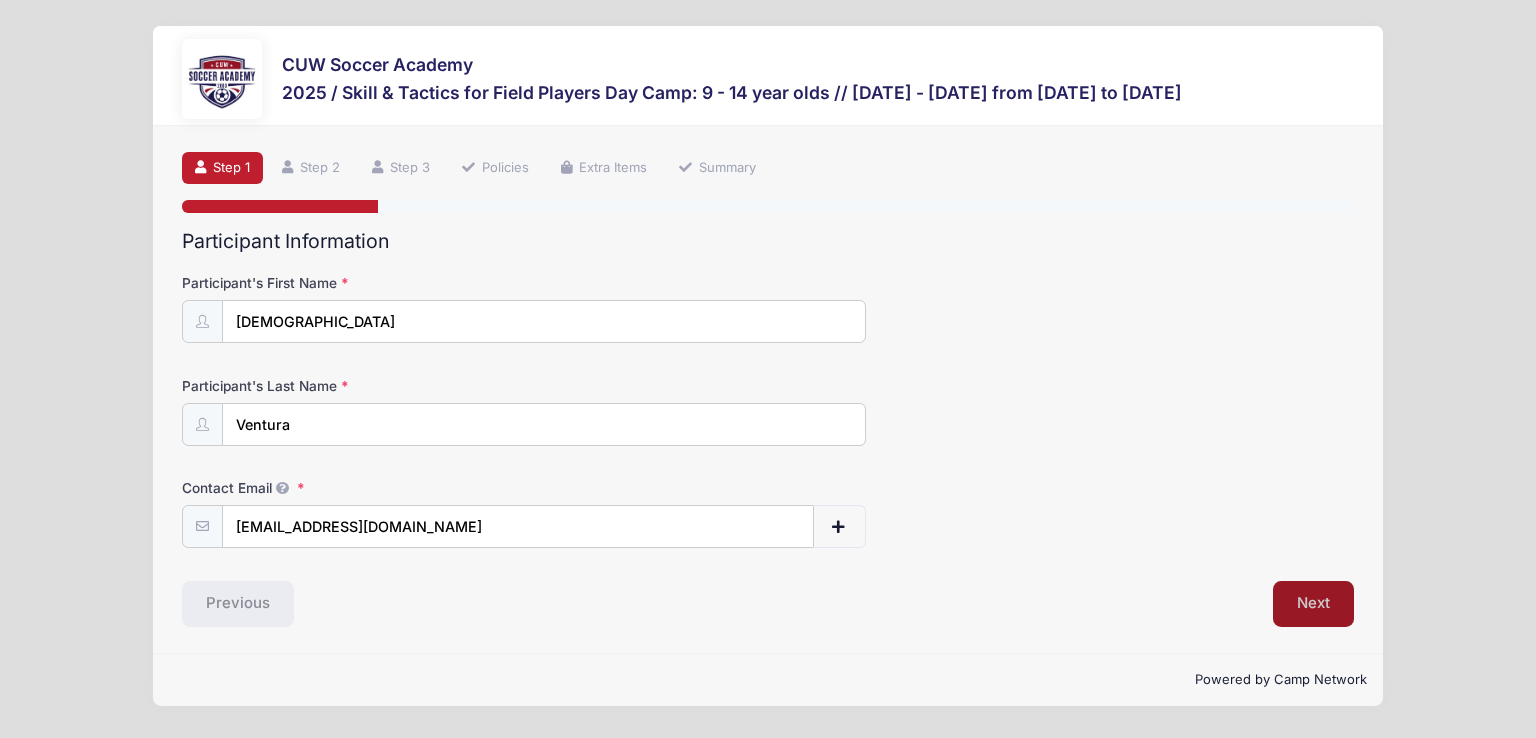 click on "Next" at bounding box center [1313, 604] 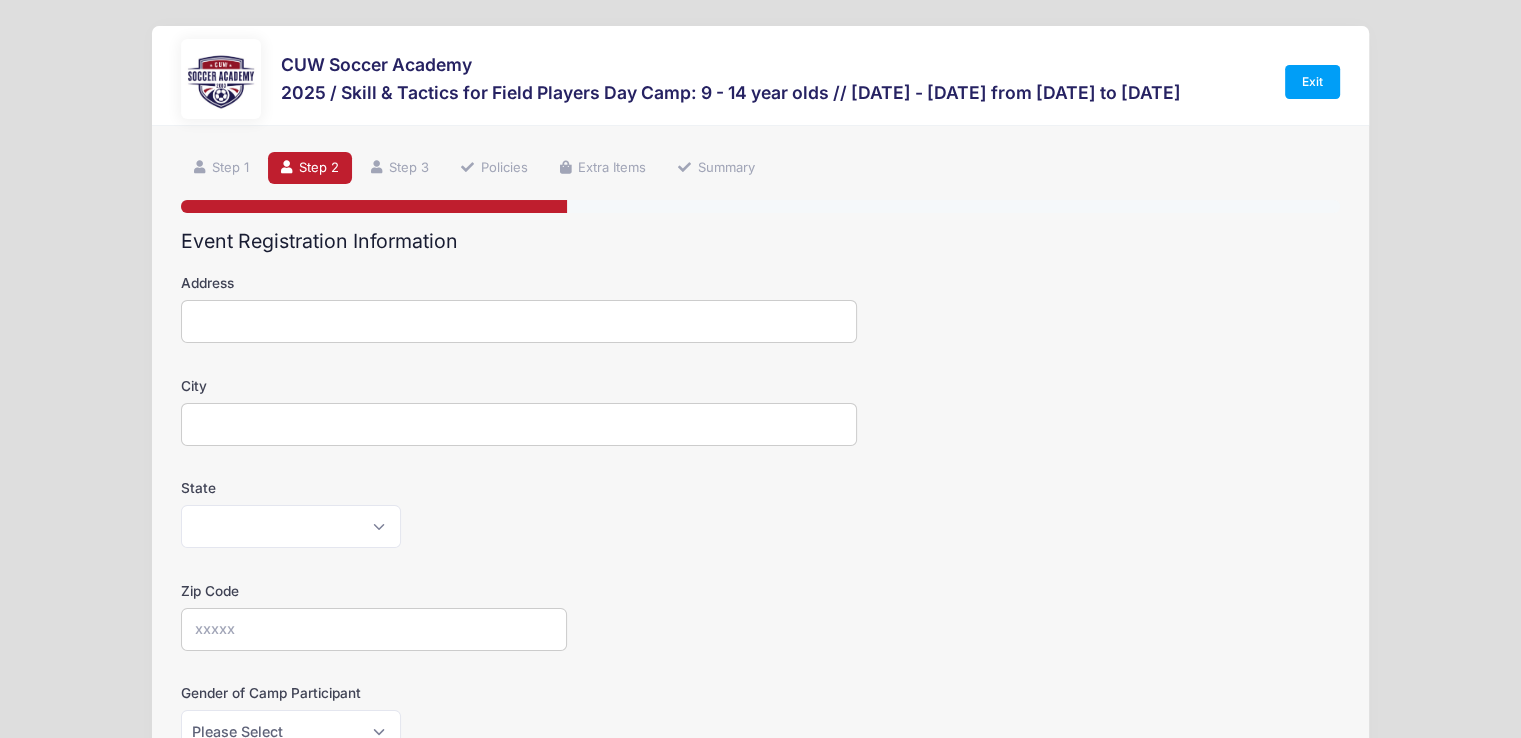 click on "Address" at bounding box center [519, 321] 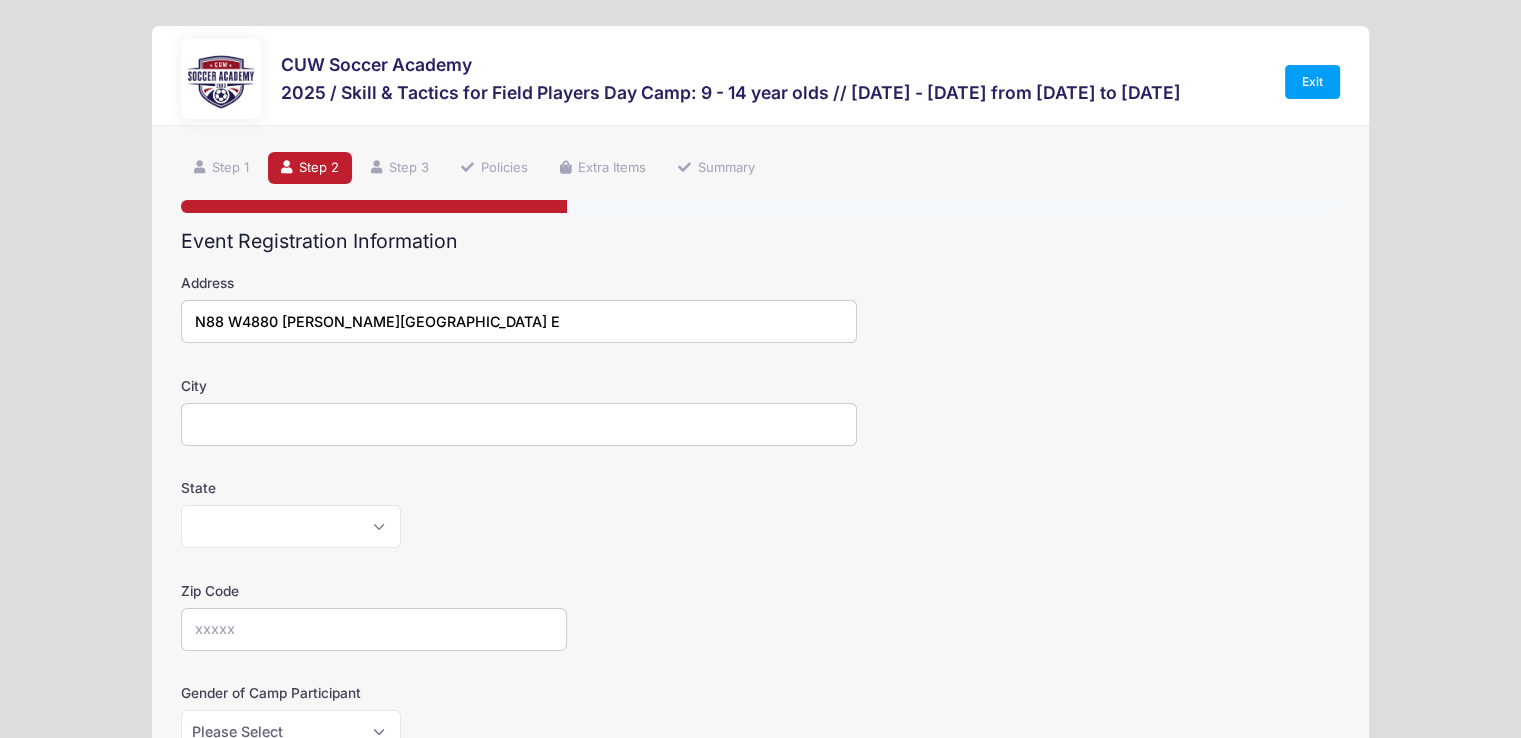 type on "Cedarburg" 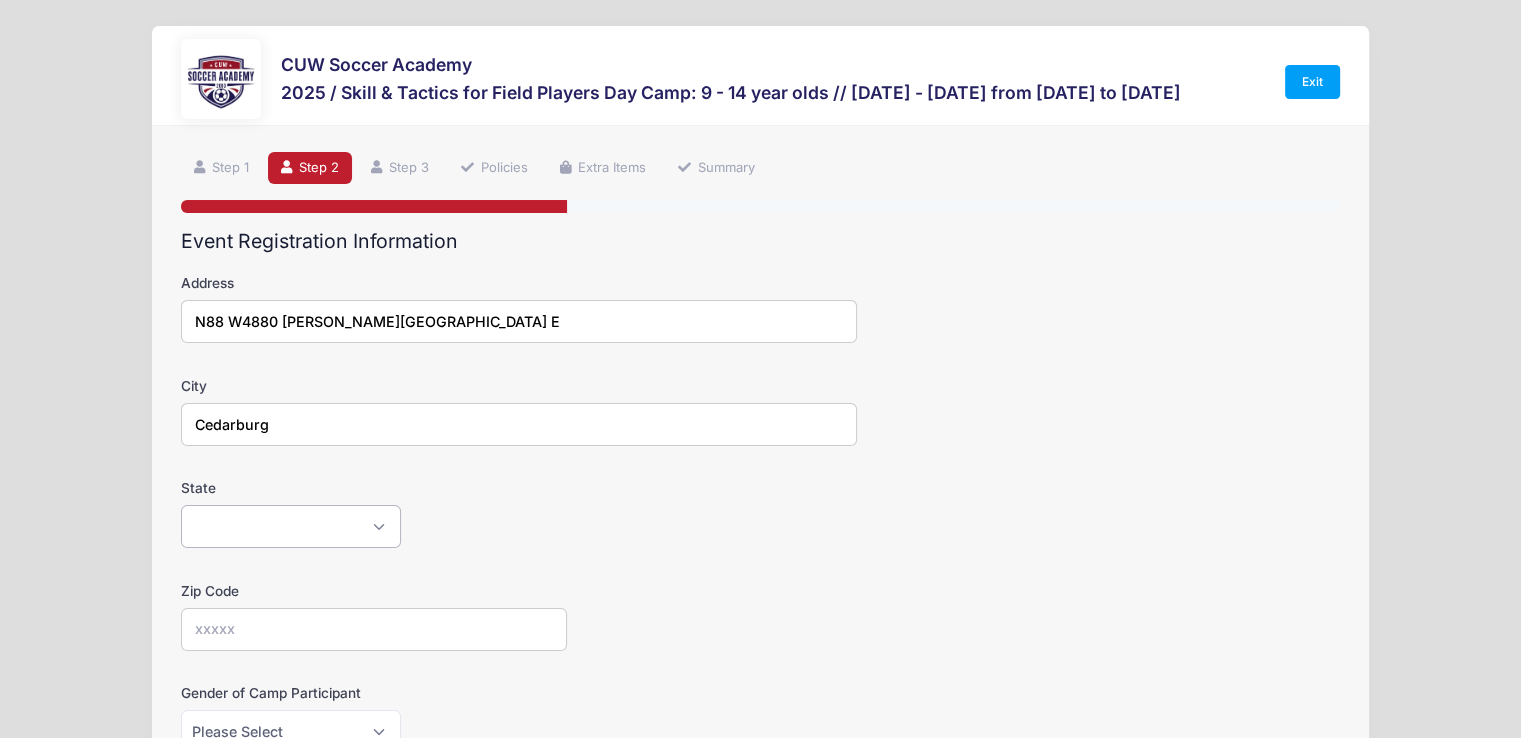 select on "WI" 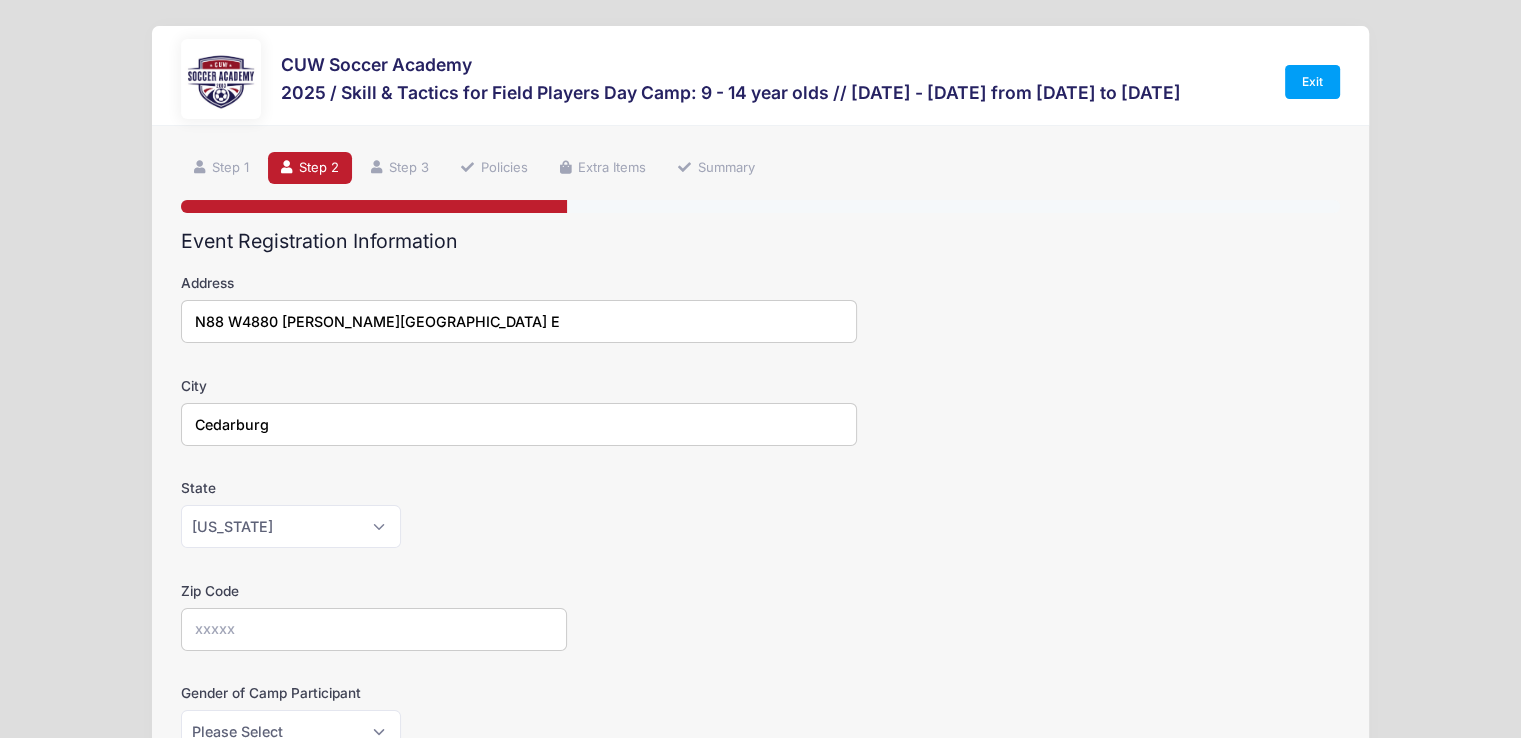 type on "53012" 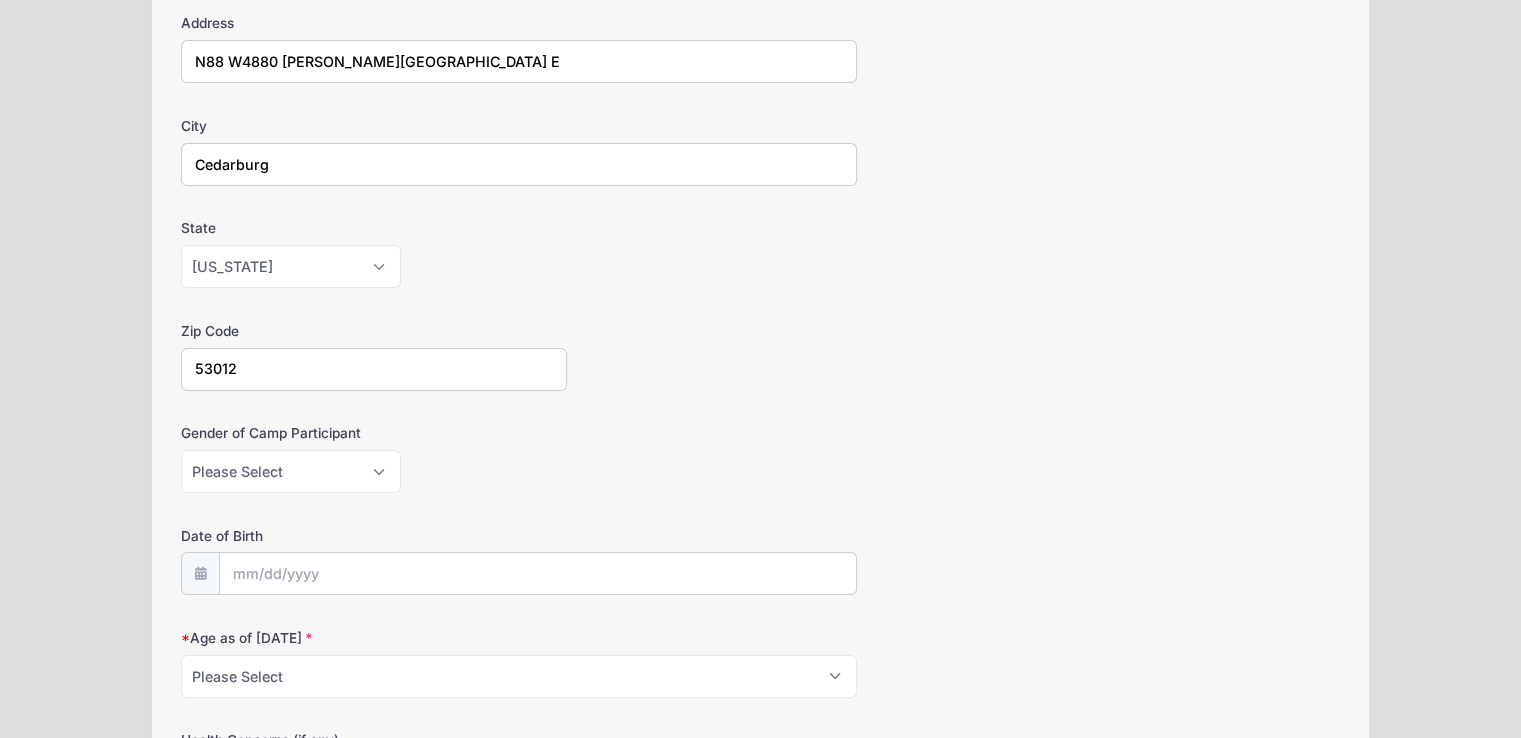 scroll, scrollTop: 264, scrollLeft: 0, axis: vertical 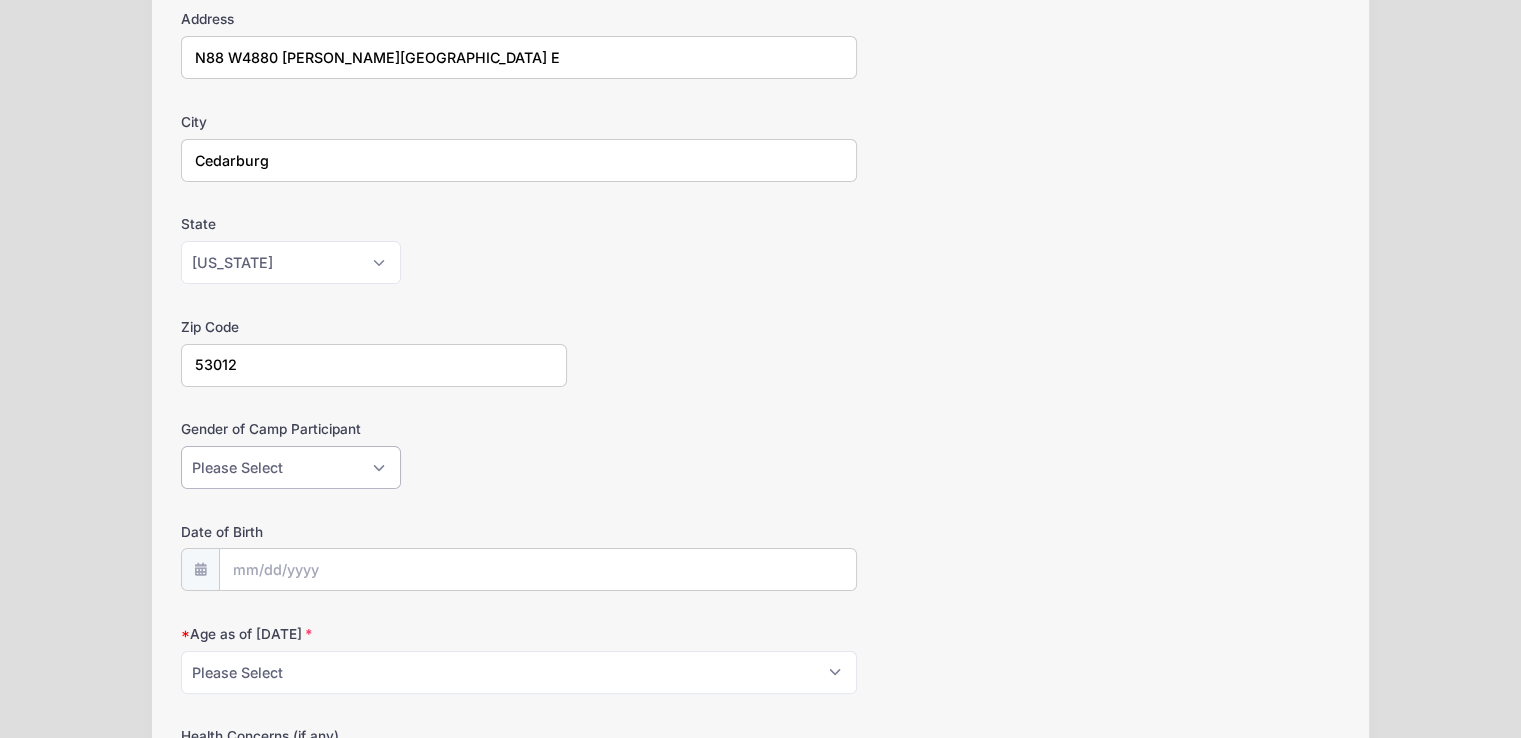 click on "Please Select [DEMOGRAPHIC_DATA]
[DEMOGRAPHIC_DATA]" at bounding box center [291, 467] 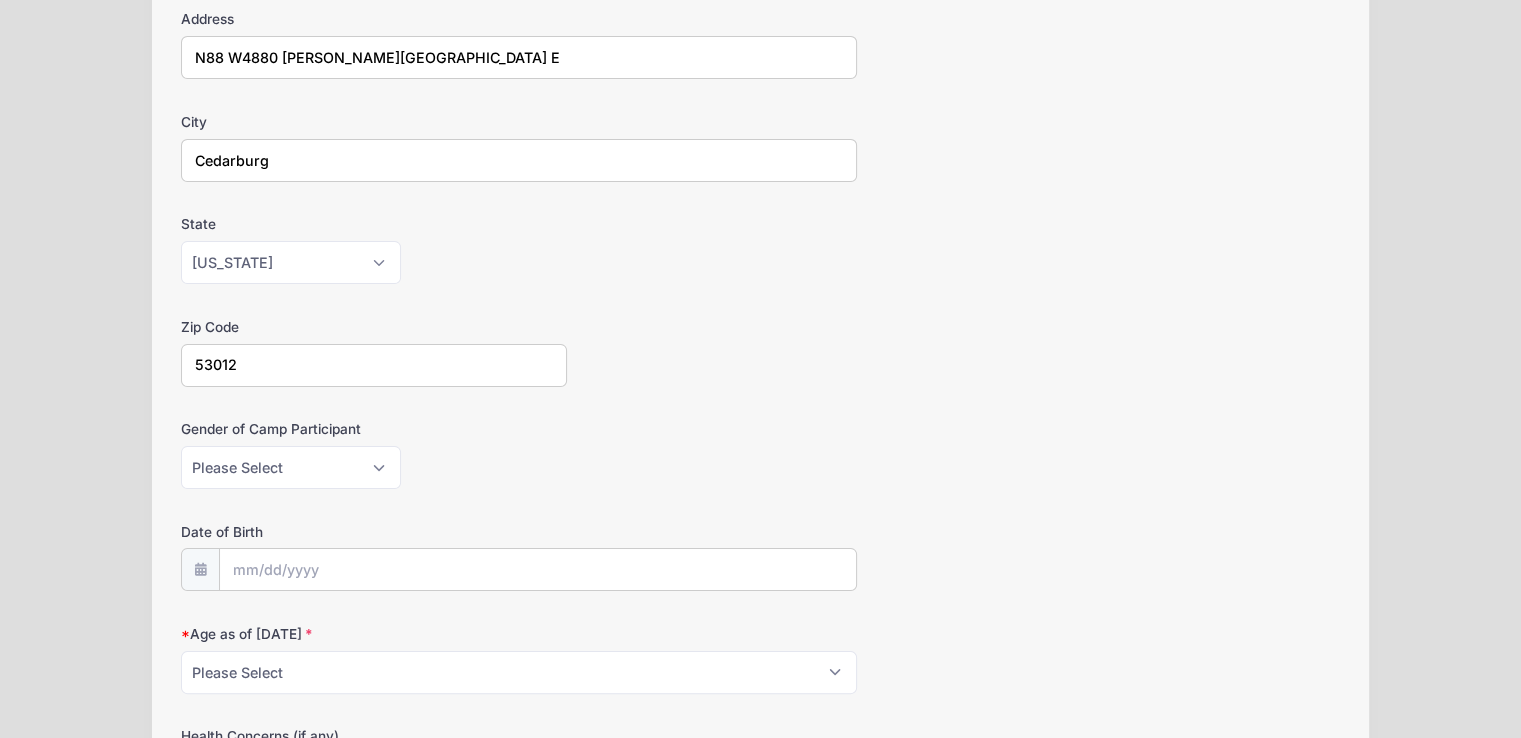 drag, startPoint x: 318, startPoint y: 536, endPoint x: 272, endPoint y: 564, distance: 53.851646 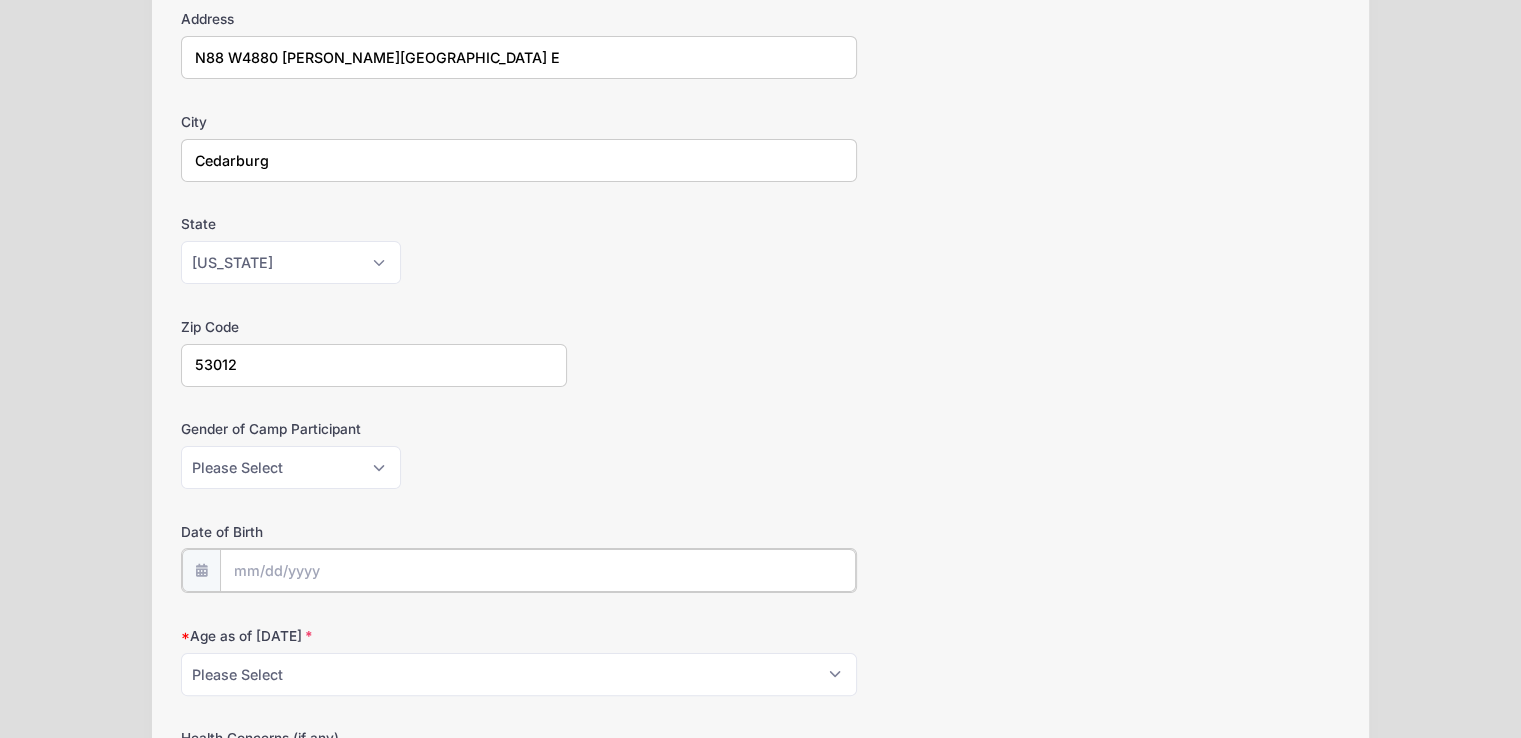 click on "Date of Birth" at bounding box center (538, 570) 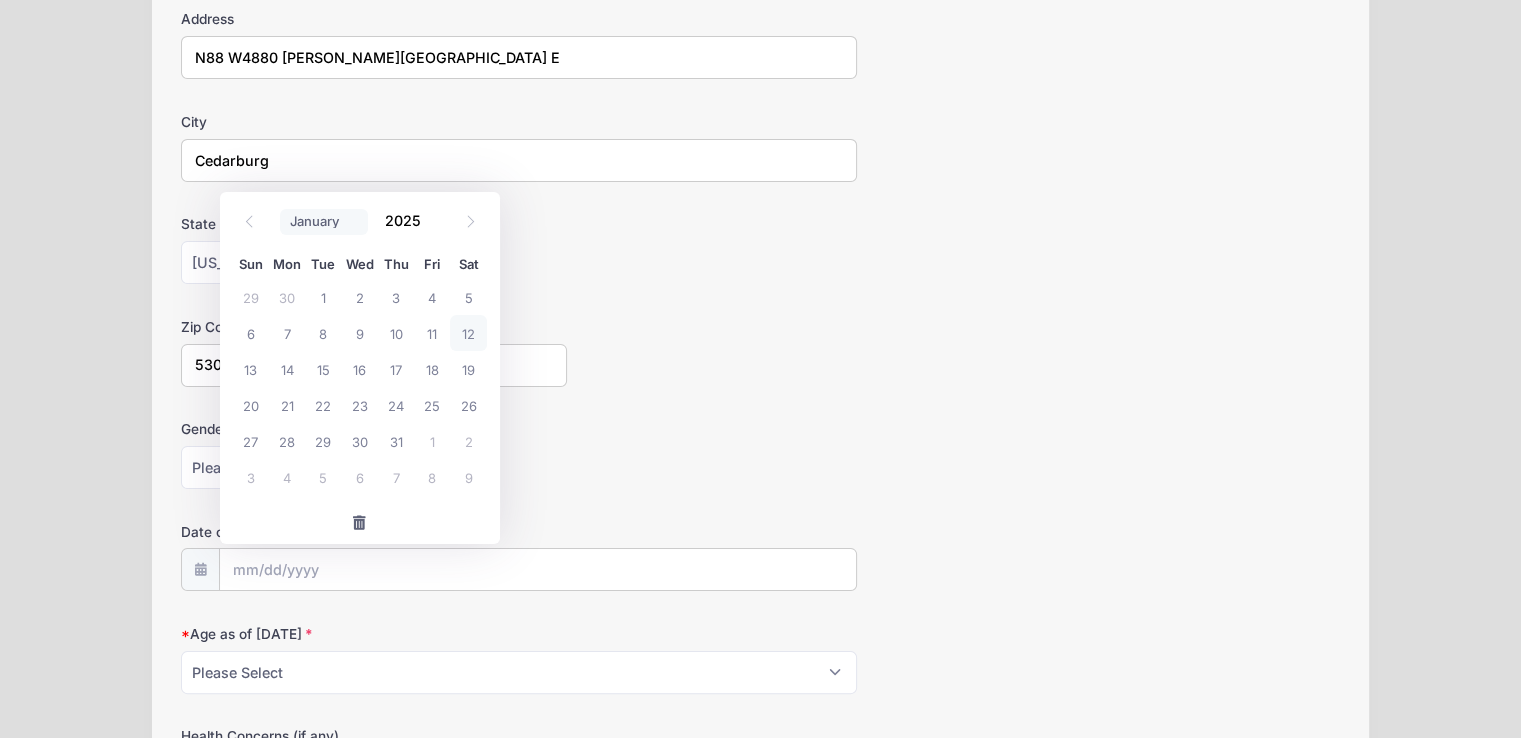 click on "January February March April May June July August September October November December" at bounding box center [324, 222] 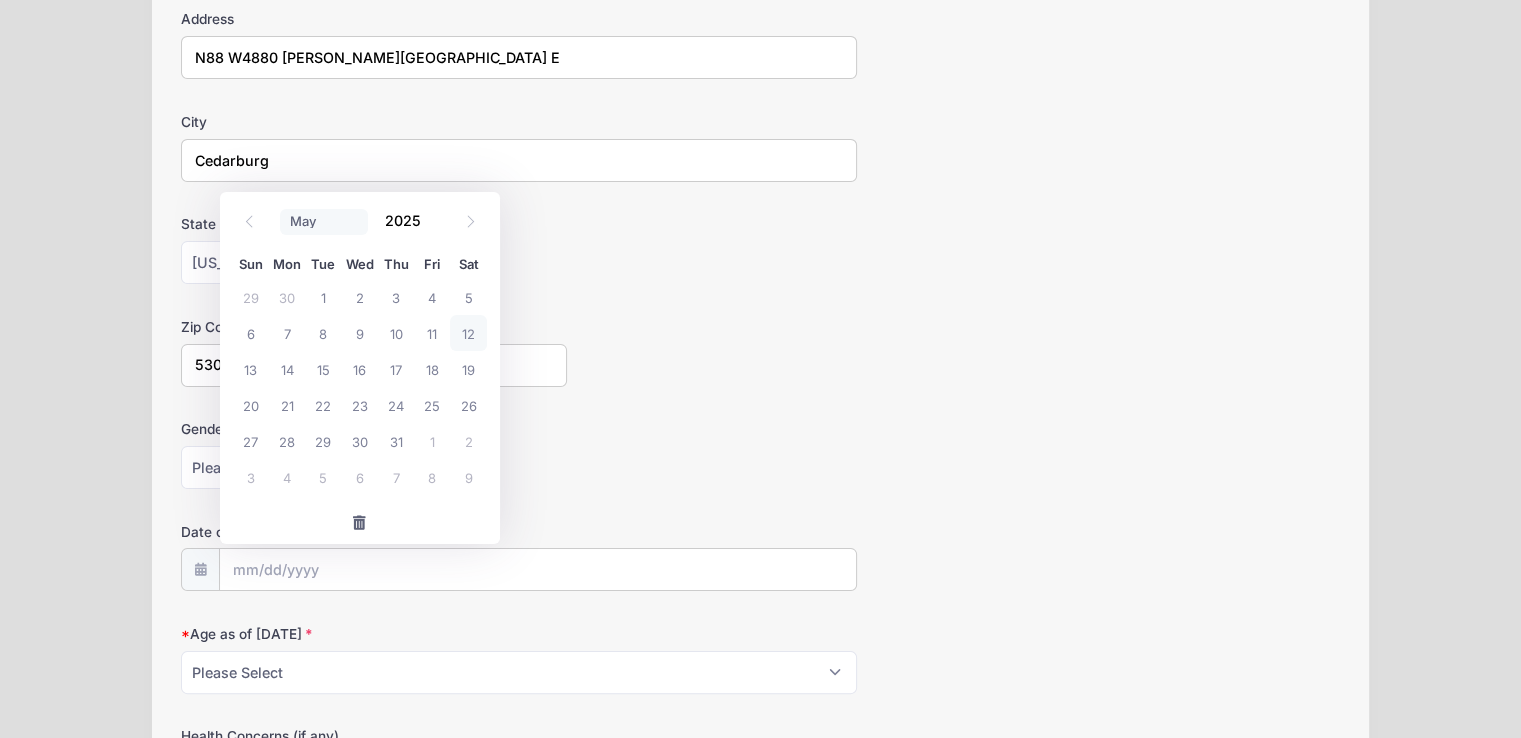 click on "January February March April May June July August September October November December" at bounding box center [324, 222] 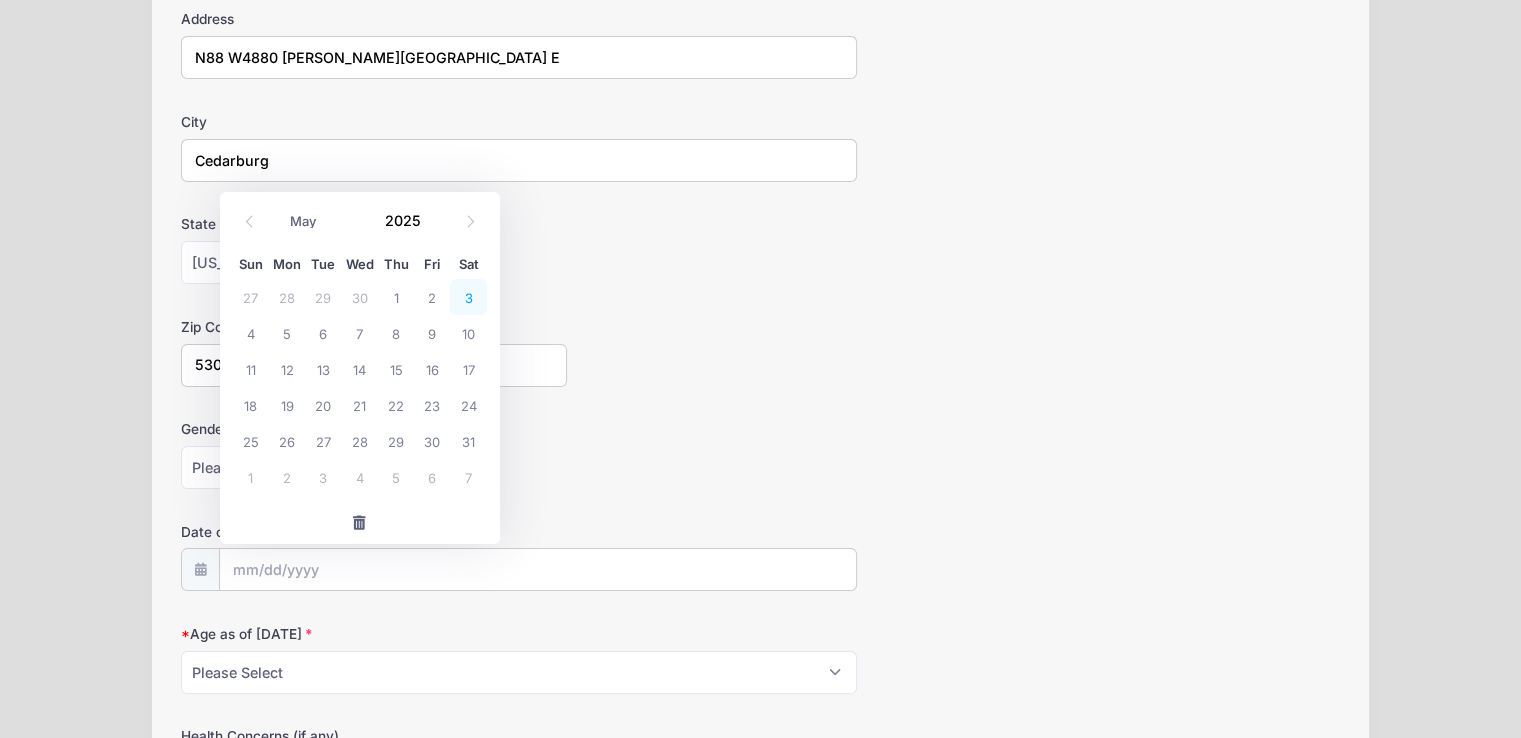 click on "3" at bounding box center (468, 297) 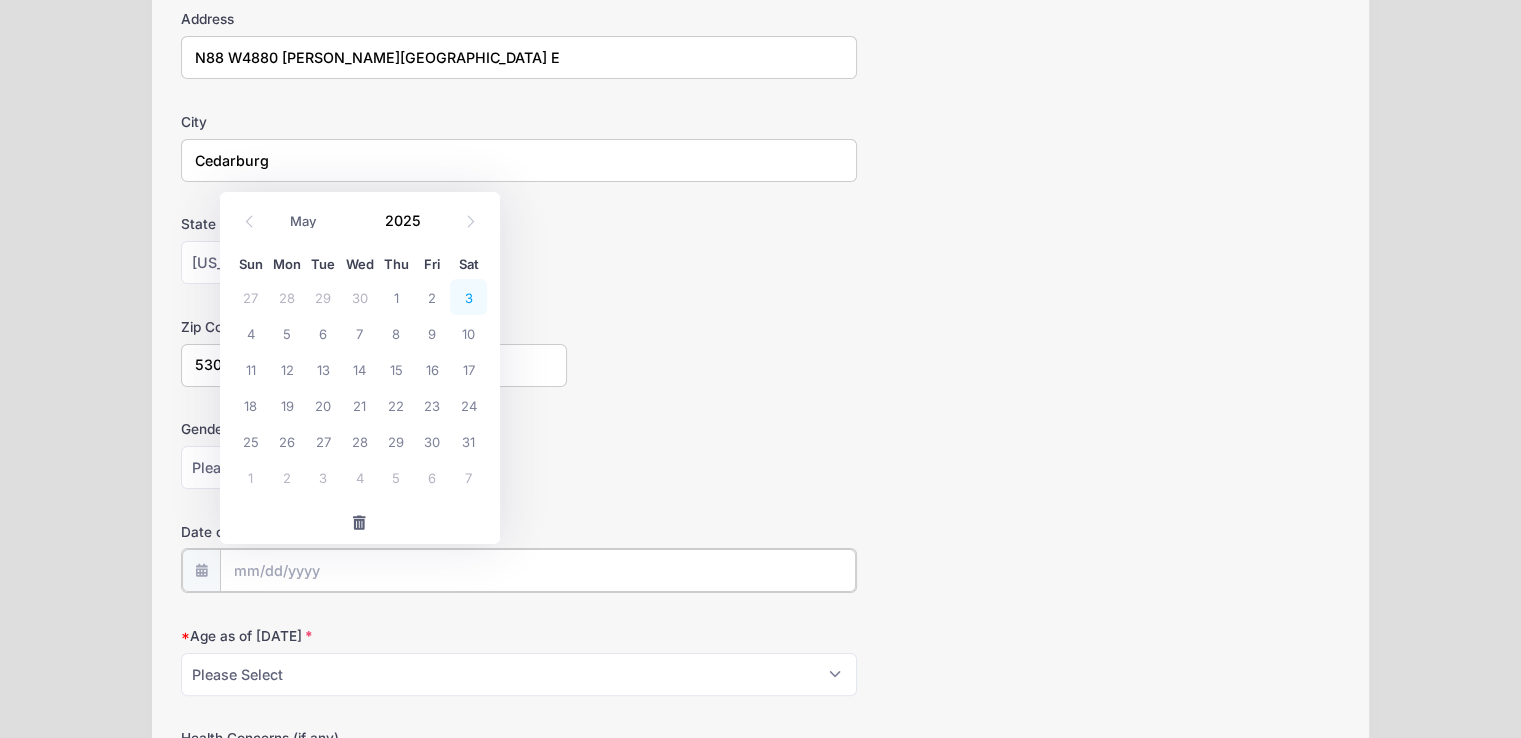 type on "[DATE]" 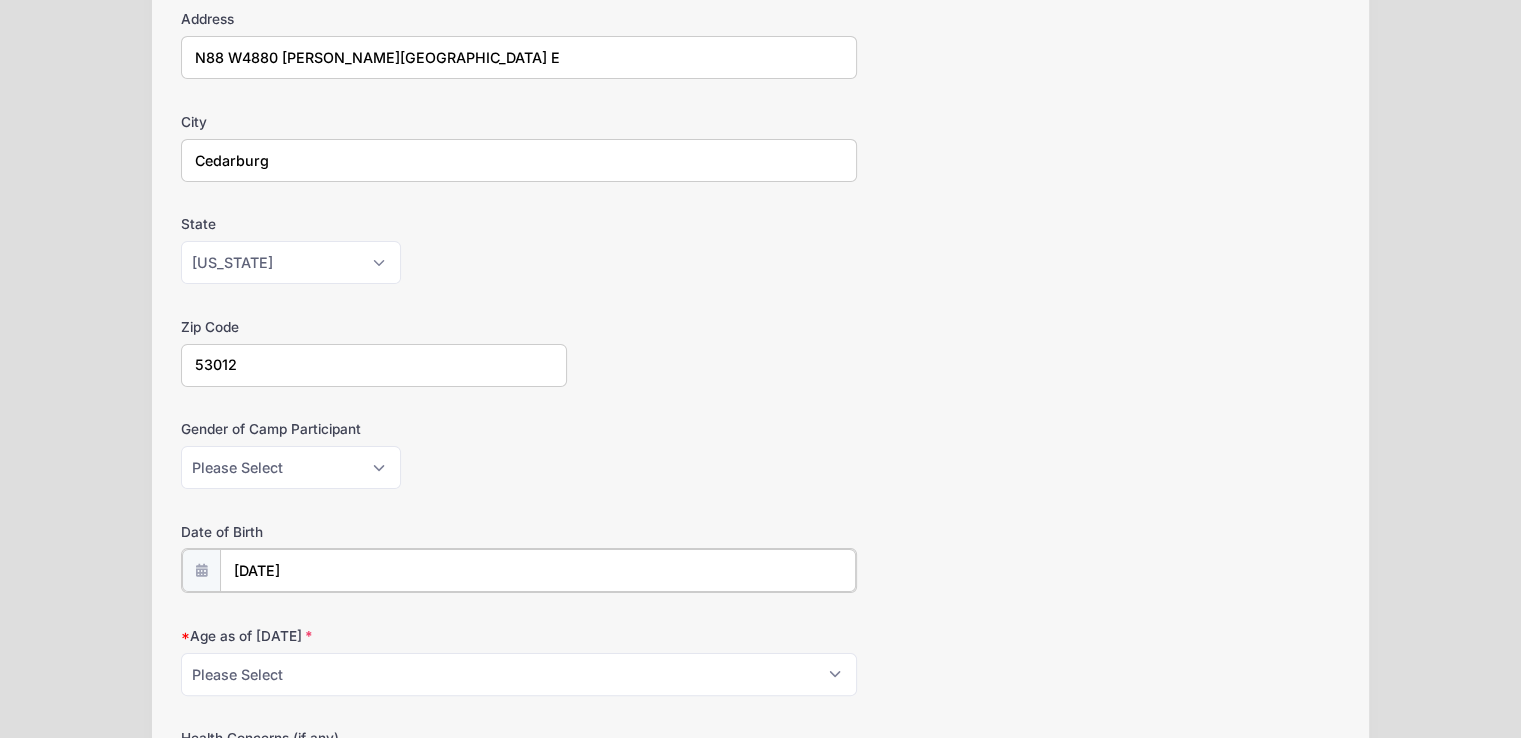 click on "[DATE]" at bounding box center (538, 570) 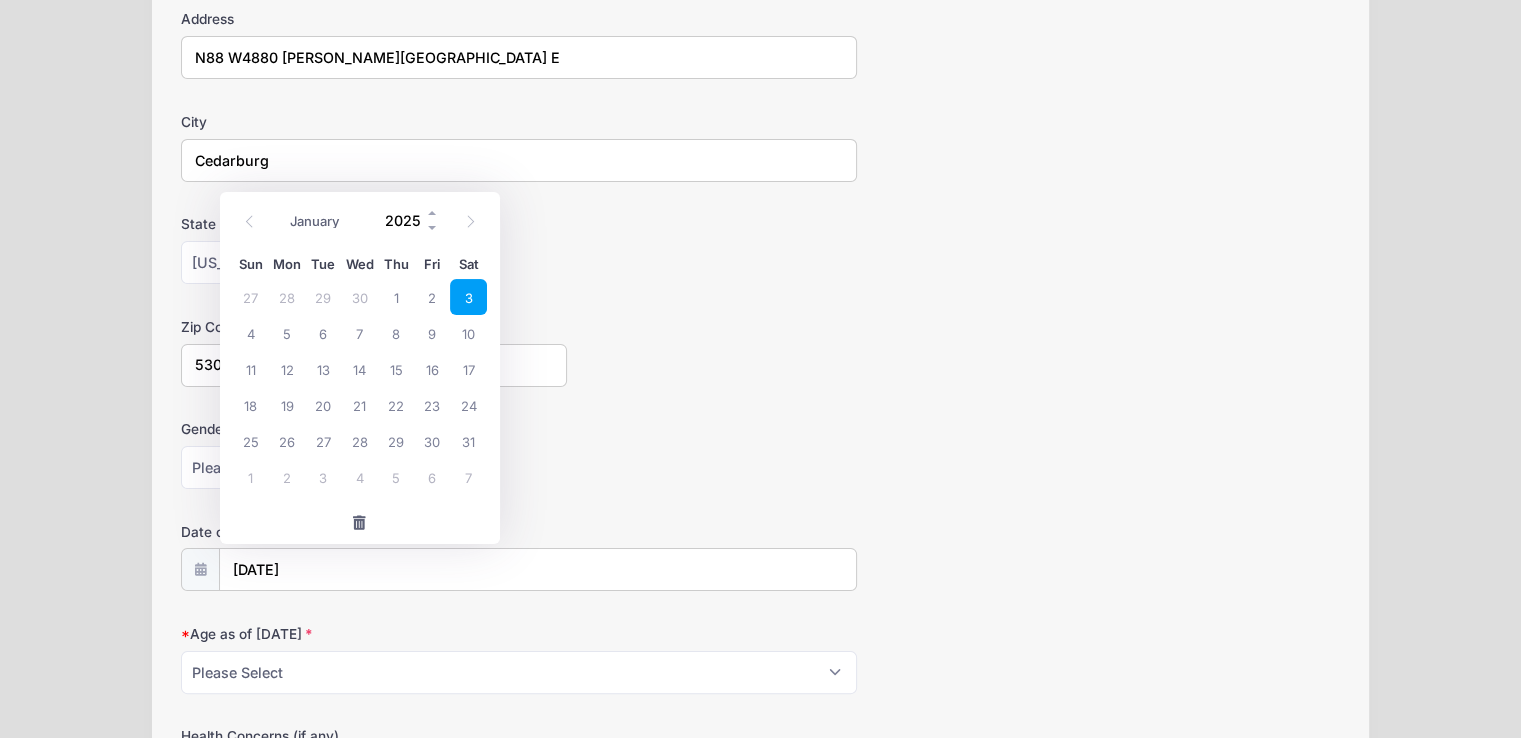 click on "2025" at bounding box center (407, 221) 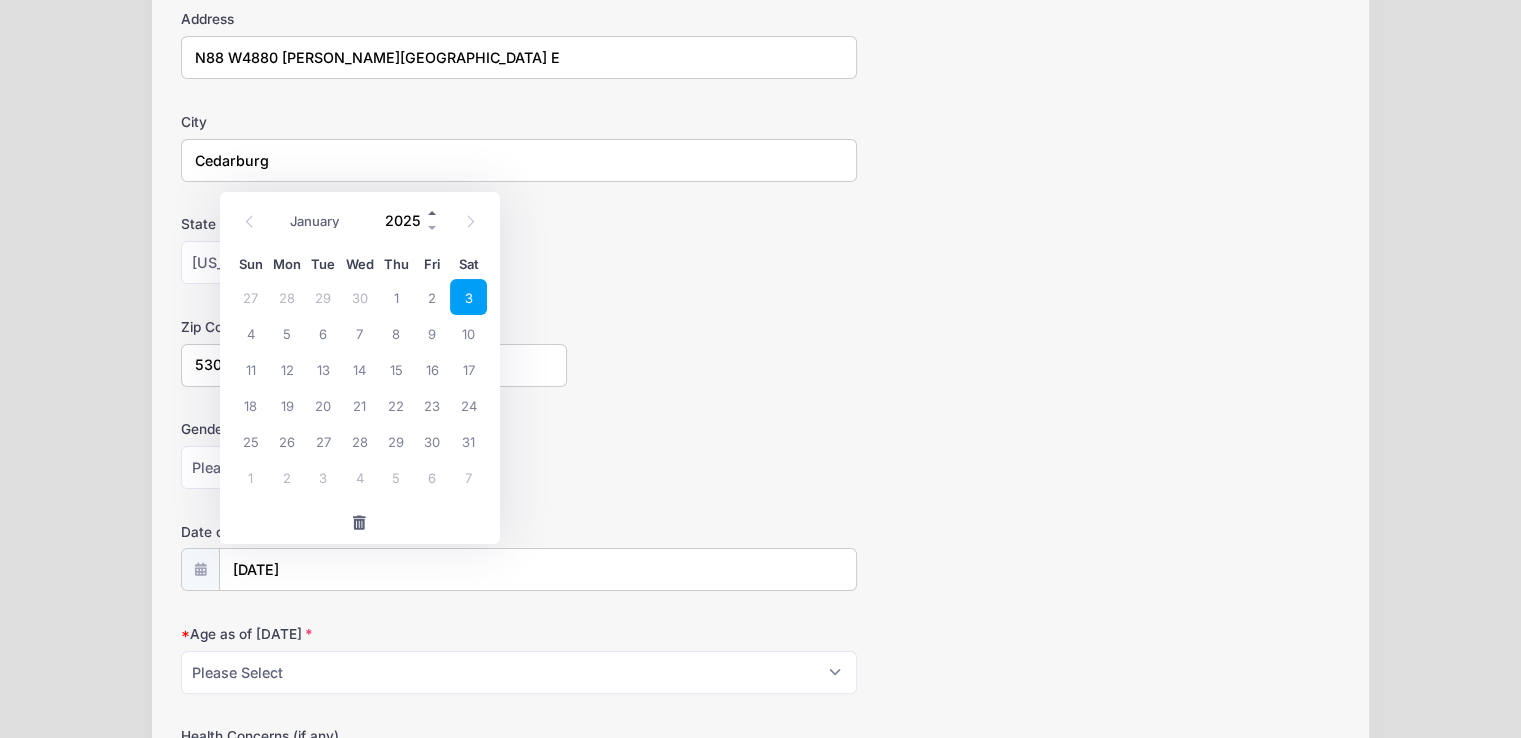 click at bounding box center (433, 213) 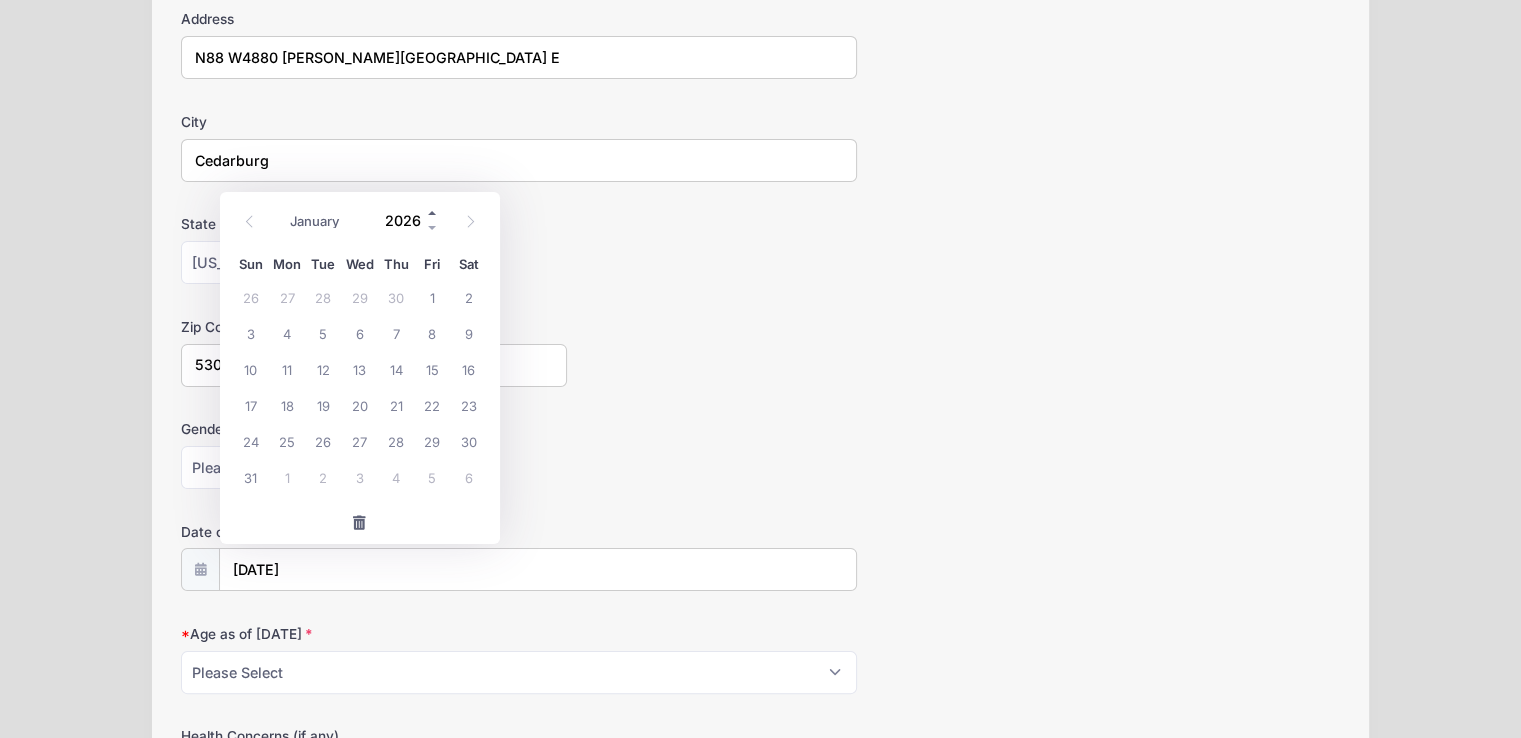 click at bounding box center (433, 213) 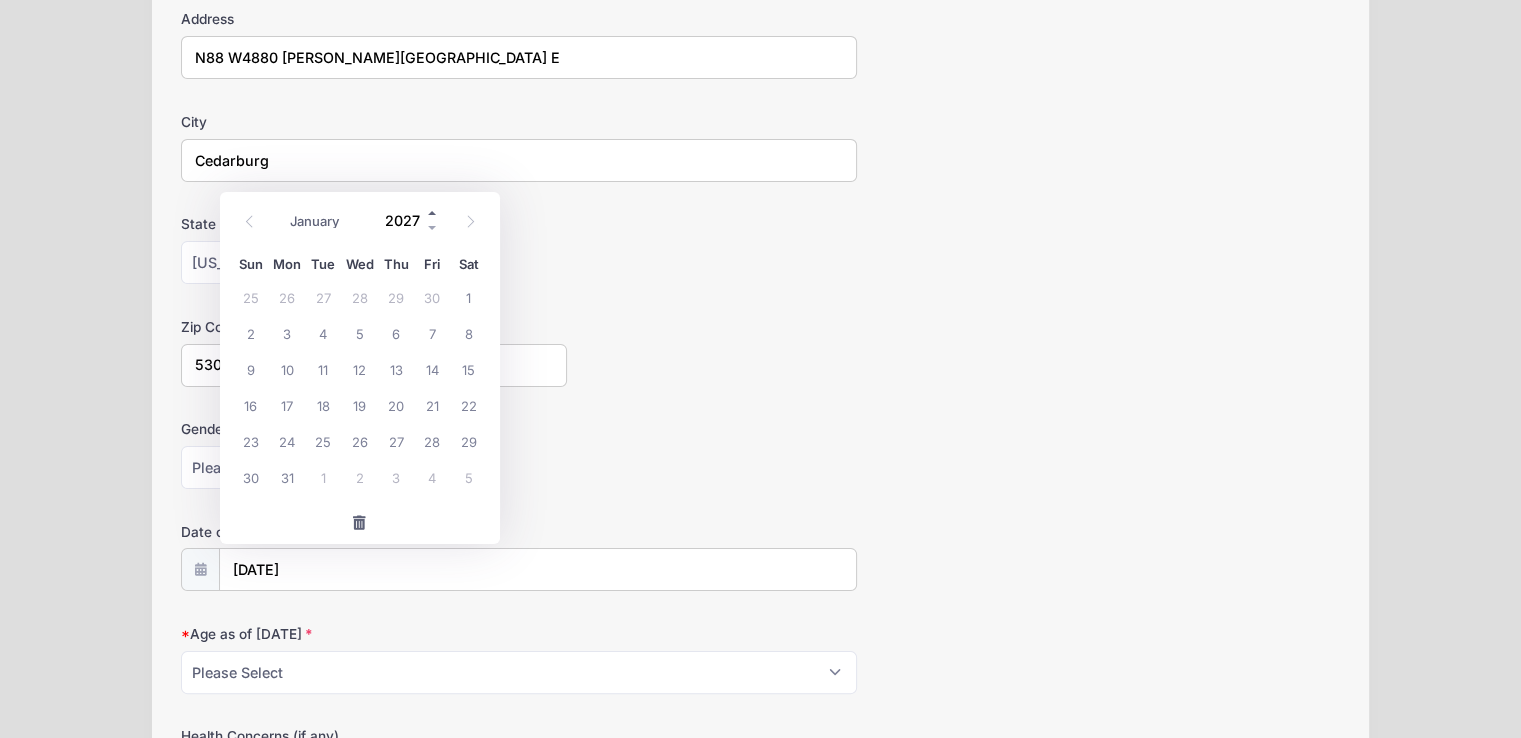 click at bounding box center [433, 213] 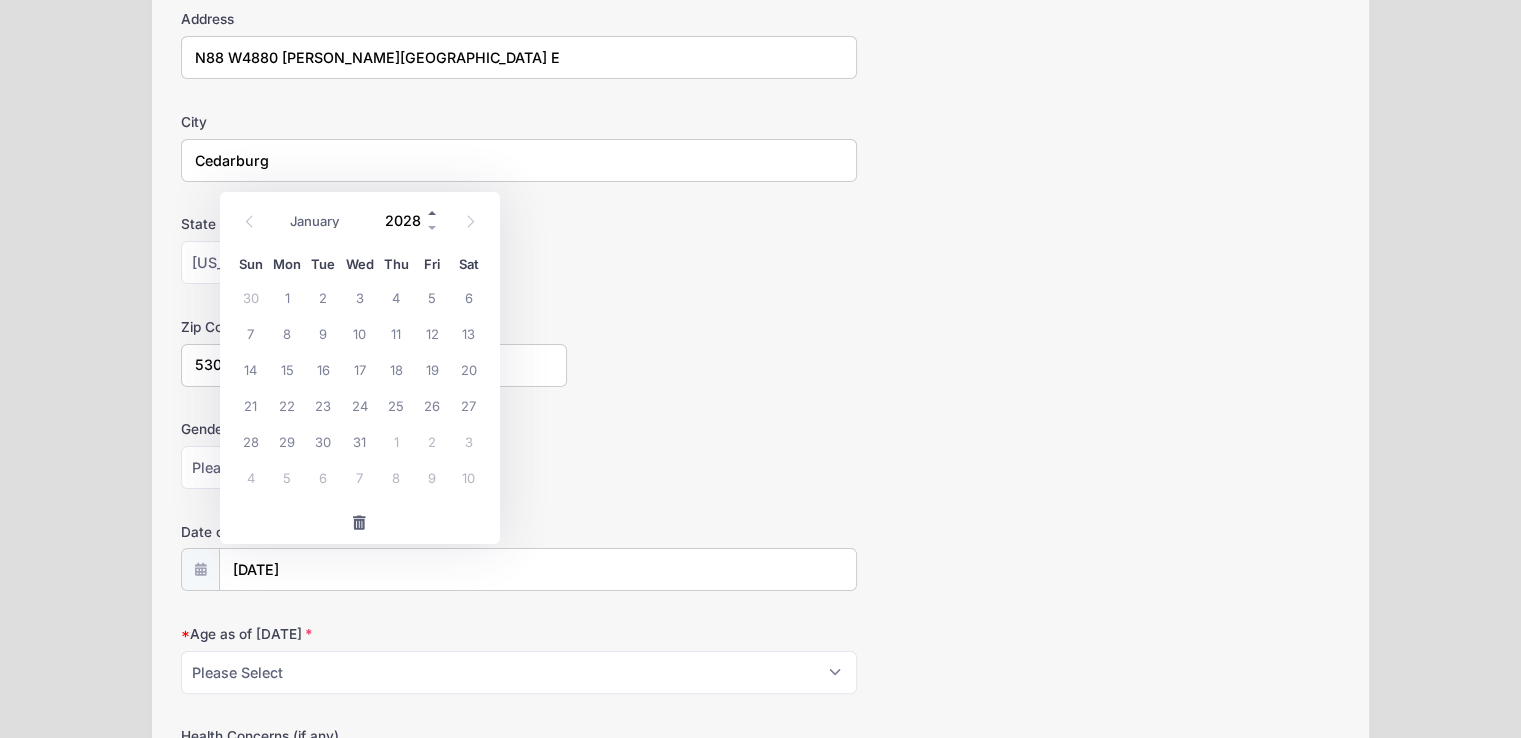 click at bounding box center (433, 213) 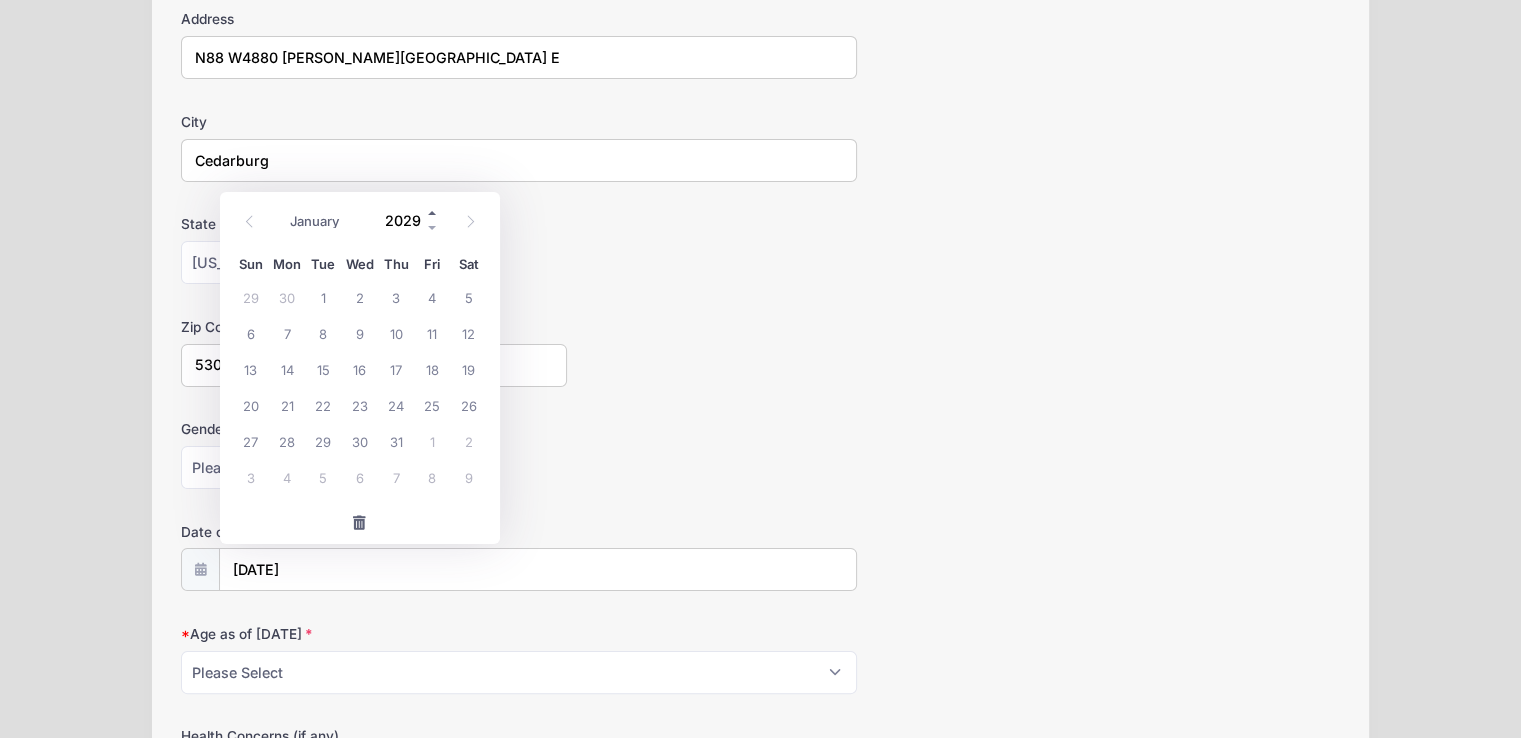 click at bounding box center [433, 213] 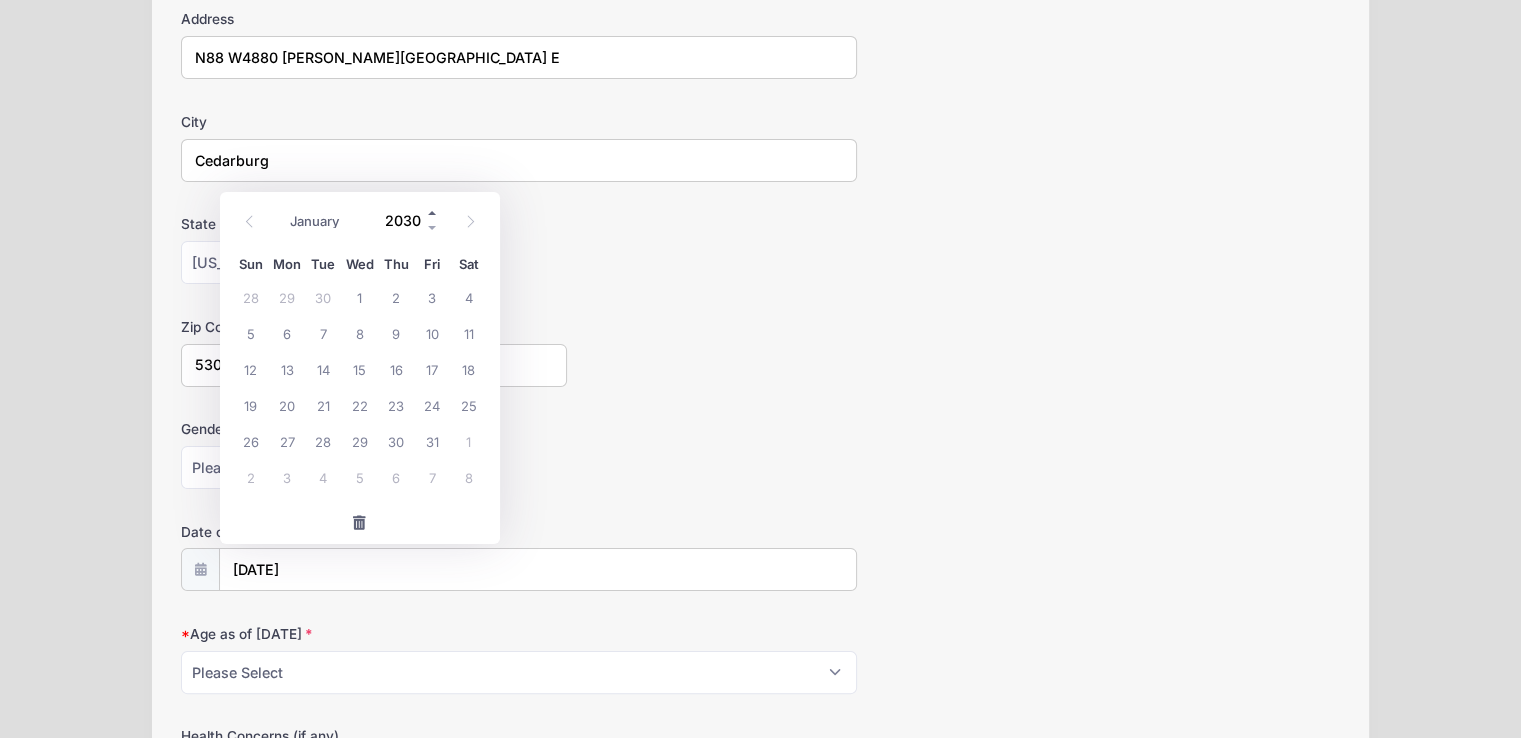 click at bounding box center [433, 213] 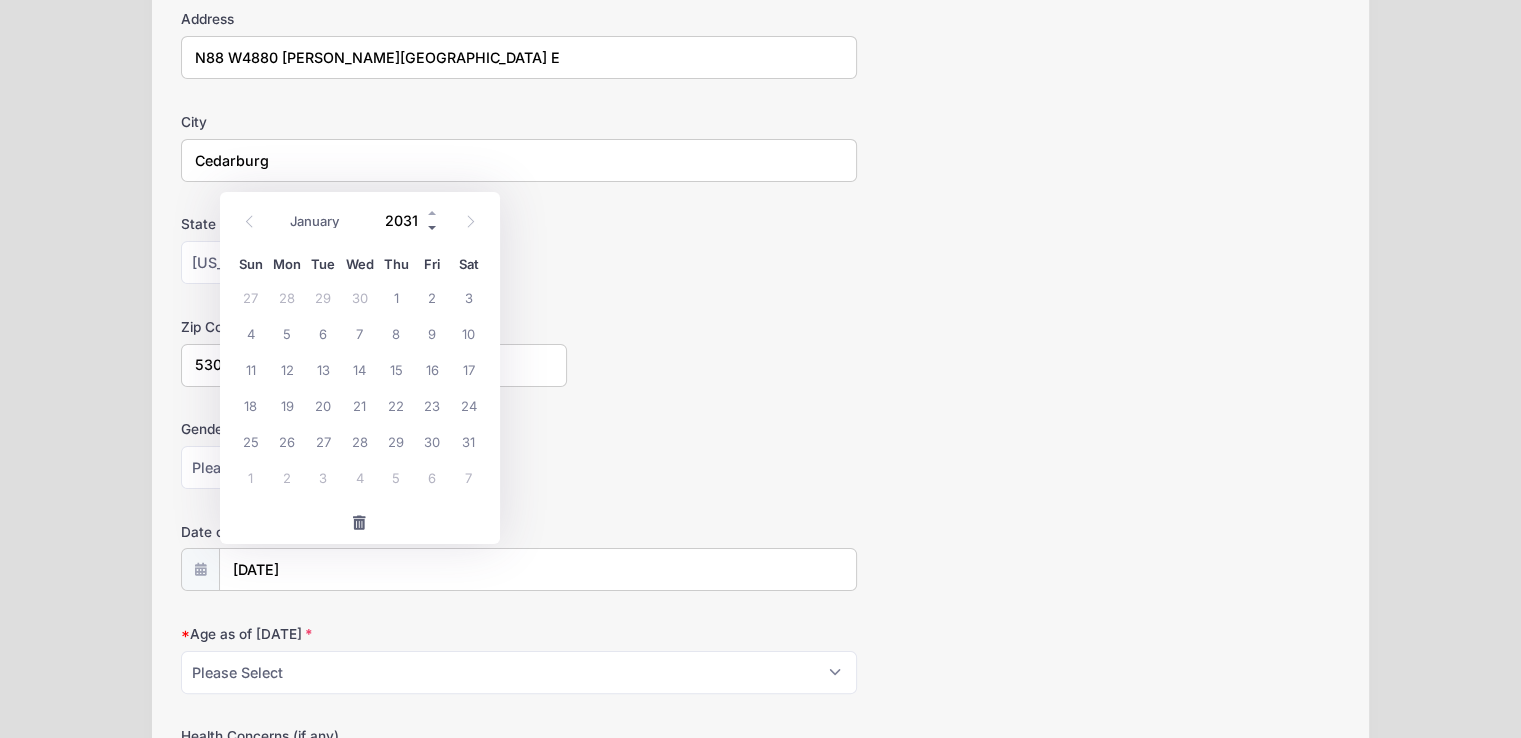 click at bounding box center [433, 228] 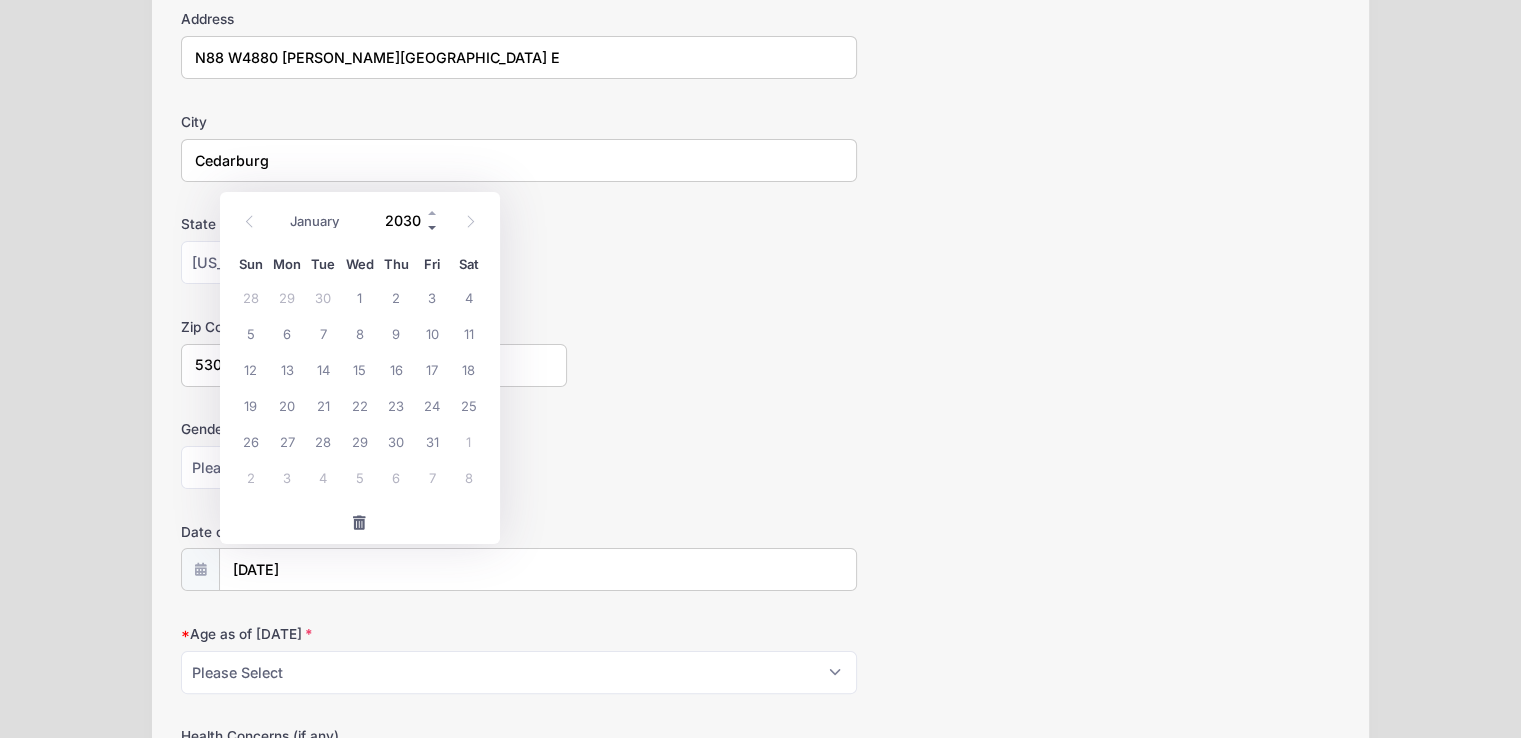 click at bounding box center (433, 228) 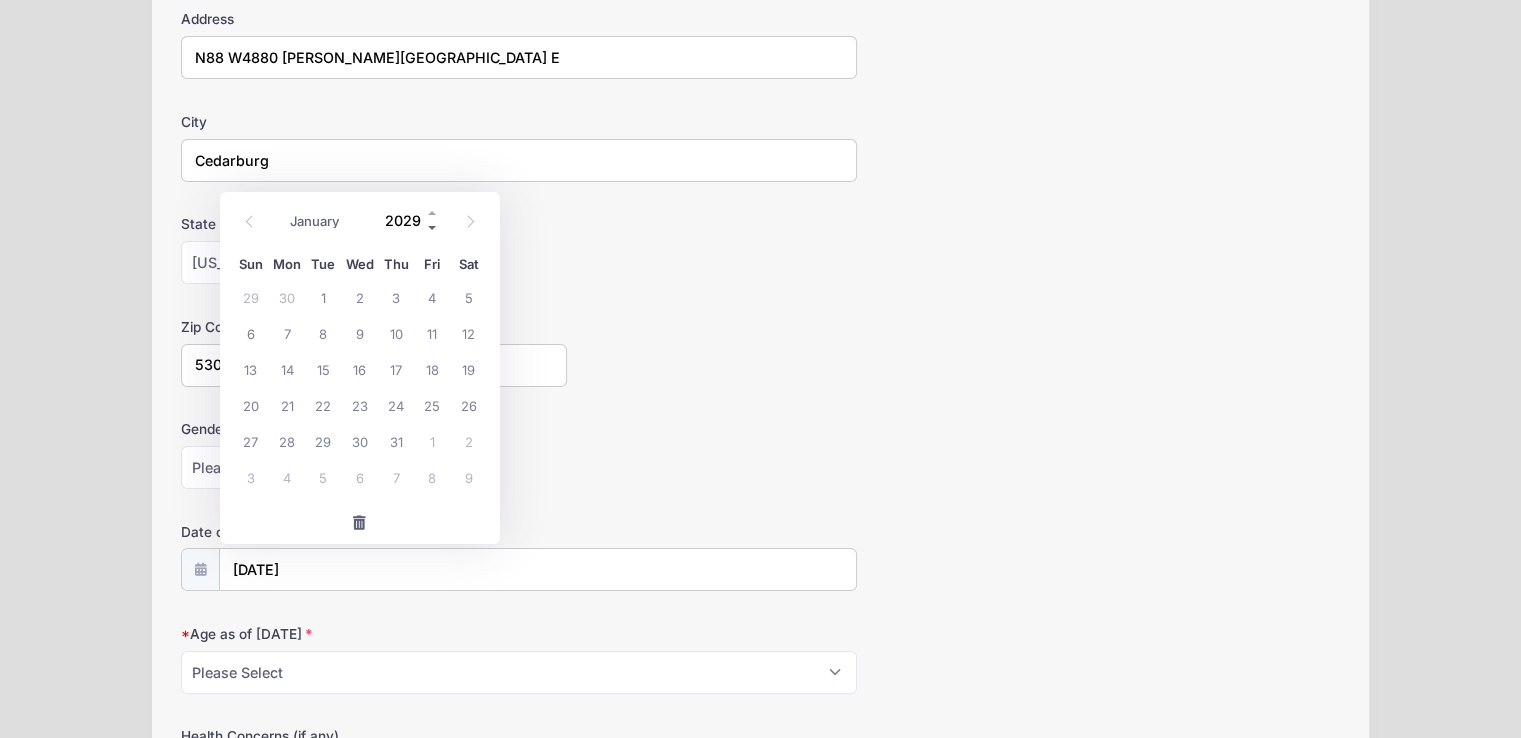 click at bounding box center [433, 228] 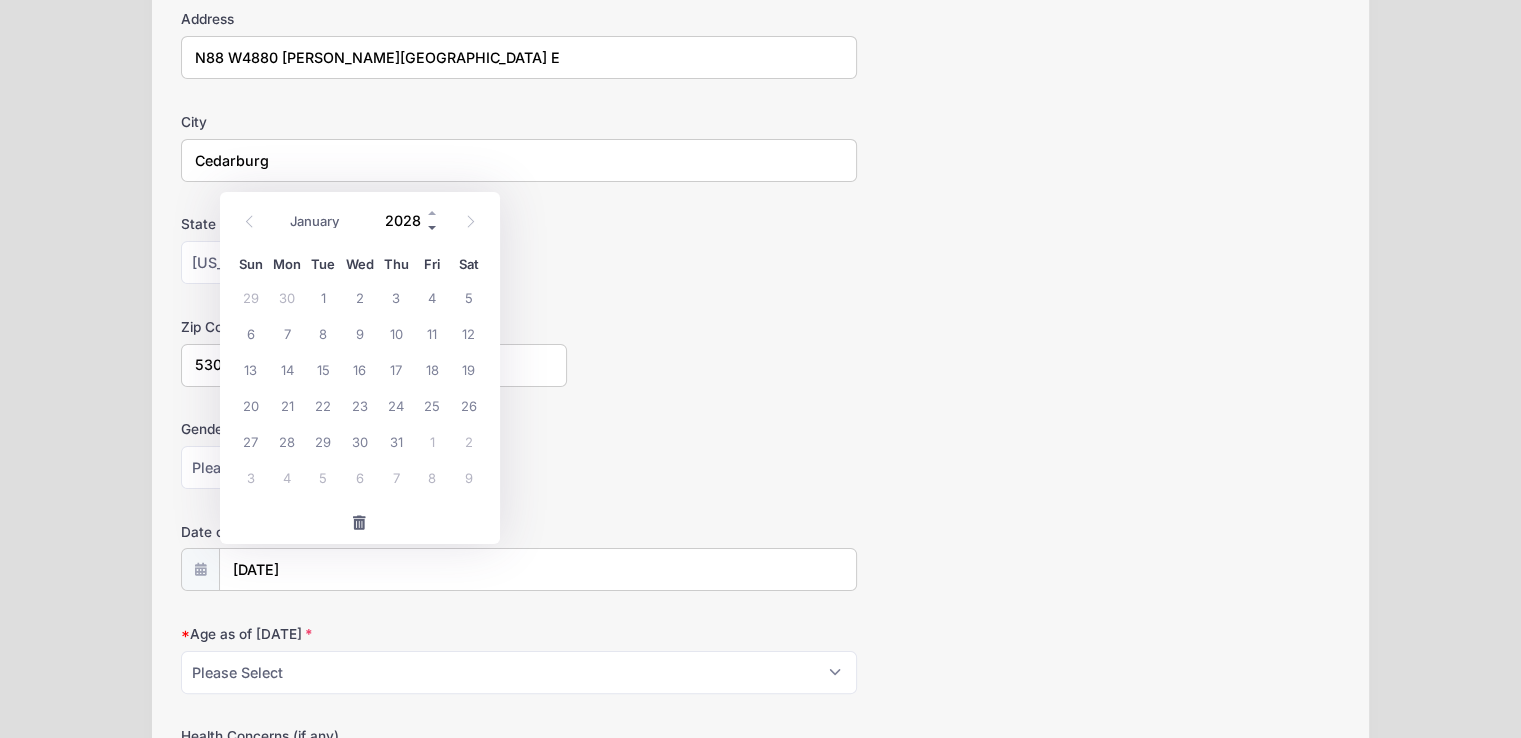 click at bounding box center (433, 228) 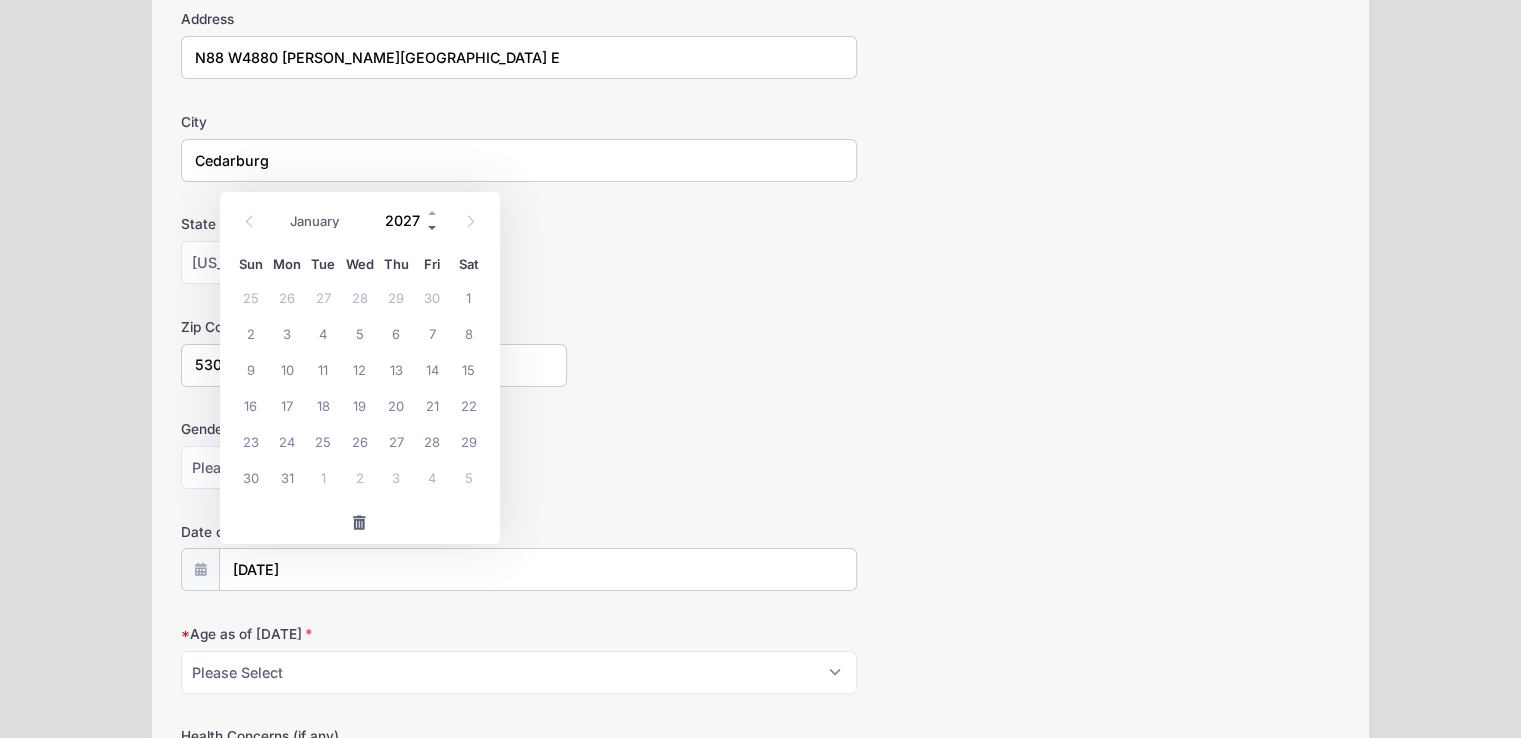 click at bounding box center (433, 228) 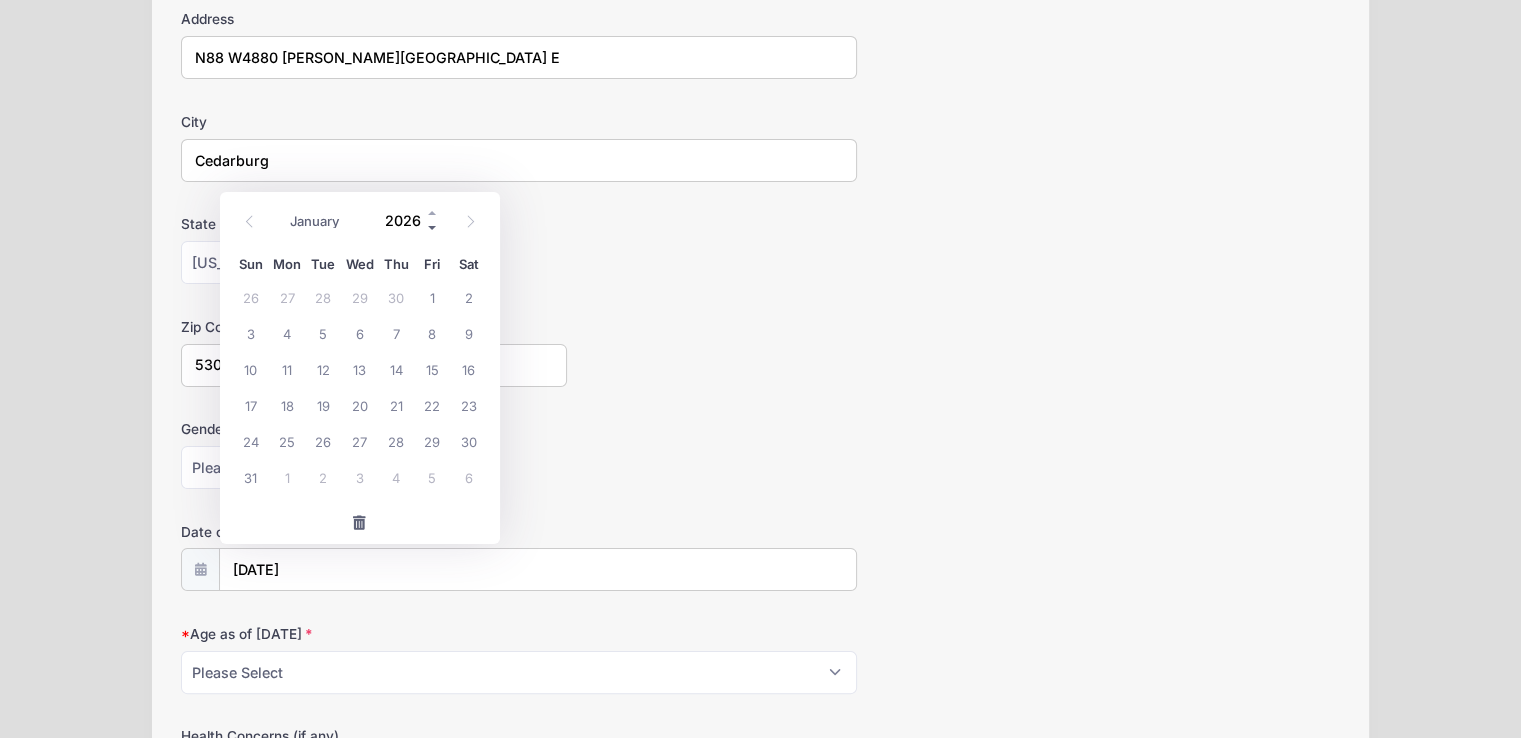 click at bounding box center (433, 228) 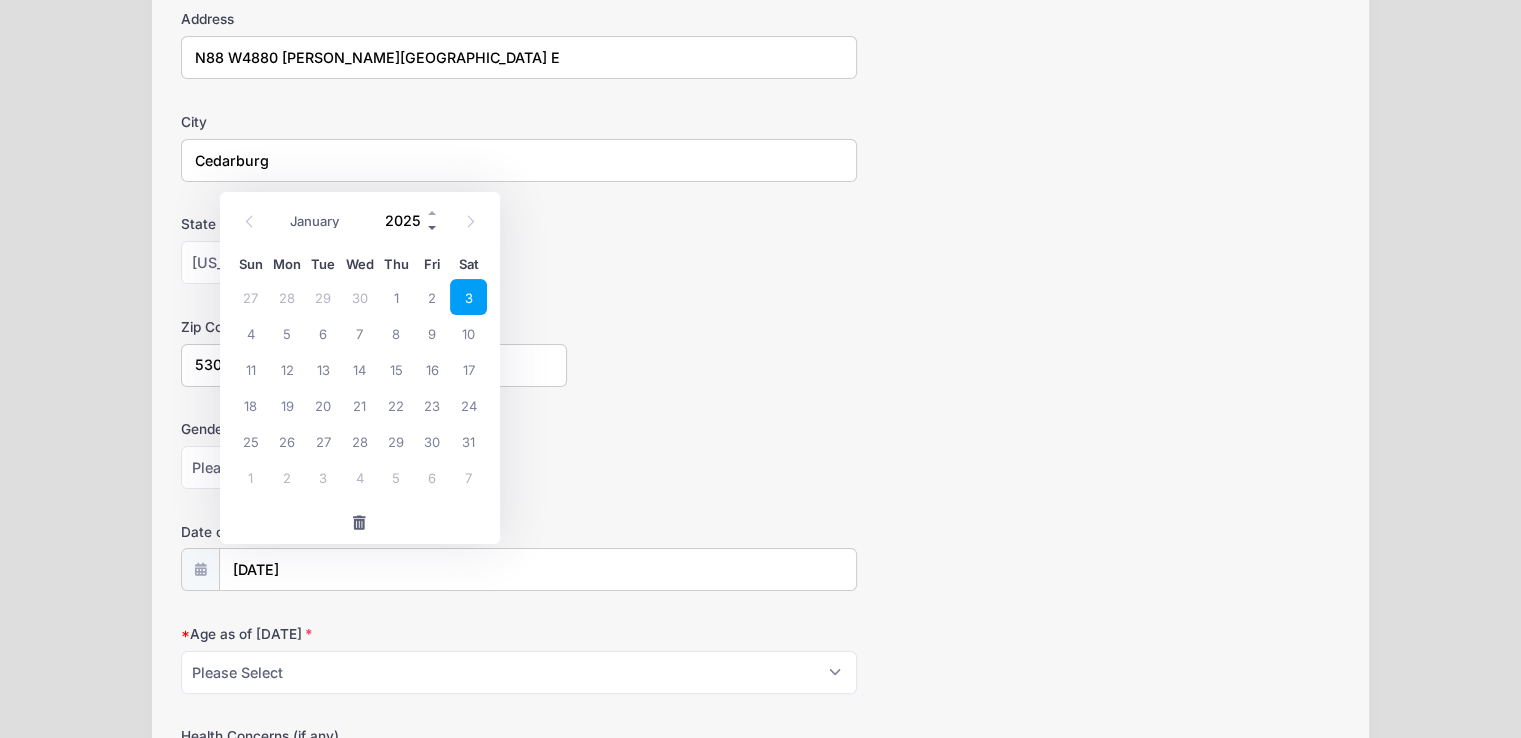 click at bounding box center [433, 228] 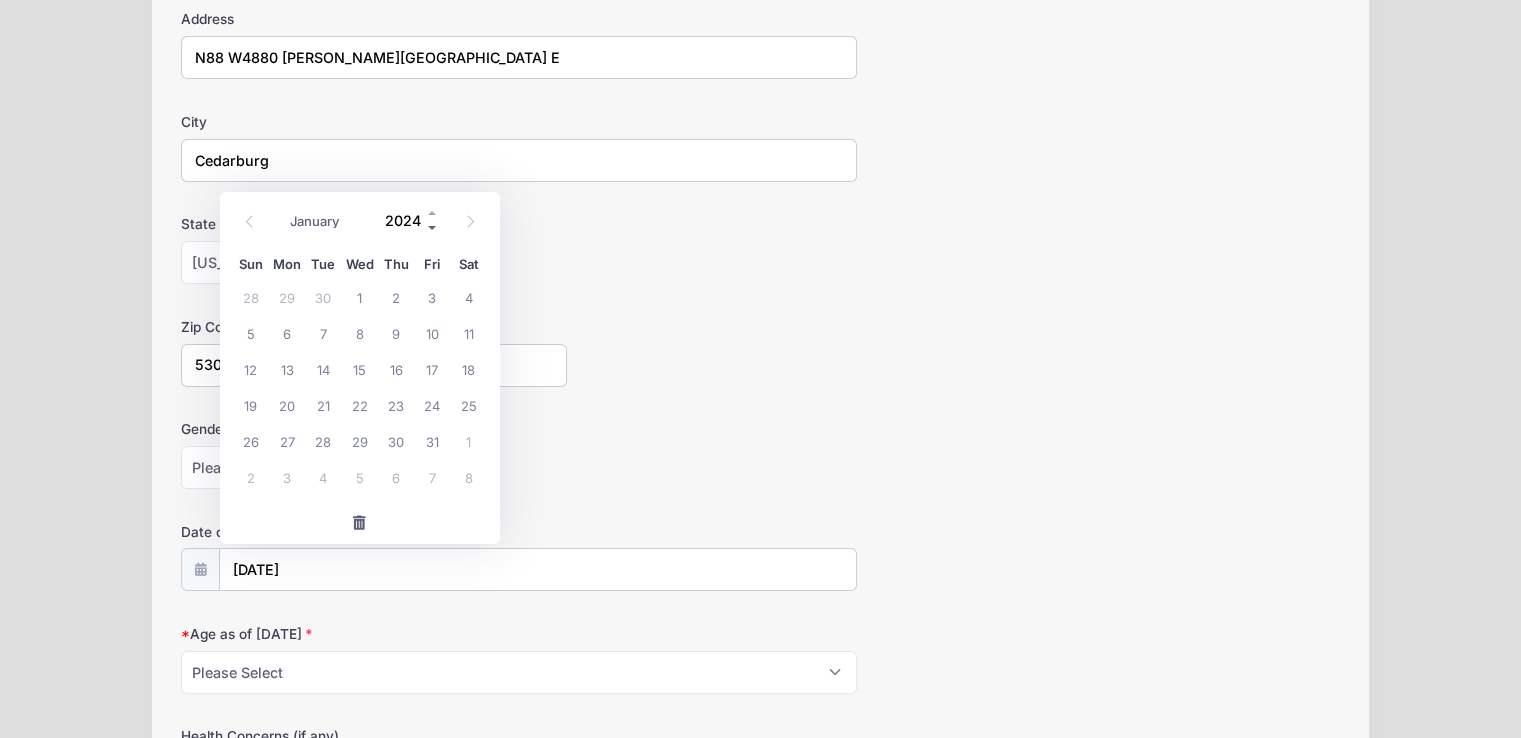 click at bounding box center (433, 228) 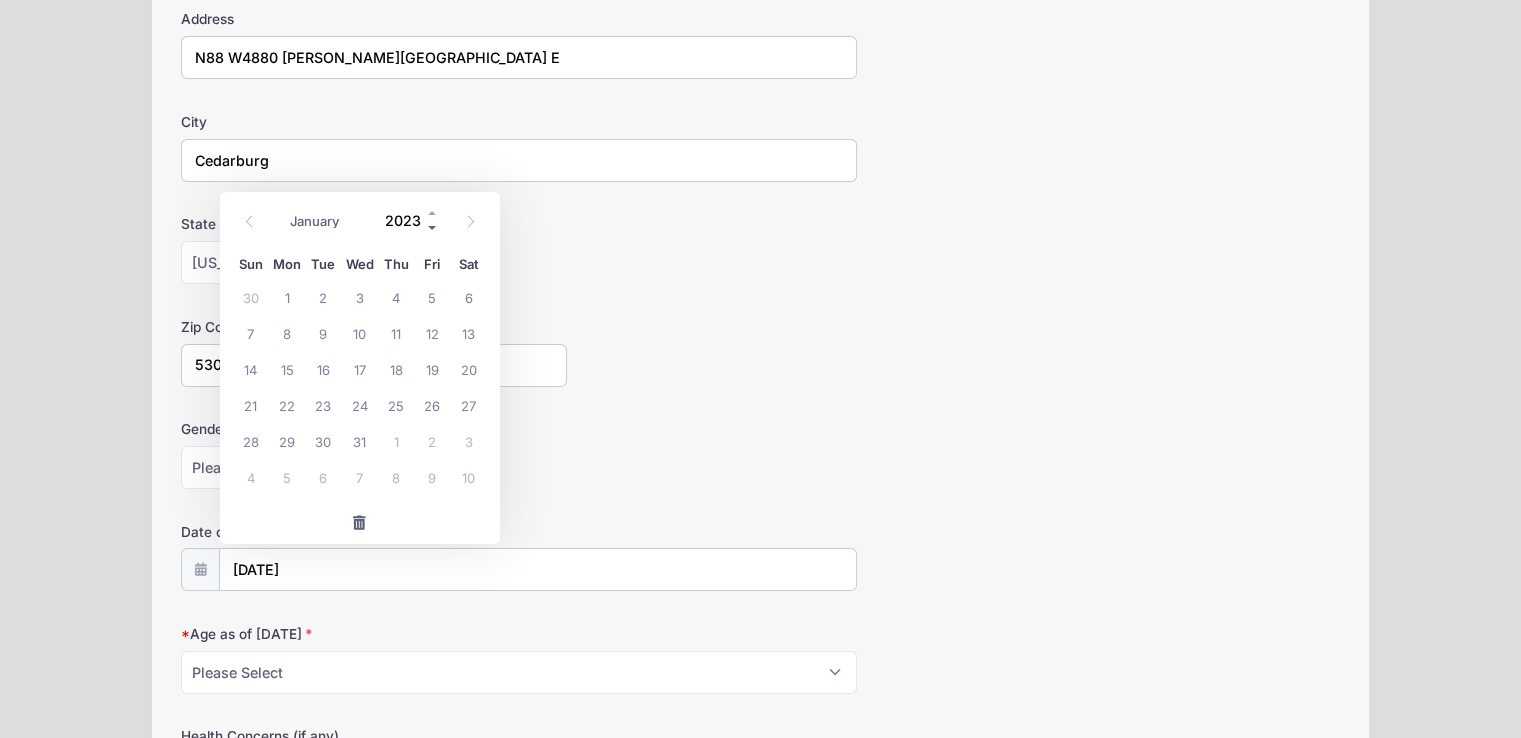 click at bounding box center [433, 228] 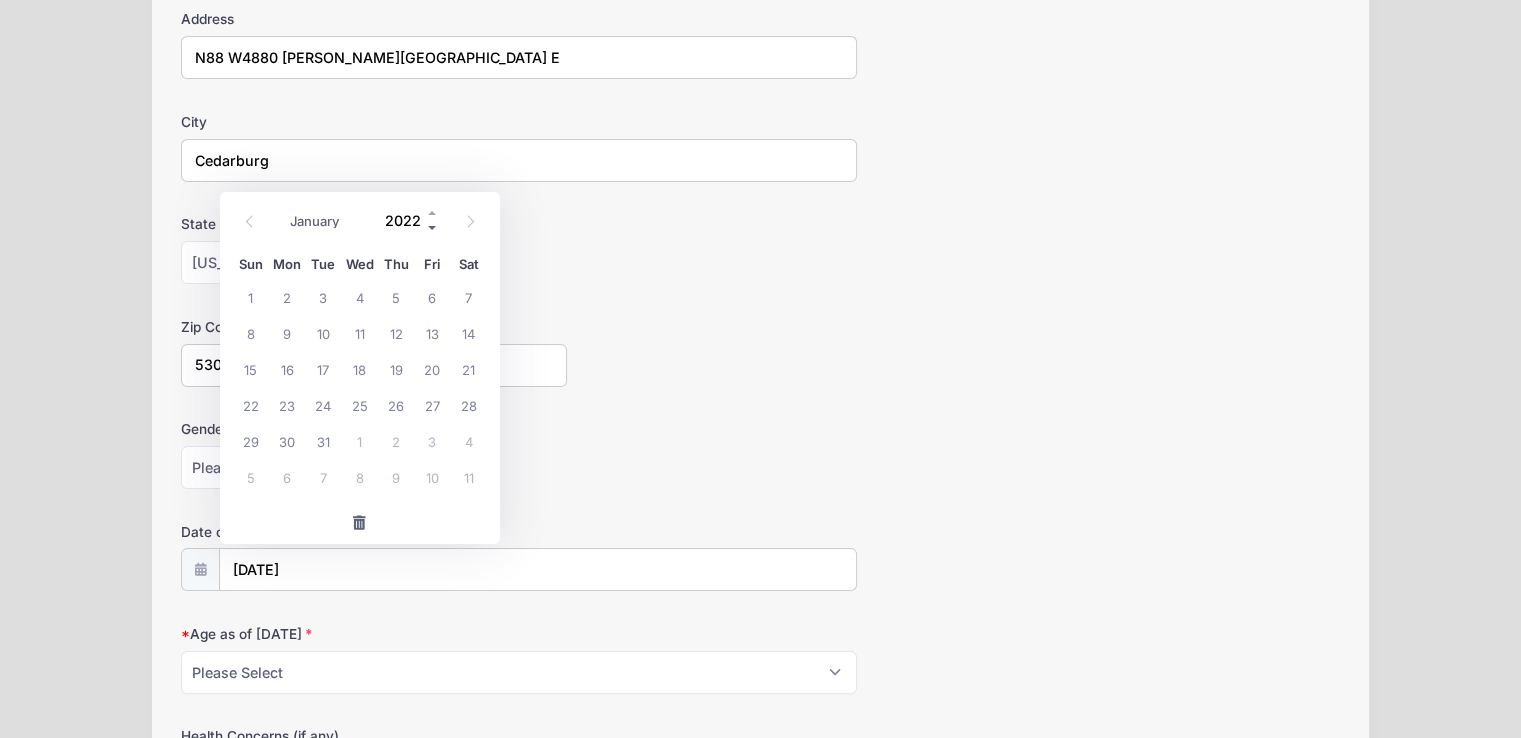 click at bounding box center (433, 228) 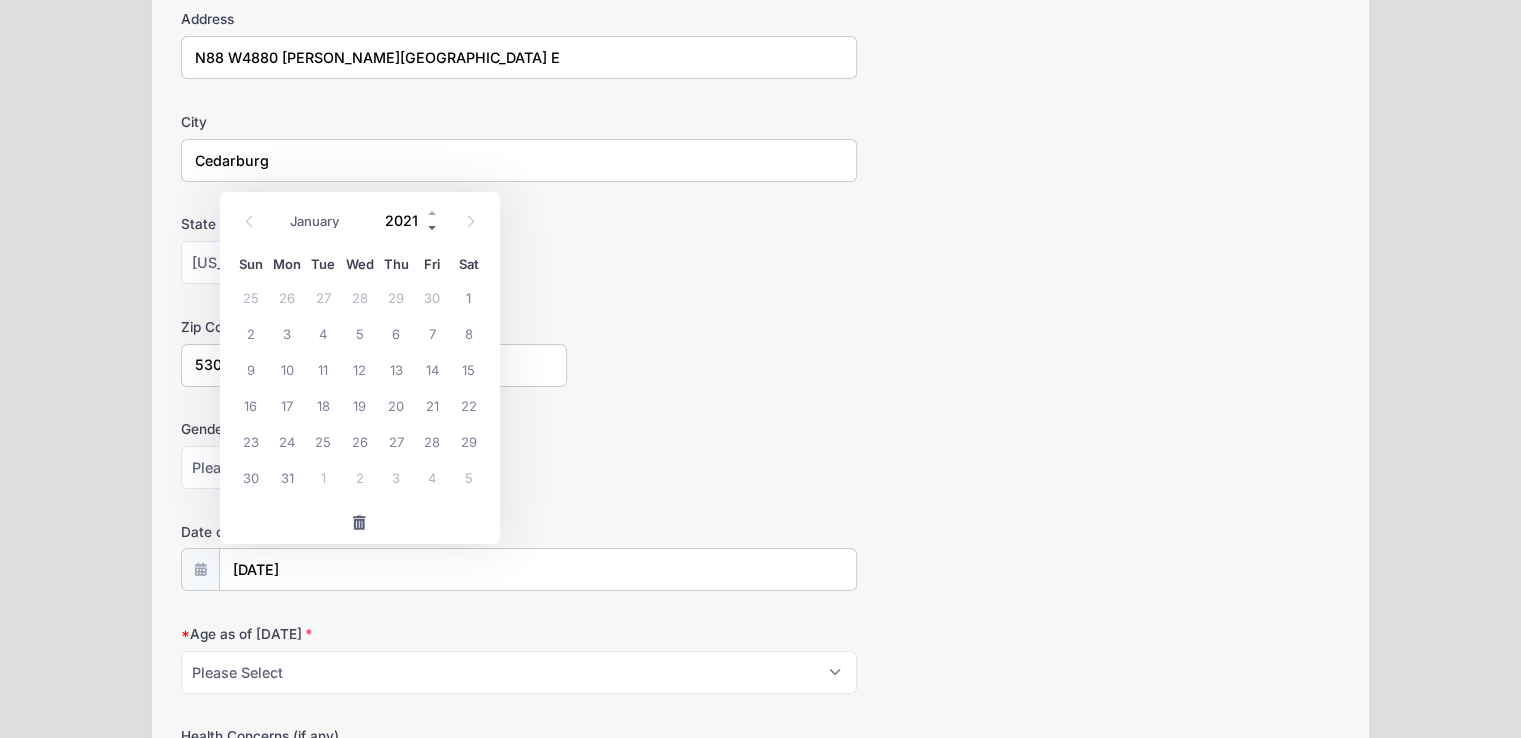 click at bounding box center (433, 228) 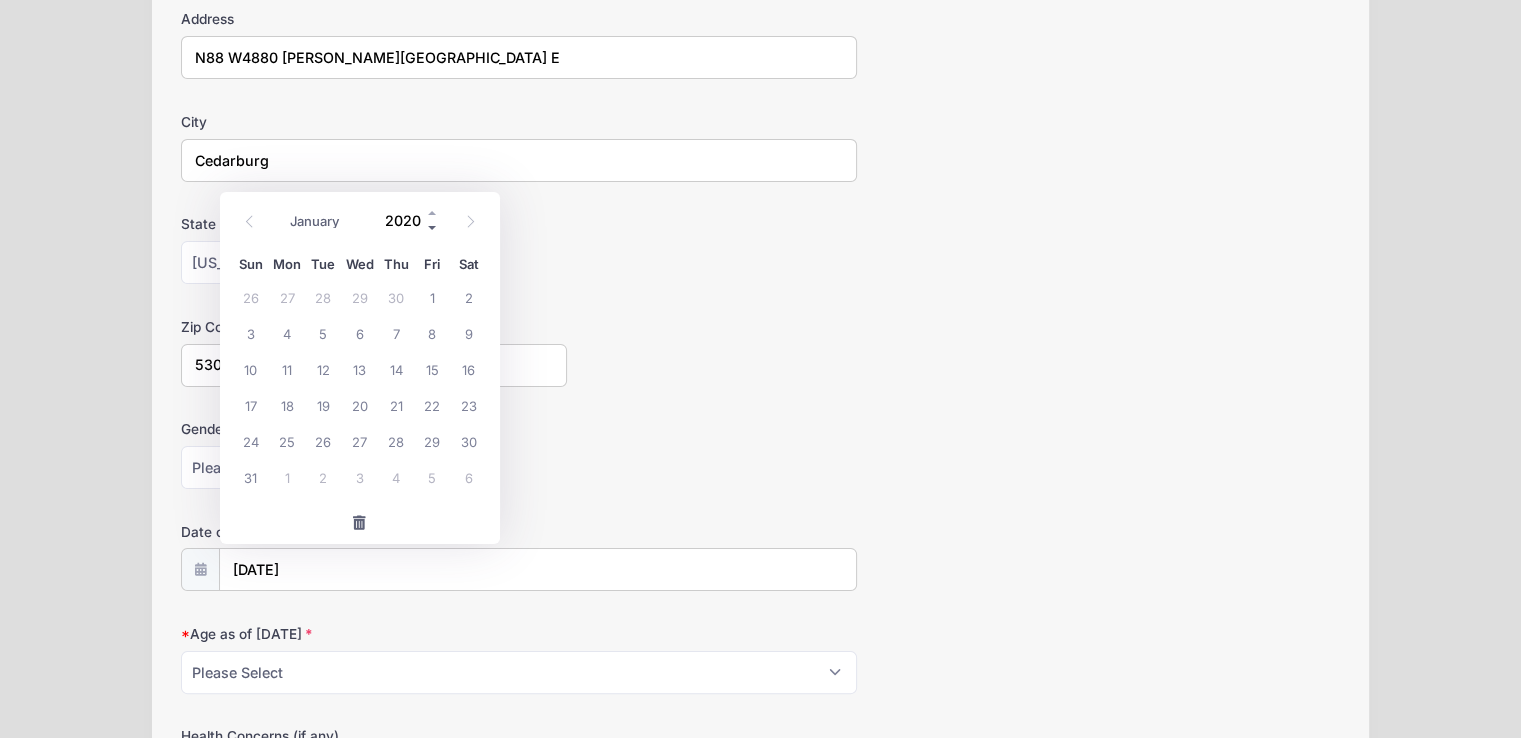 click at bounding box center [433, 228] 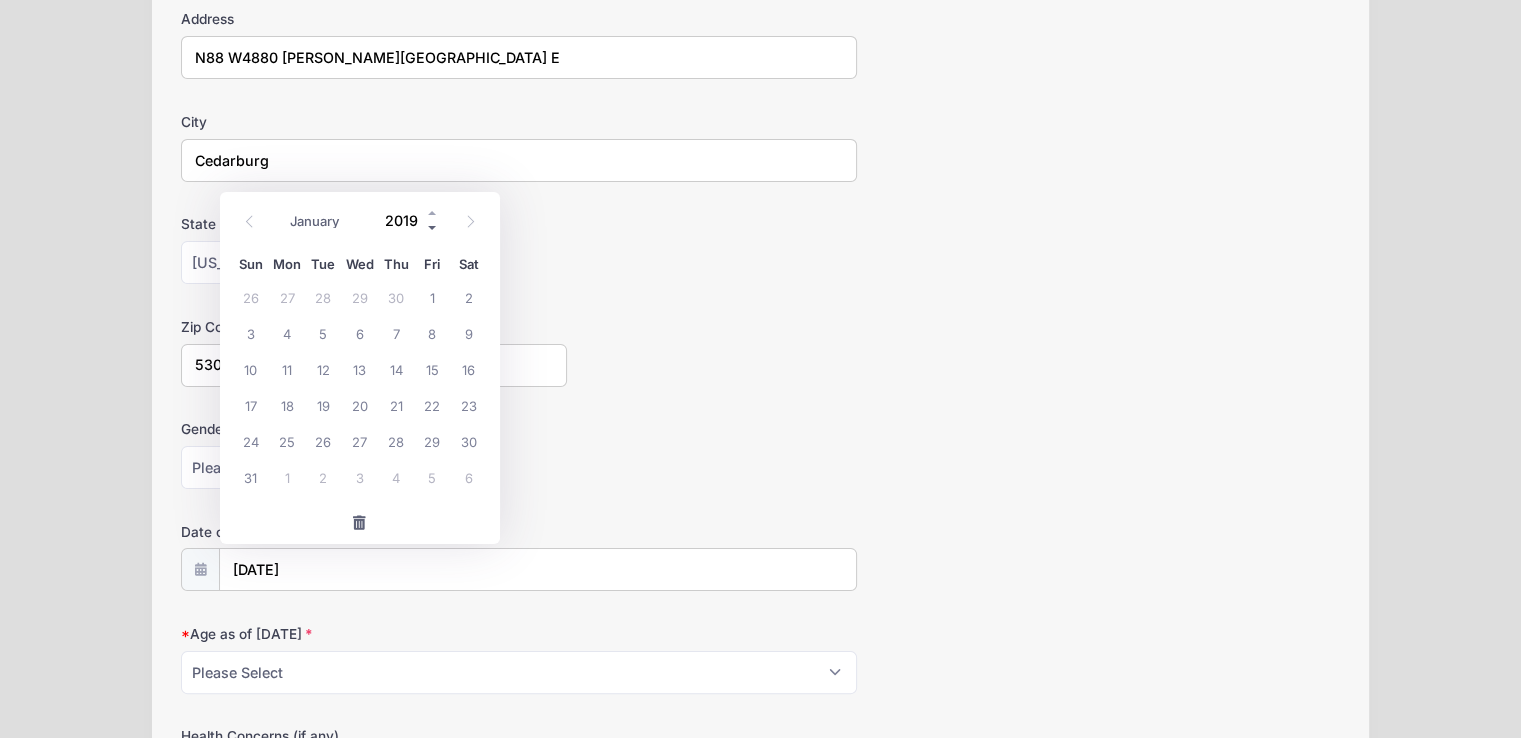 click at bounding box center [433, 228] 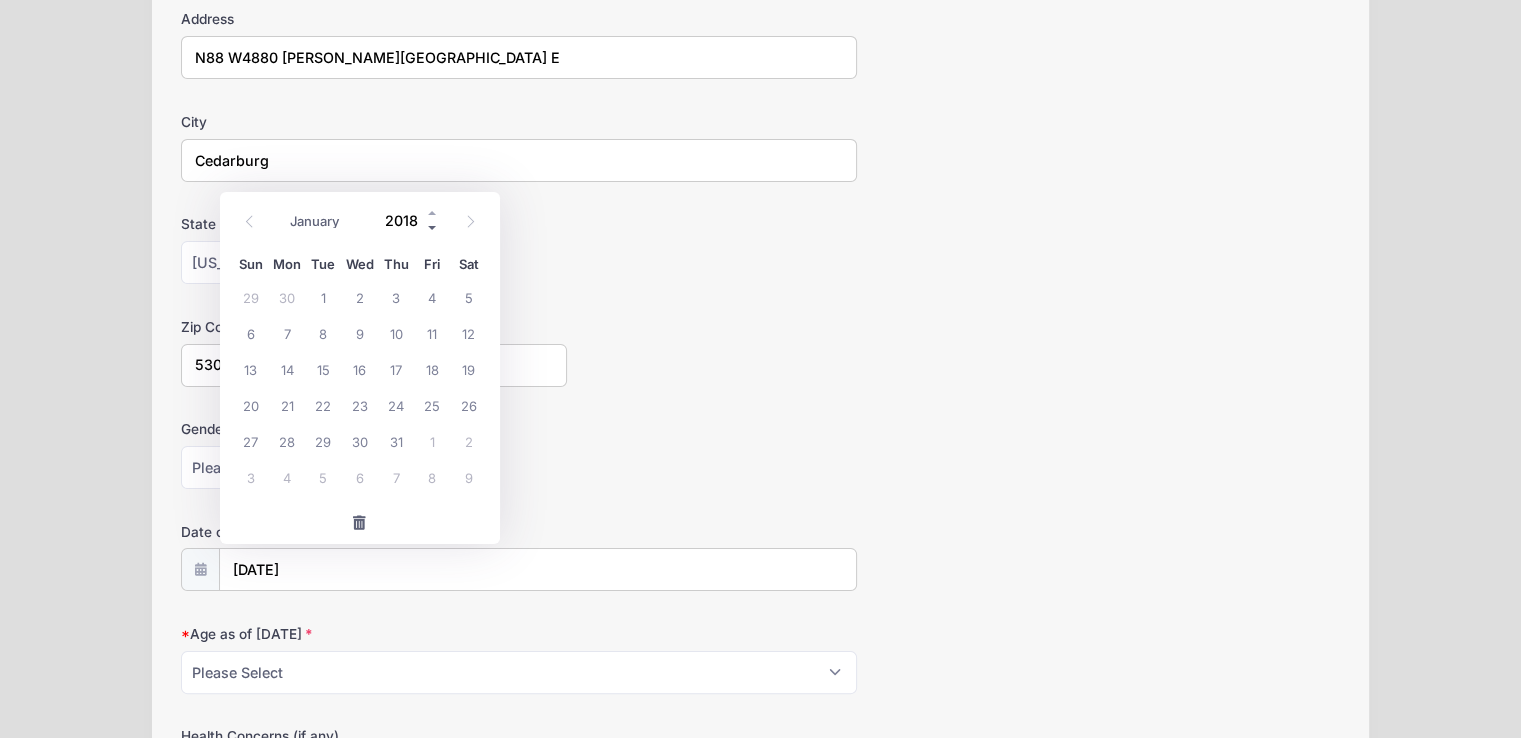 click at bounding box center (433, 228) 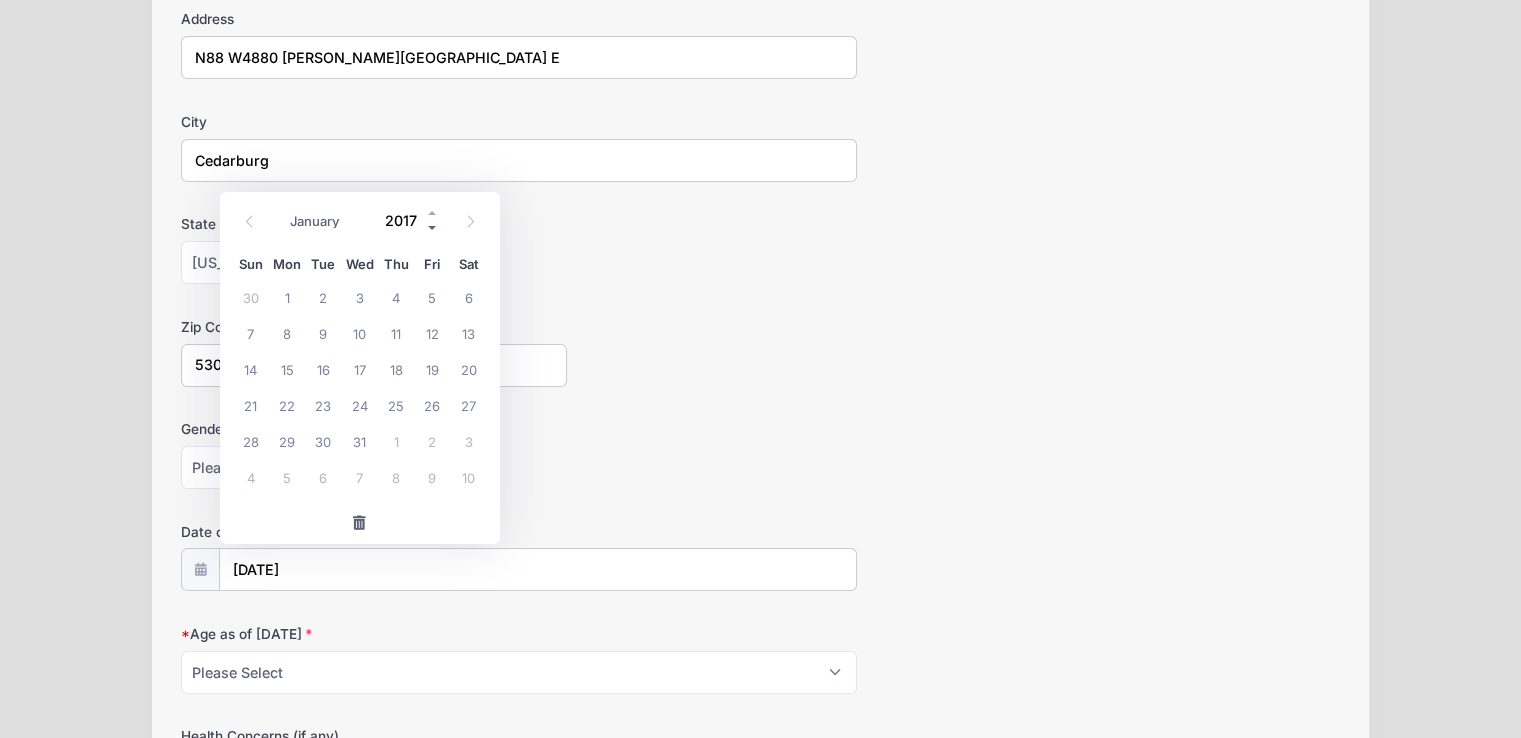 click at bounding box center [433, 228] 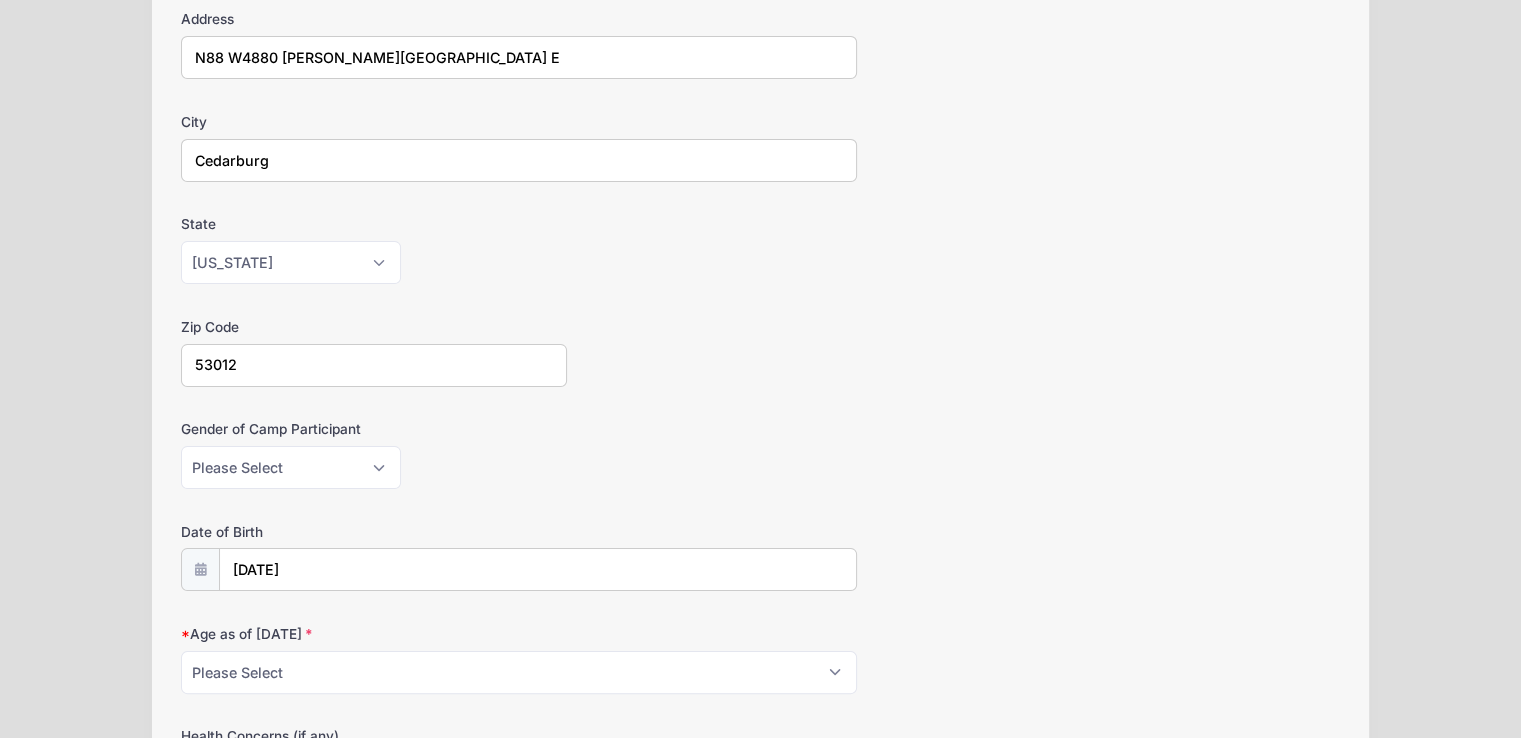 click on "Address
N88 W4880 [PERSON_NAME][GEOGRAPHIC_DATA] E
City
[GEOGRAPHIC_DATA]
State
[US_STATE] [US_STATE] [US_STATE] [US_STATE] [US_STATE] Armed Forces Africa Armed Forces Americas Armed Forces Canada Armed Forces Europe Armed Forces Middle East Armed Forces Pacific [US_STATE] [US_STATE] [US_STATE] [US_STATE] [US_STATE] [US_STATE] [US_STATE] [US_STATE] [US_STATE] [US_STATE] [US_STATE] [US_STATE] [US_STATE] [US_STATE] [US_STATE] [US_STATE] [US_STATE] [US_STATE] [PERSON_NAME][US_STATE] [US_STATE] [US_STATE] [US_STATE] [US_STATE] [US_STATE] [US_STATE] [US_STATE]" at bounding box center (760, 539) 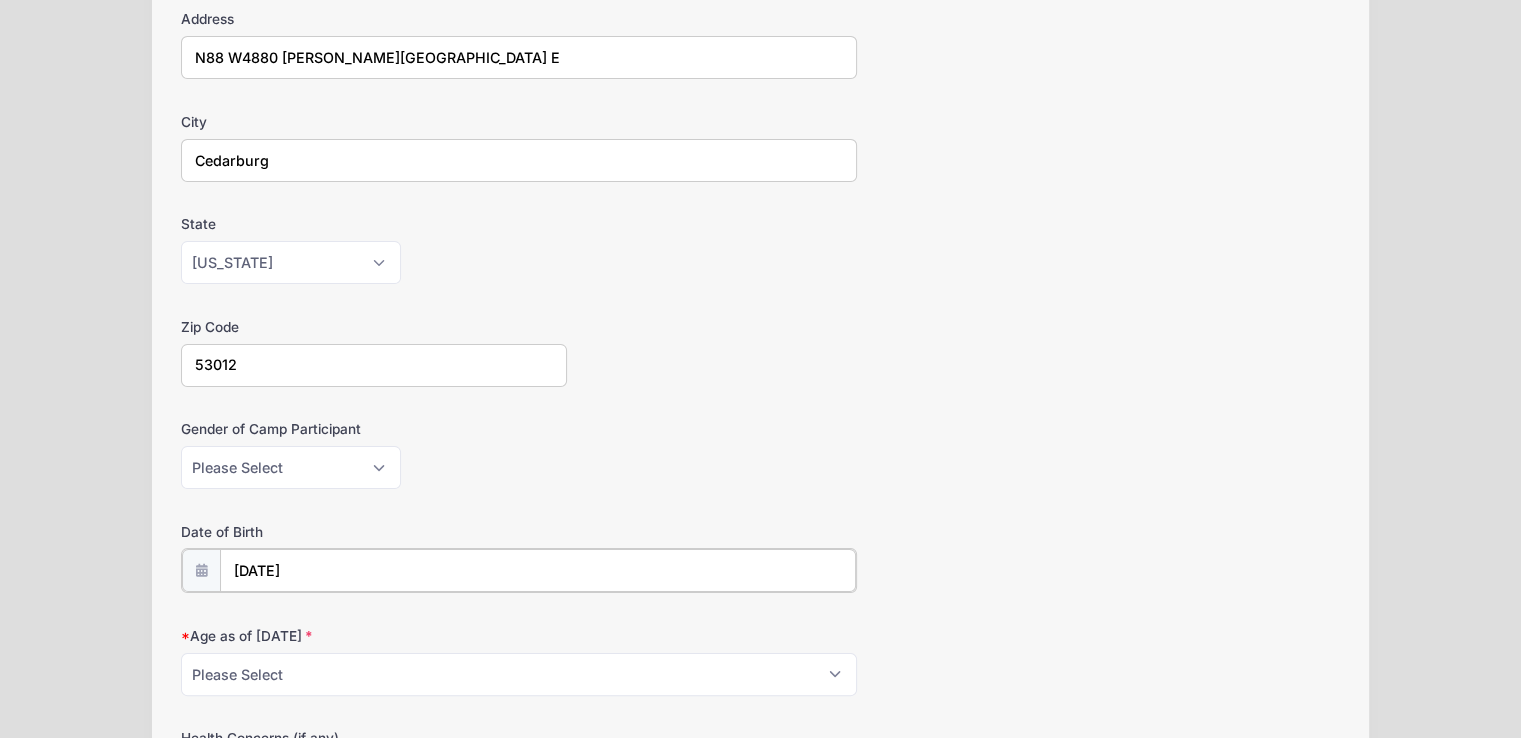 click on "[DATE]" at bounding box center [538, 570] 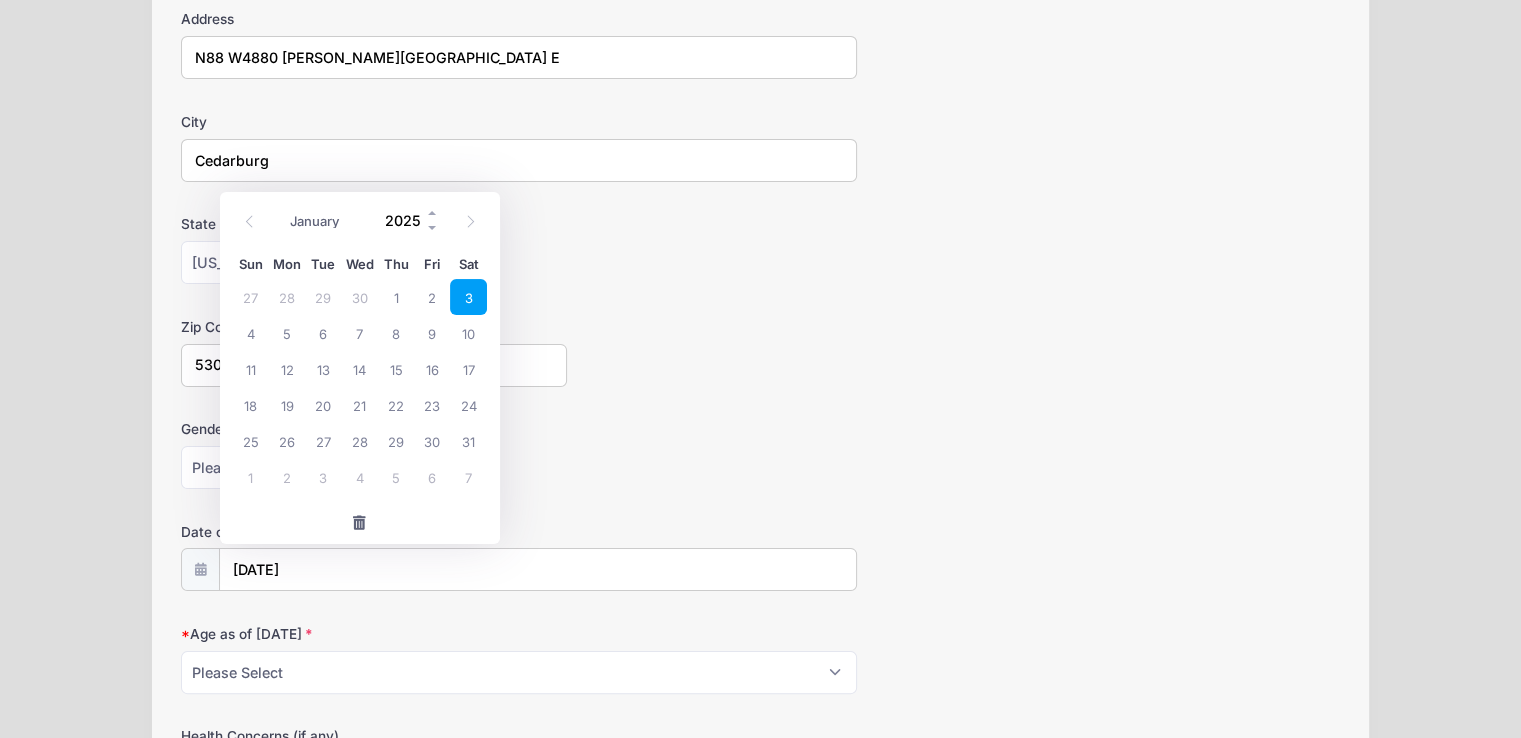 click on "2025" at bounding box center (407, 221) 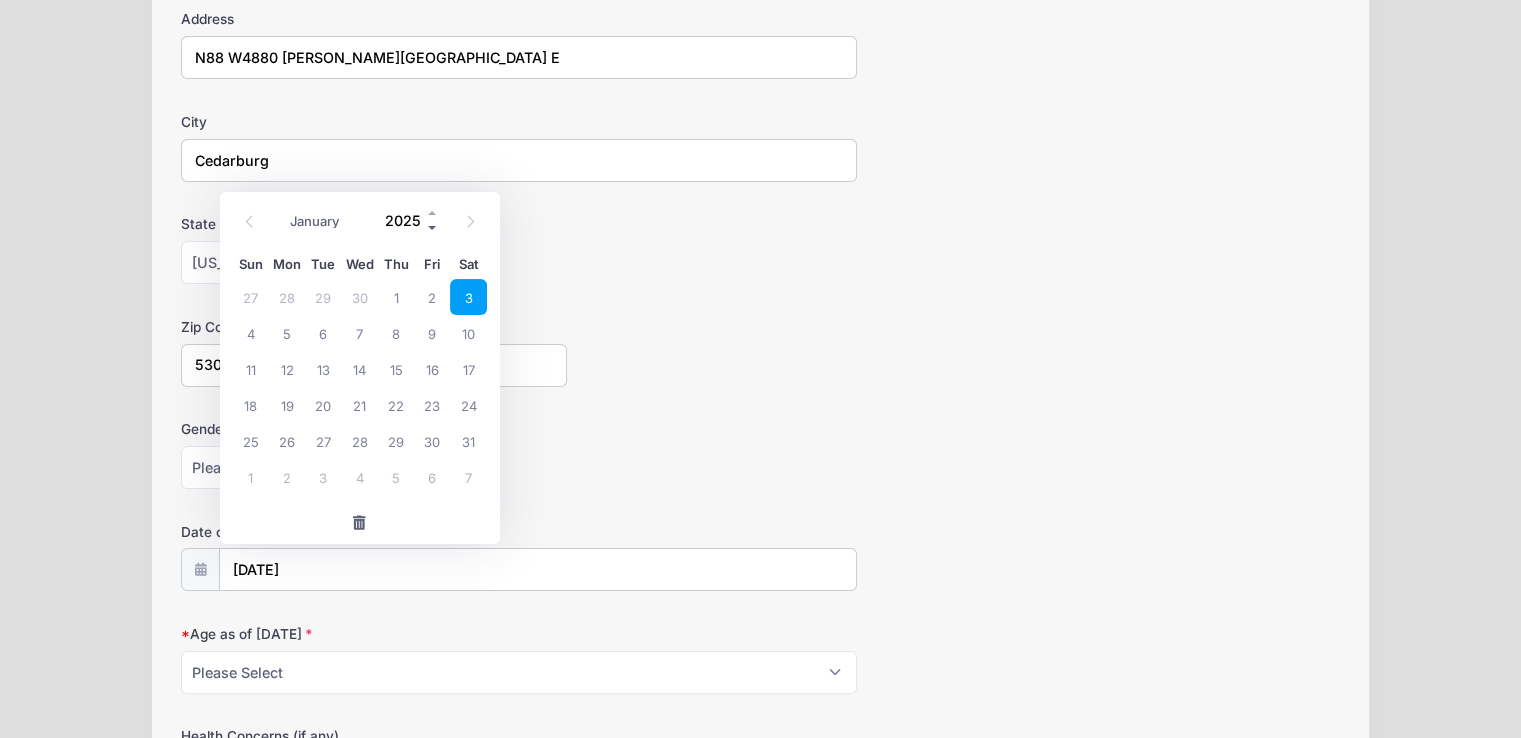 click at bounding box center [433, 228] 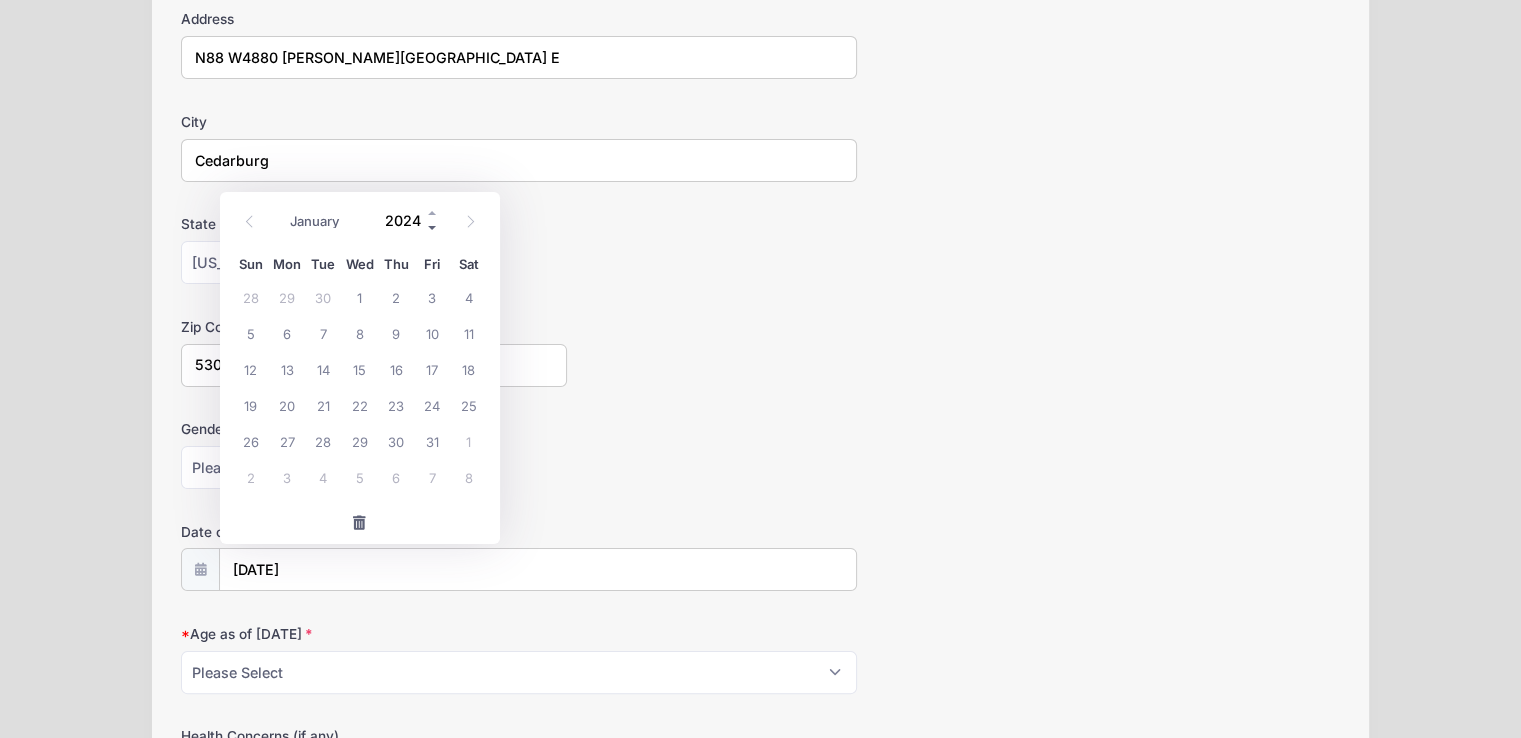 click at bounding box center [433, 228] 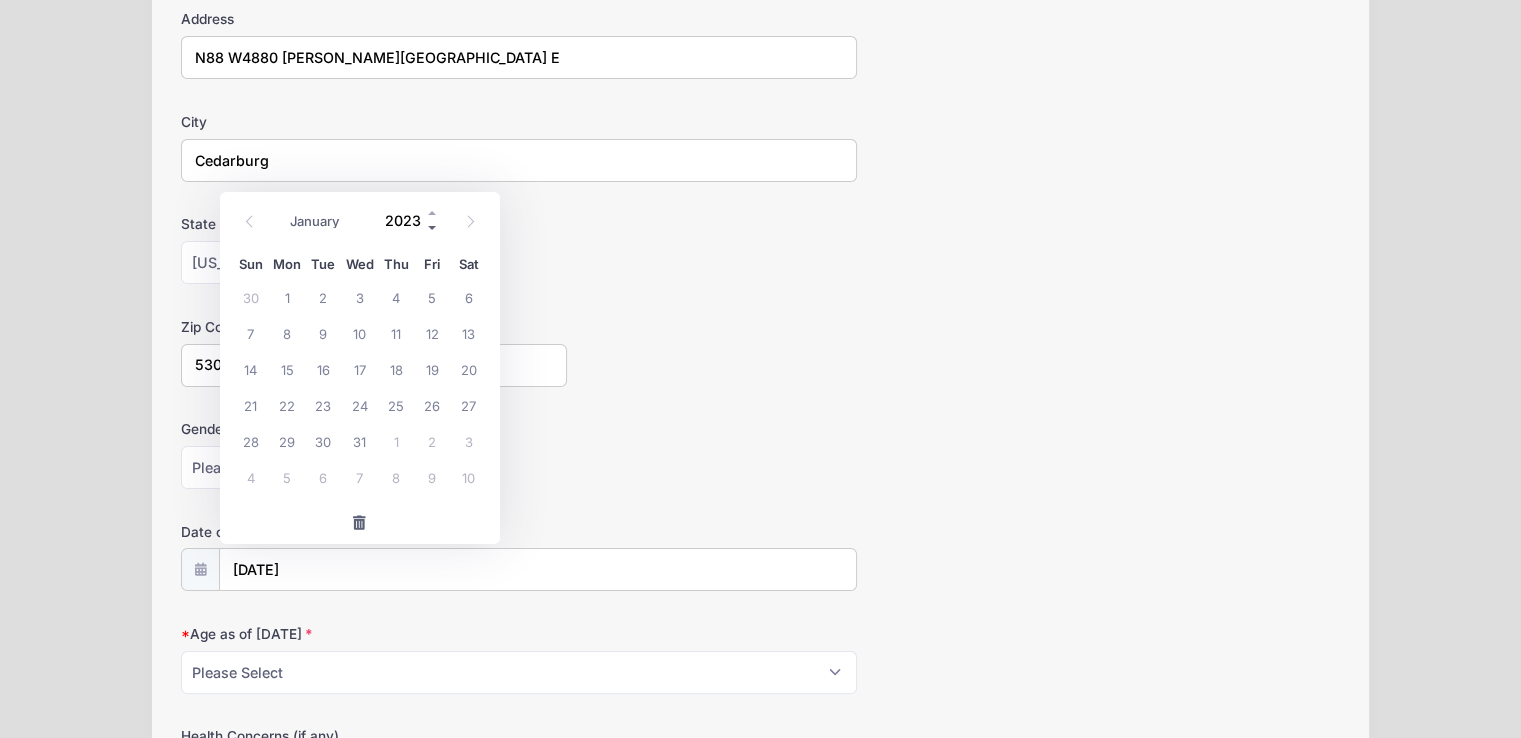 click at bounding box center [433, 228] 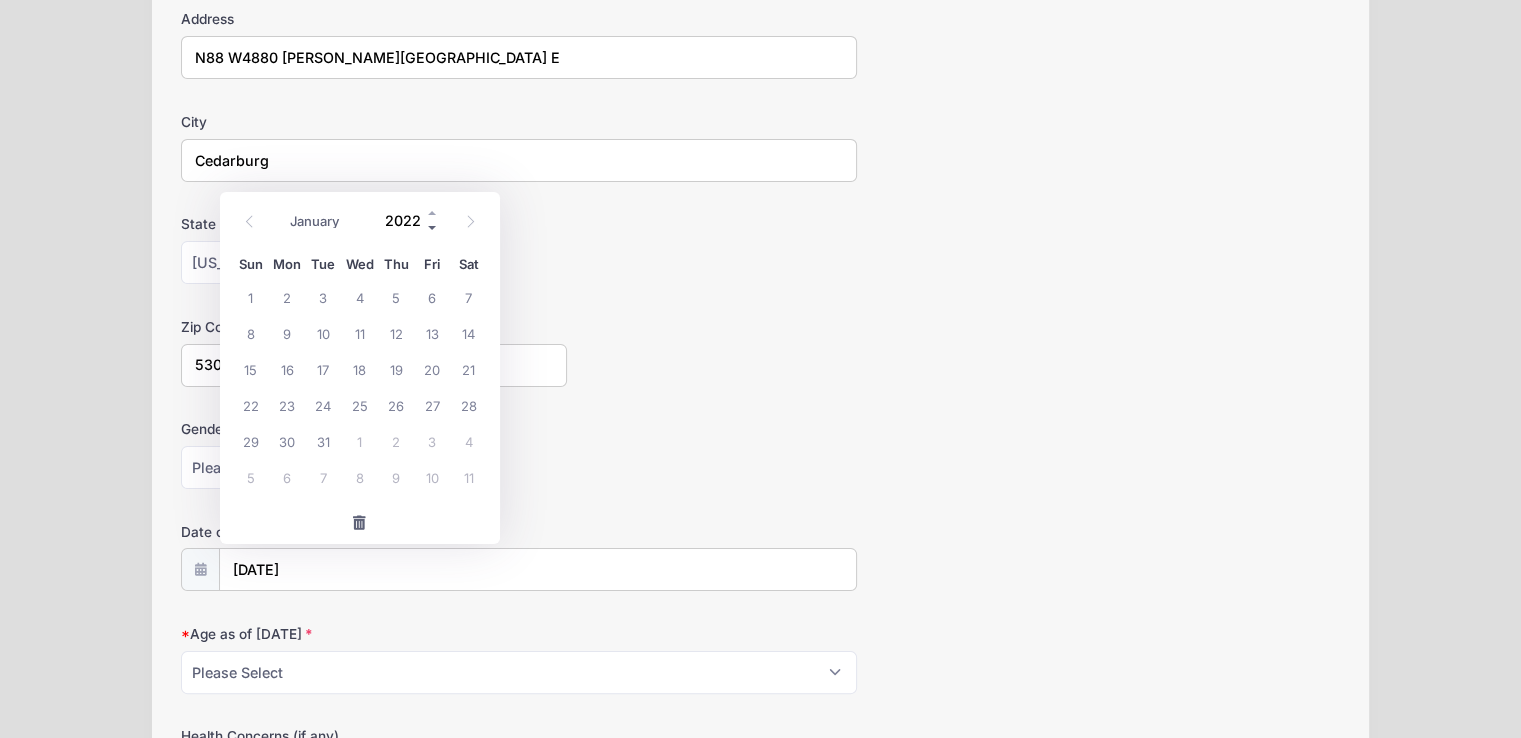 click at bounding box center (433, 228) 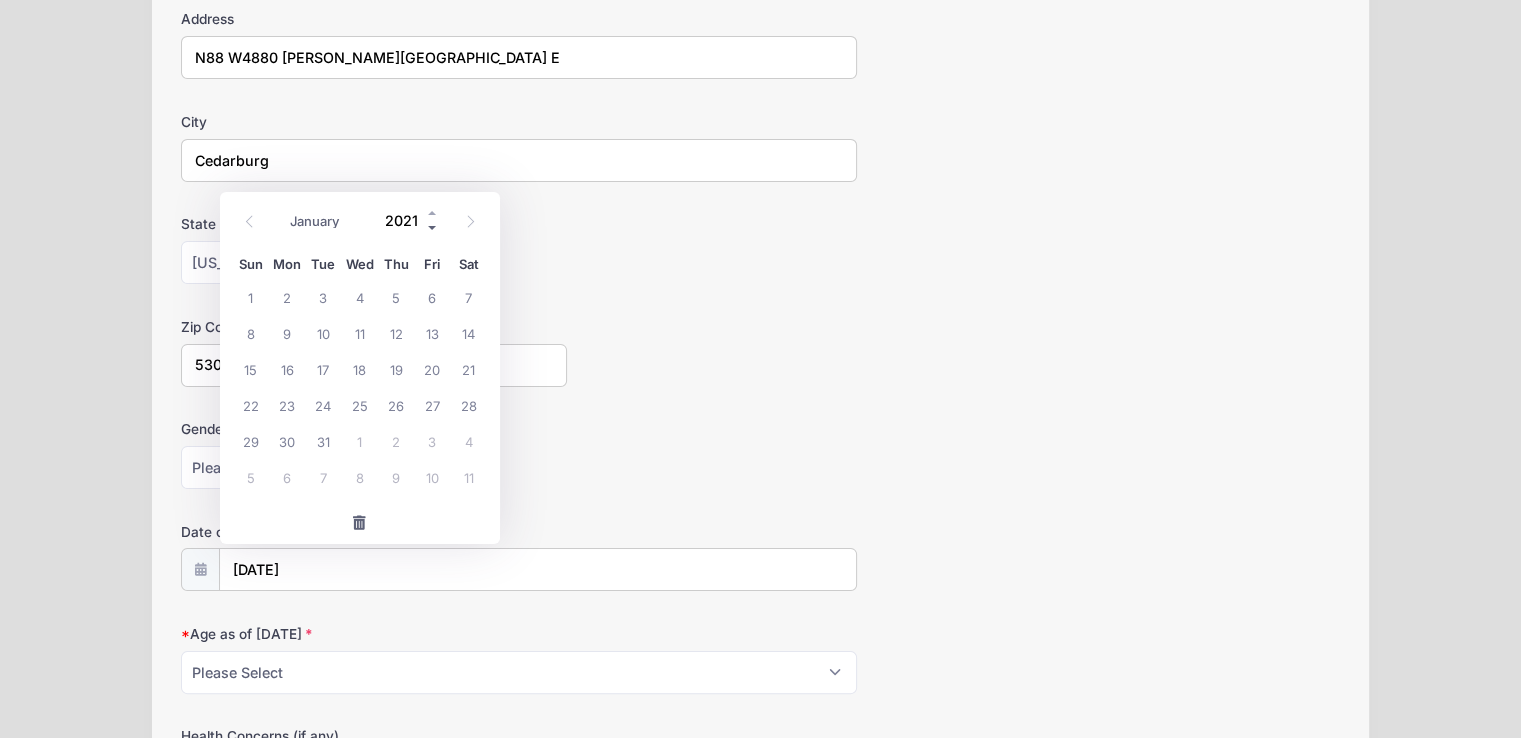 click at bounding box center (433, 228) 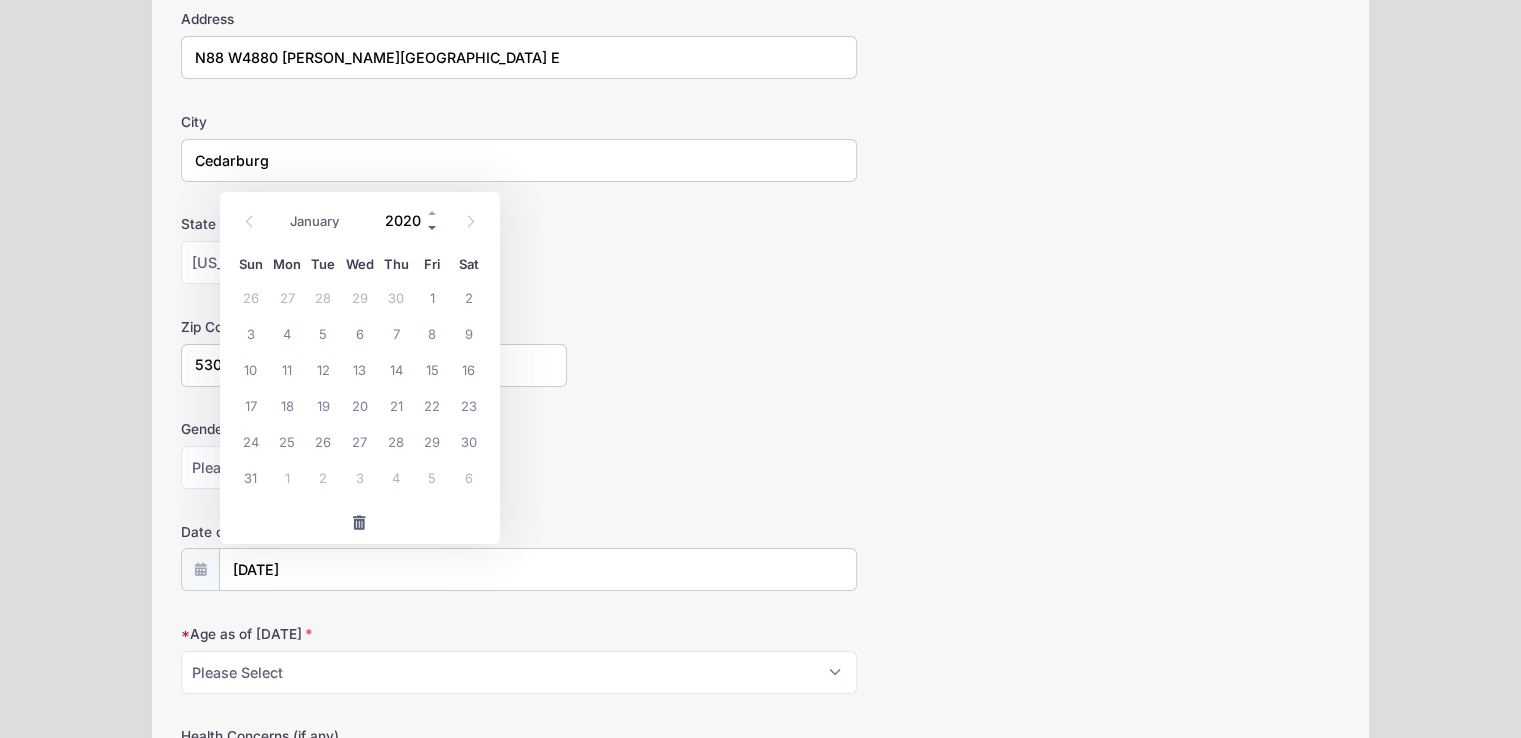 click at bounding box center (433, 228) 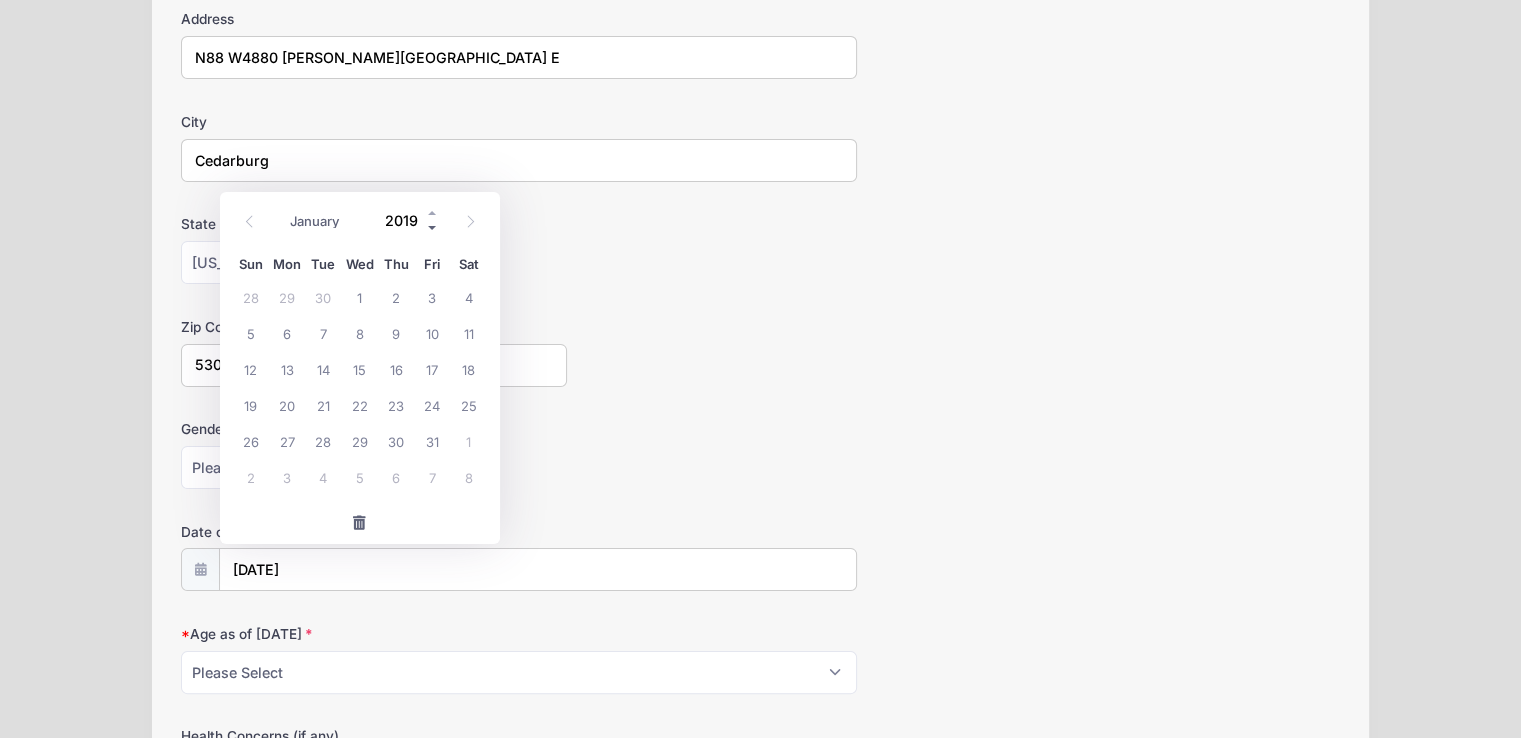 click at bounding box center [433, 228] 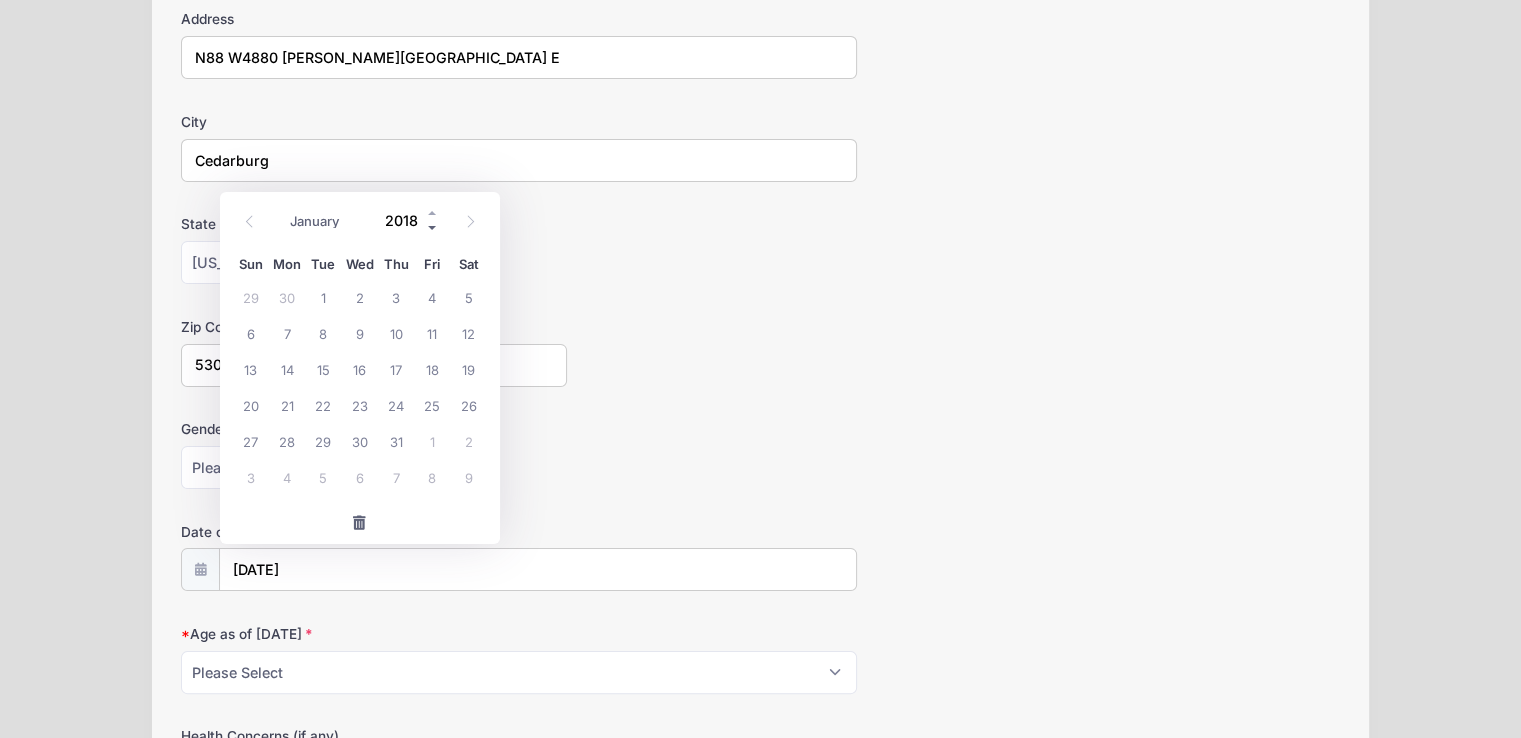 click at bounding box center (433, 228) 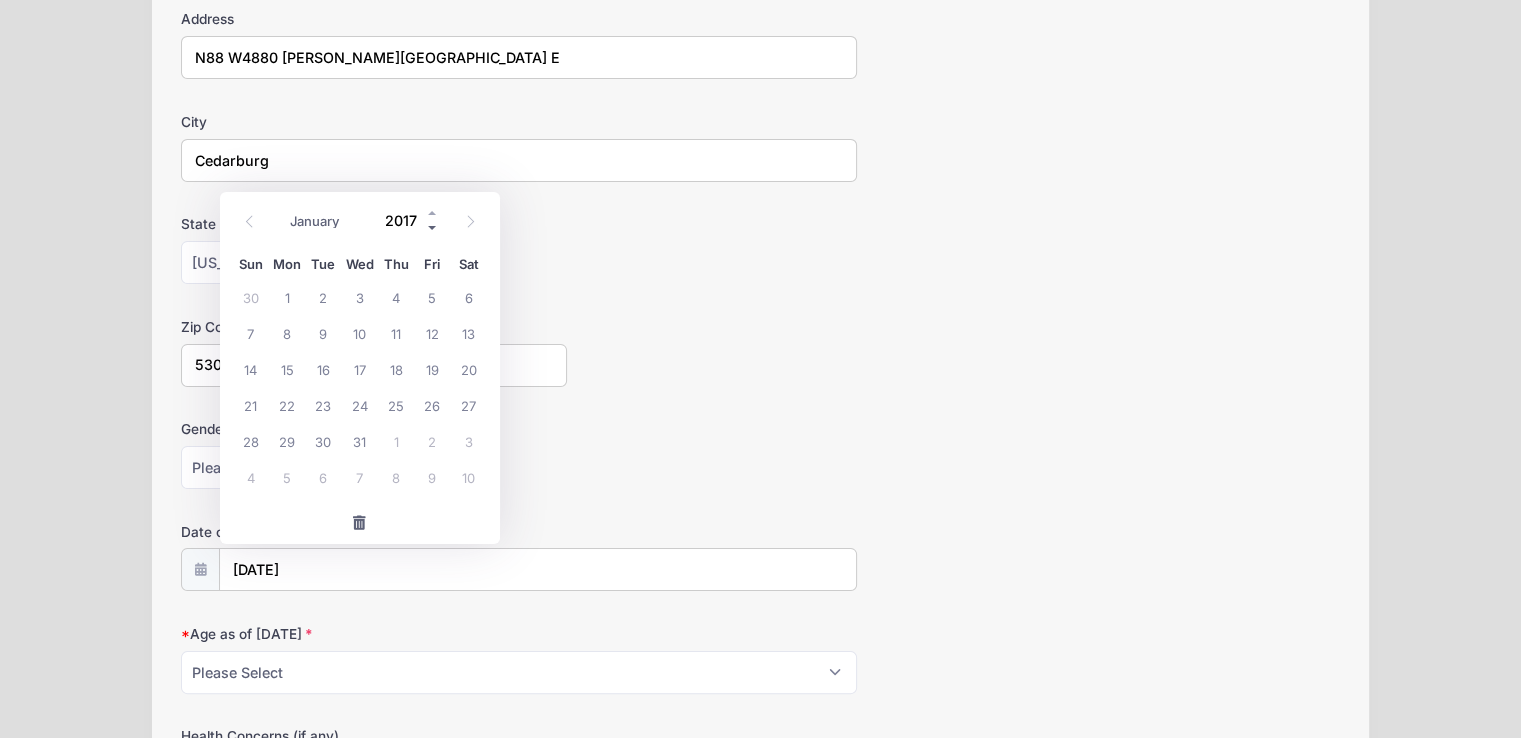 click at bounding box center (433, 228) 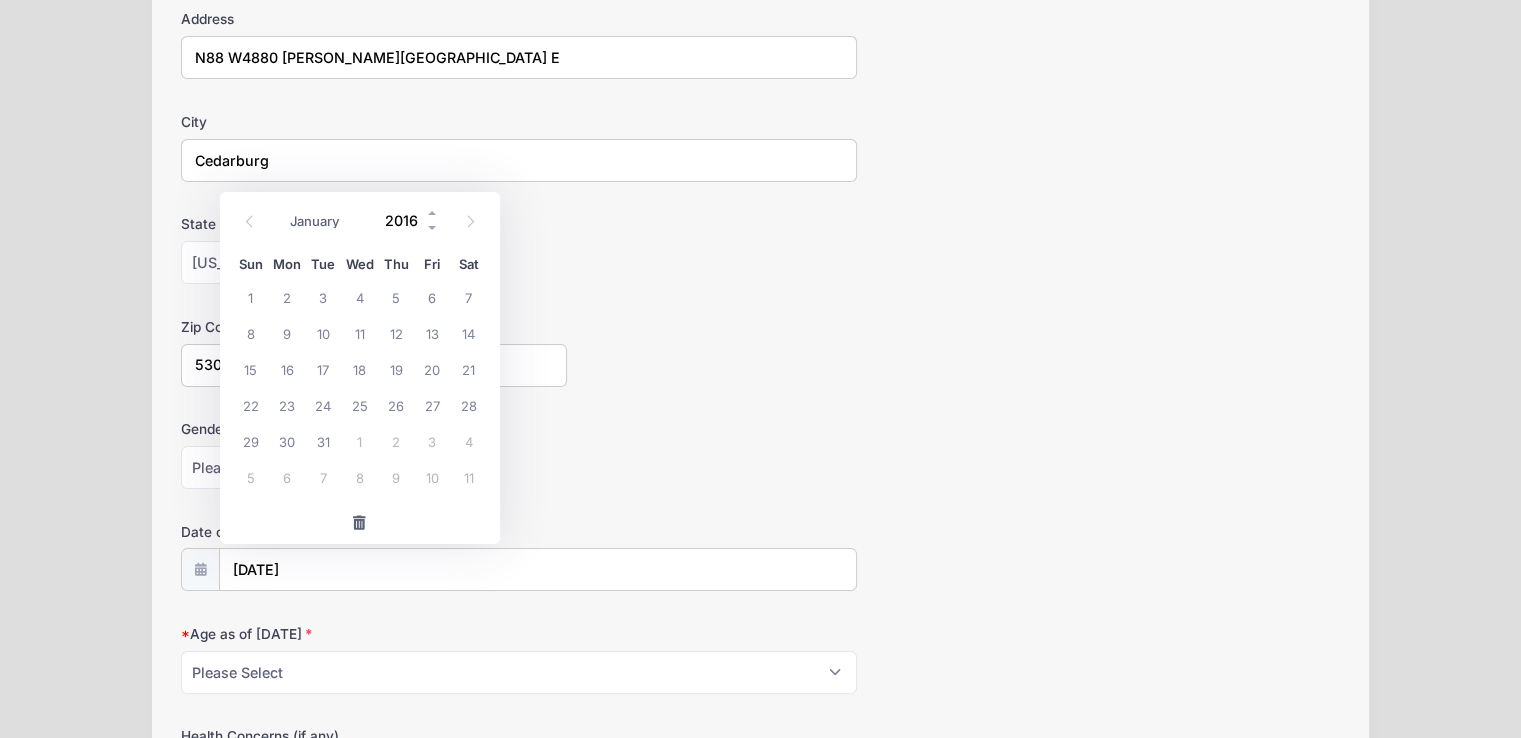 click on "2016" at bounding box center (407, 221) 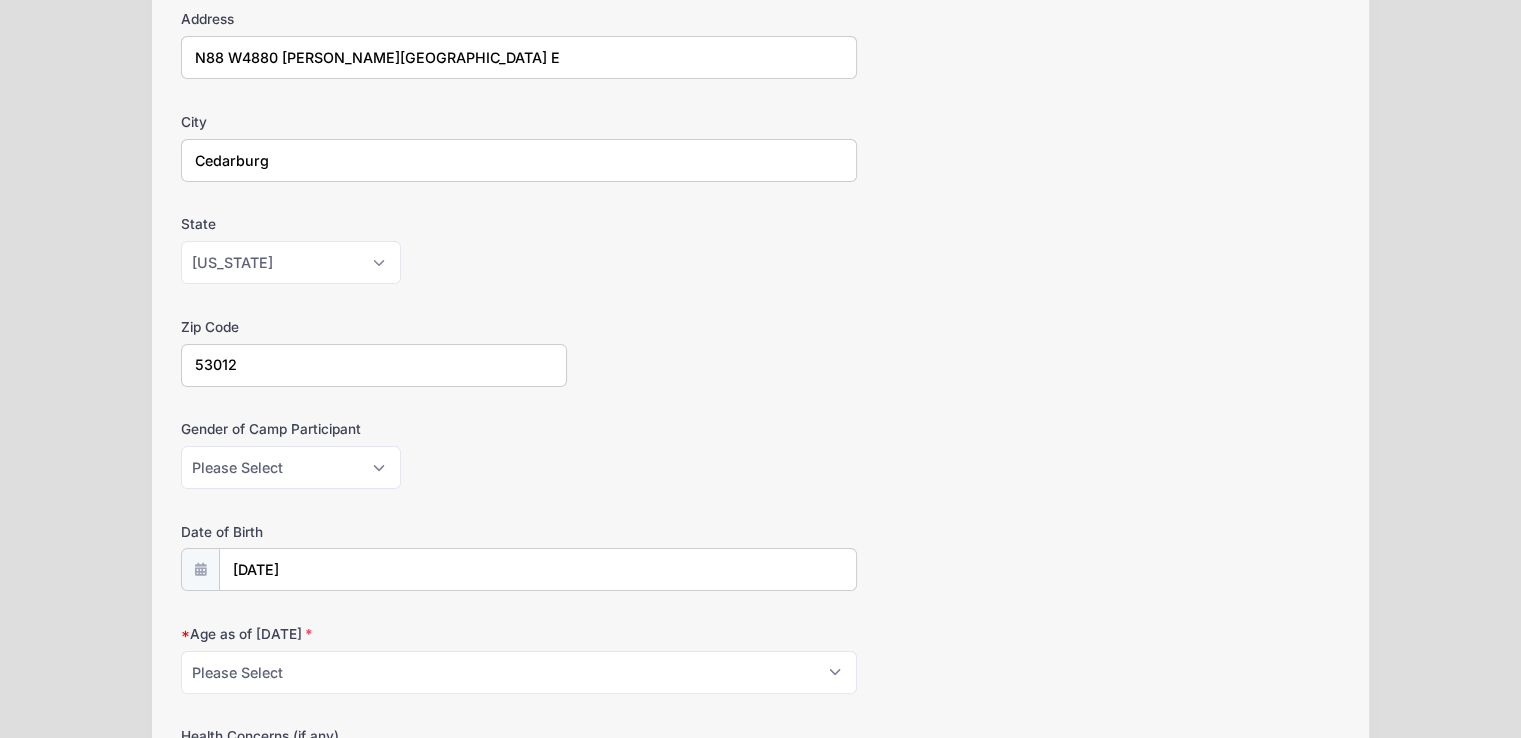 click on "State" at bounding box center (374, 224) 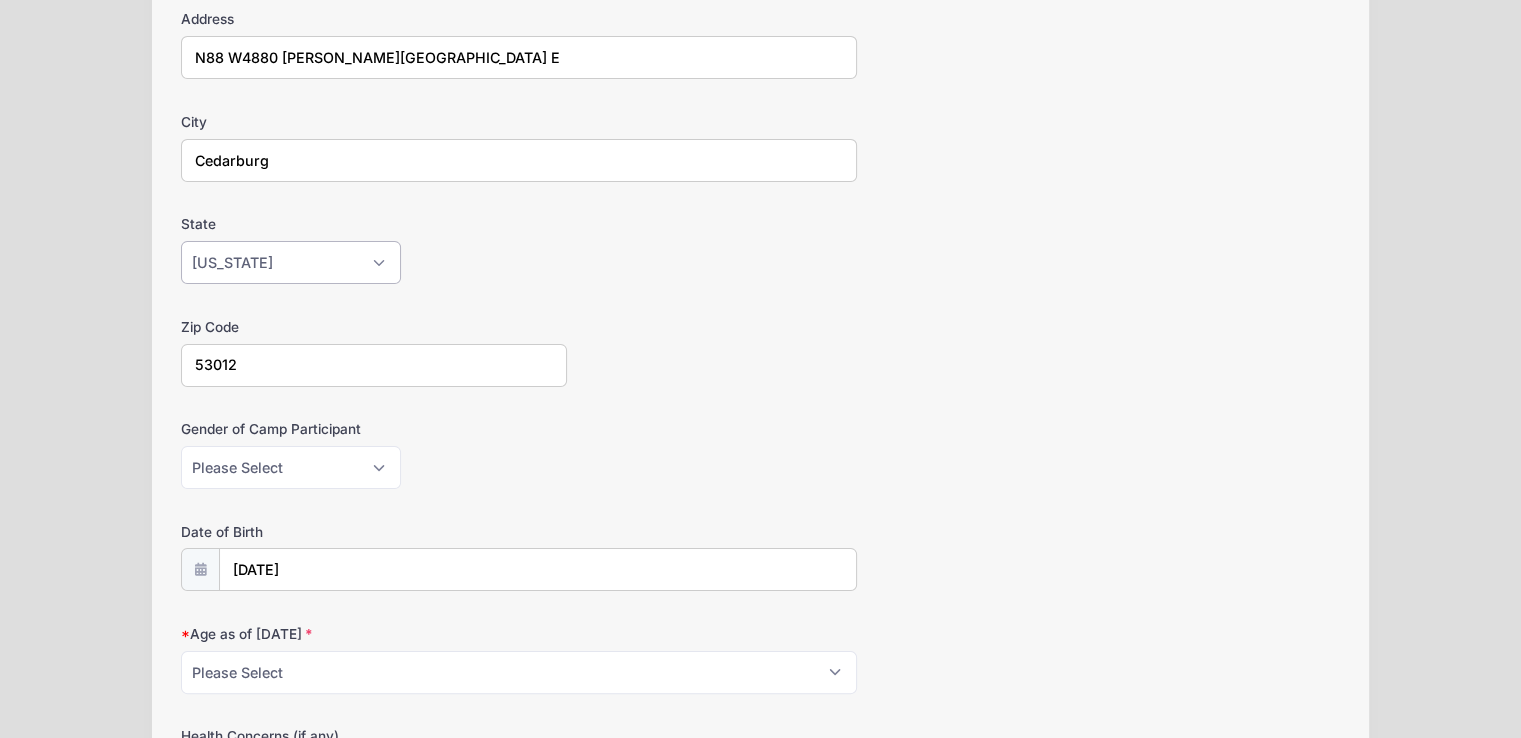 click on "[US_STATE] [US_STATE] [US_STATE] [US_STATE] [US_STATE] Armed Forces Africa Armed Forces Americas Armed Forces Canada Armed Forces Europe Armed Forces Middle East Armed Forces Pacific [US_STATE] [US_STATE] [US_STATE] [US_STATE] [US_STATE] [US_STATE] [US_STATE] [US_STATE] [US_STATE] [US_STATE] [US_STATE] [US_STATE] [US_STATE] [US_STATE] [US_STATE] [US_STATE] [US_STATE] [US_STATE] [PERSON_NAME][US_STATE] [US_STATE] [US_STATE] [US_STATE] [US_STATE] [US_STATE] [US_STATE] [US_STATE] [US_STATE] [US_STATE] [US_STATE] [US_STATE] [US_STATE] [US_STATE] [US_STATE] [US_STATE] [US_STATE] [US_STATE] [US_STATE] [US_STATE] [US_STATE] [US_STATE] [US_STATE] [US_STATE] [US_STATE] [US_STATE] [US_STATE] [US_STATE] [US_STATE] [US_STATE] [GEOGRAPHIC_DATA] [US_STATE][PERSON_NAME][US_STATE] [US_STATE][PERSON_NAME] [US_STATE] [US_STATE] Other-[GEOGRAPHIC_DATA] Other" at bounding box center [291, 262] 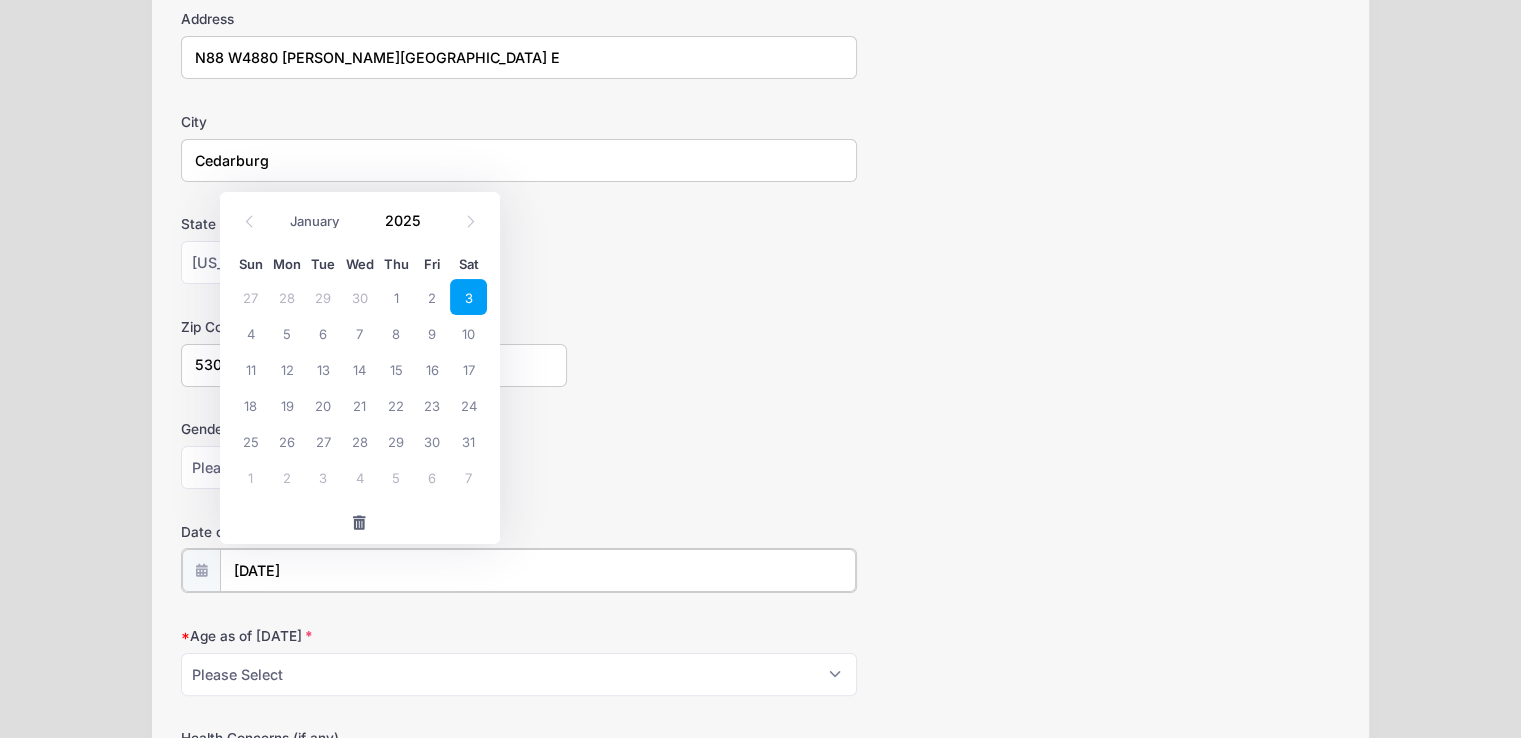 click on "[DATE]" at bounding box center [538, 570] 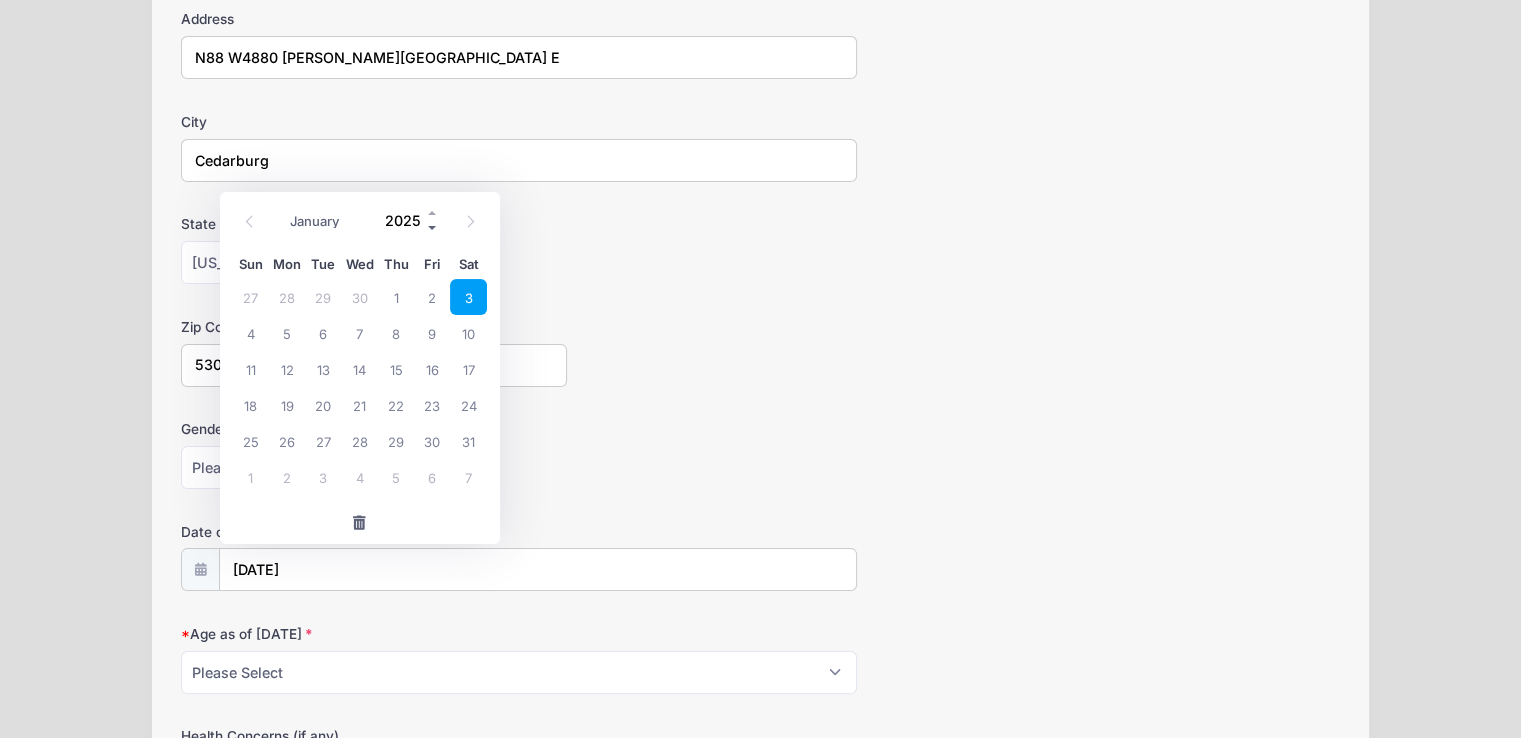 click at bounding box center [433, 228] 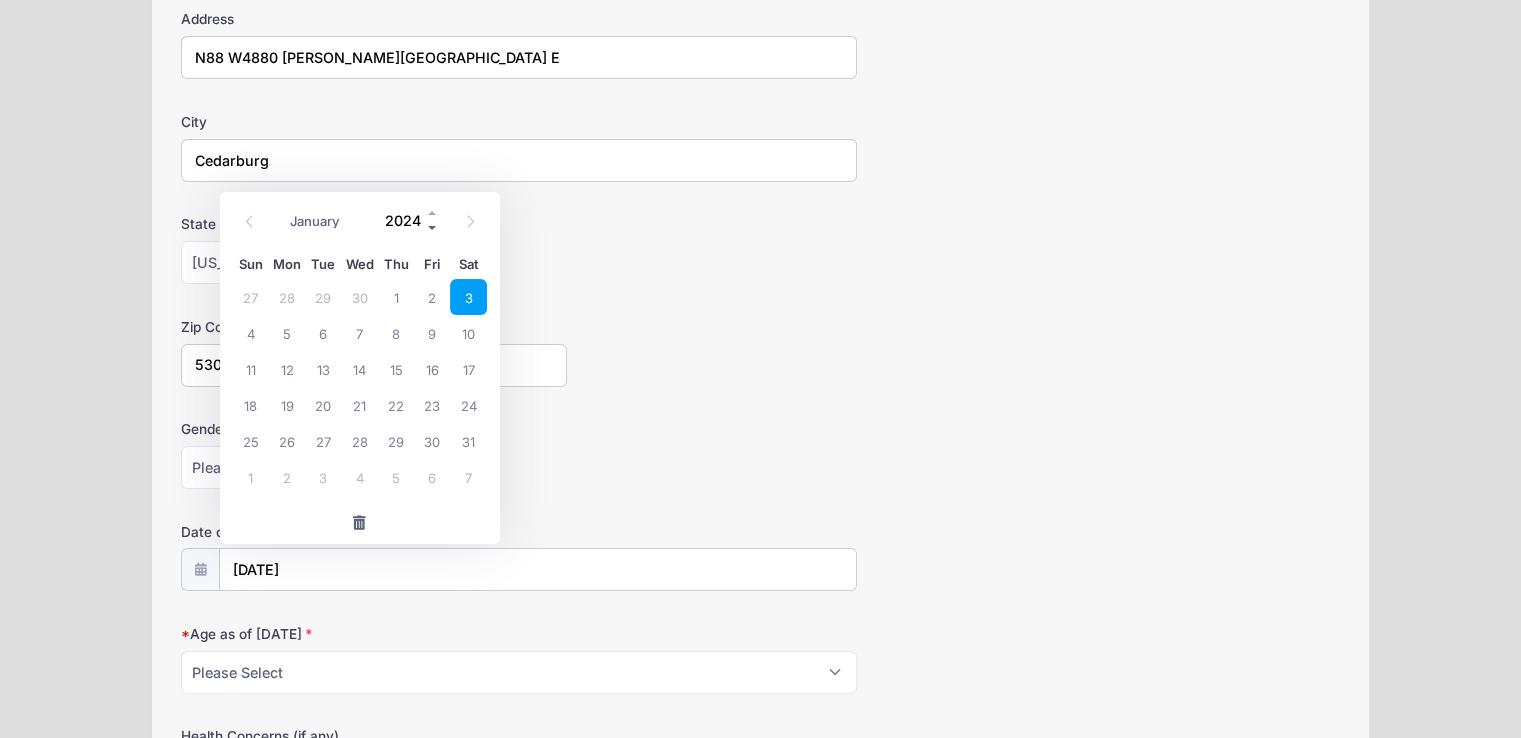 click at bounding box center (433, 228) 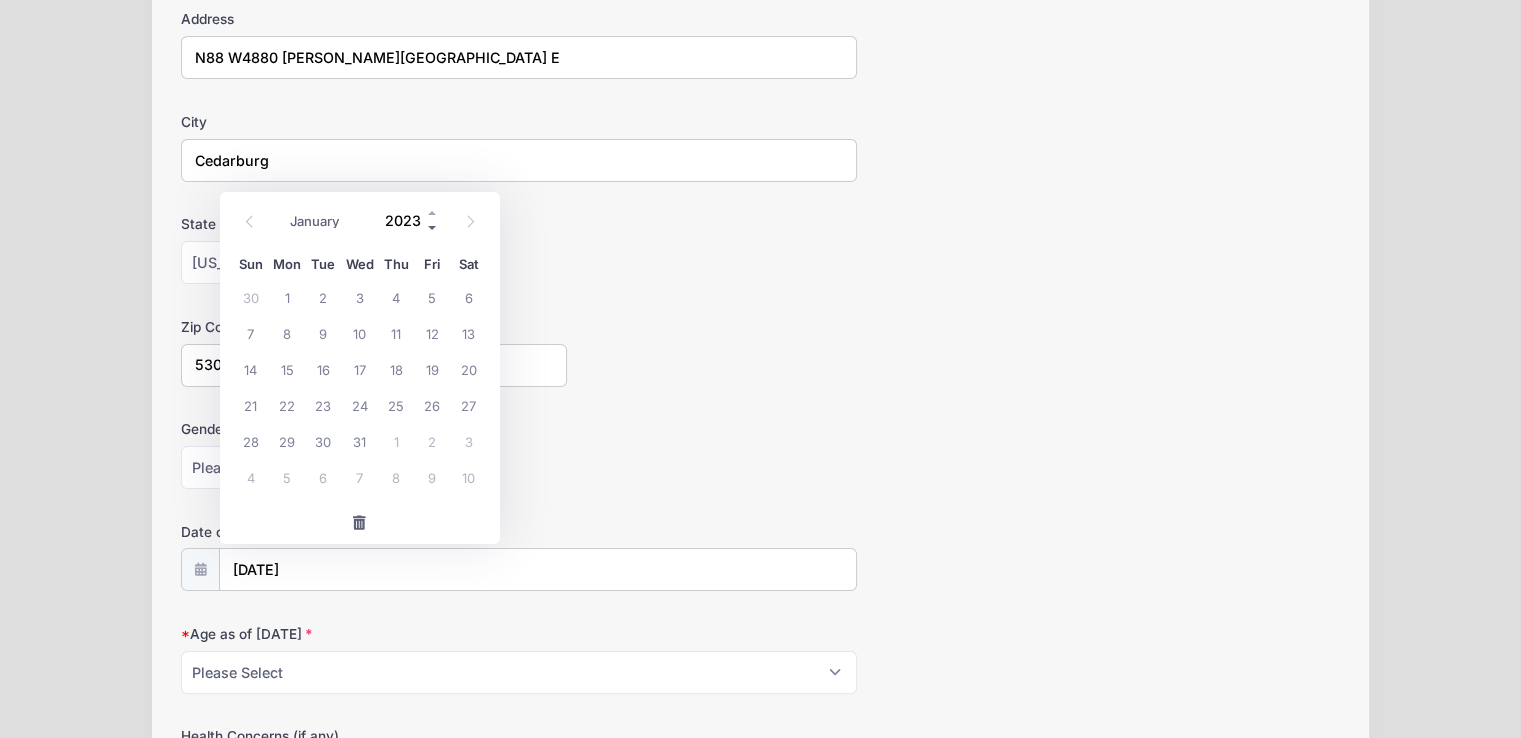 click at bounding box center (433, 228) 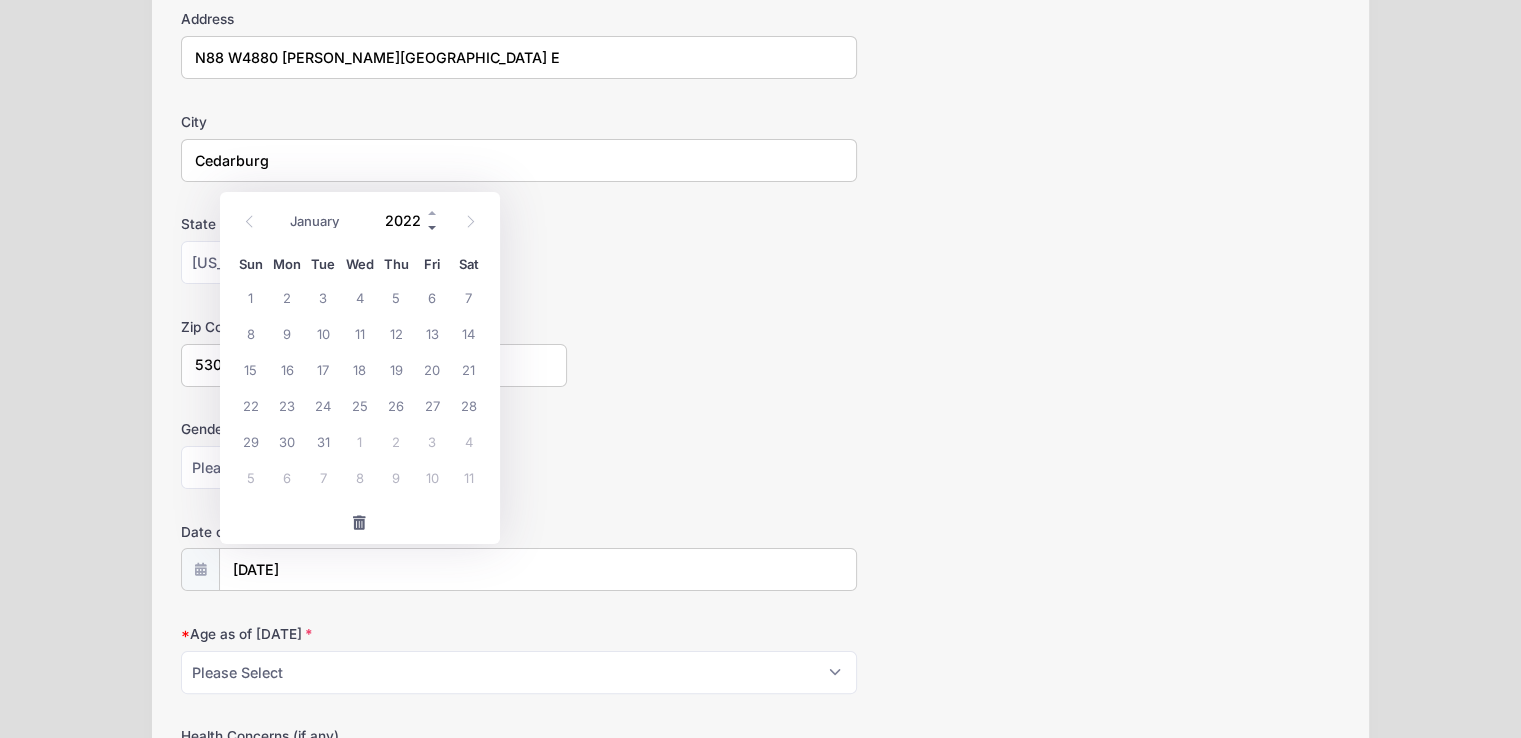 click at bounding box center (433, 228) 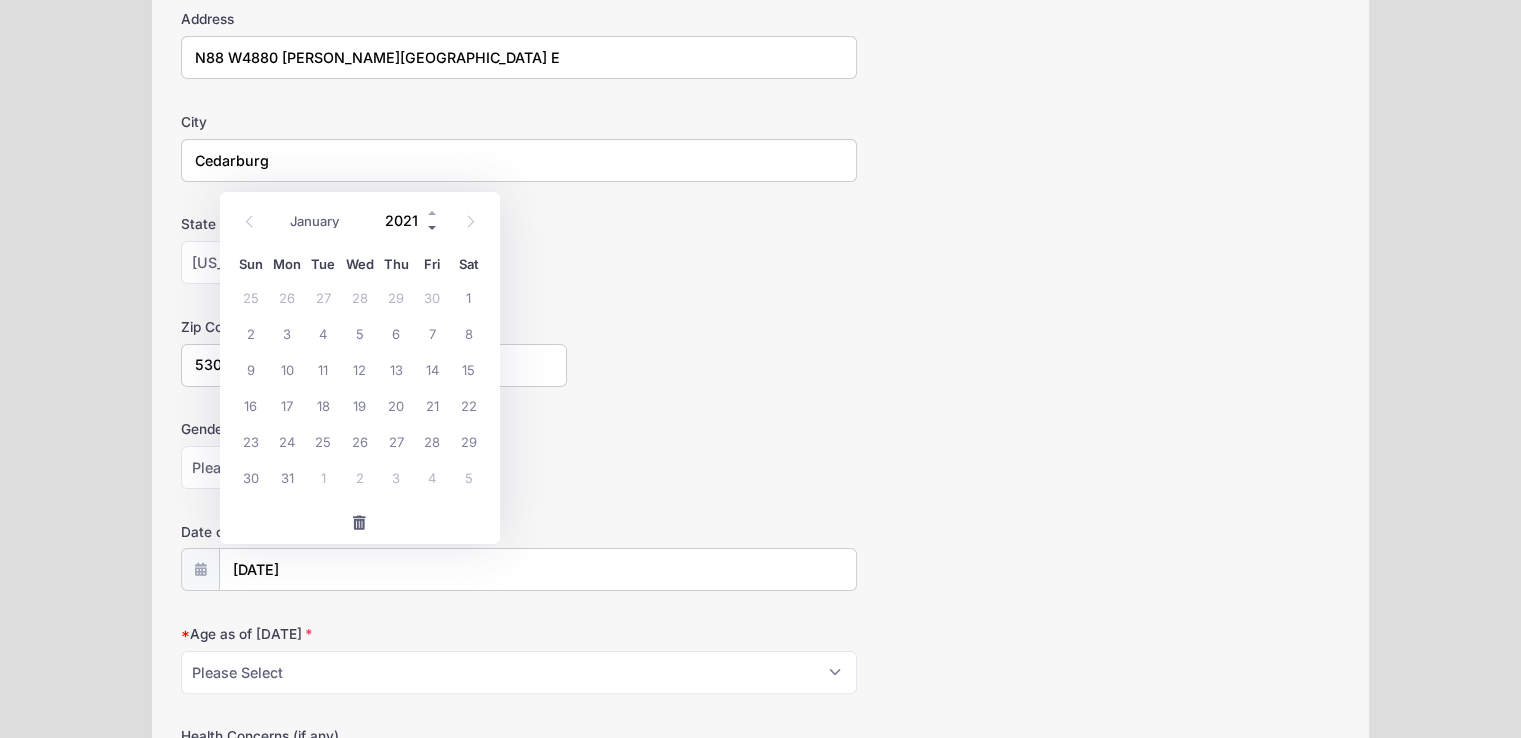click at bounding box center [433, 228] 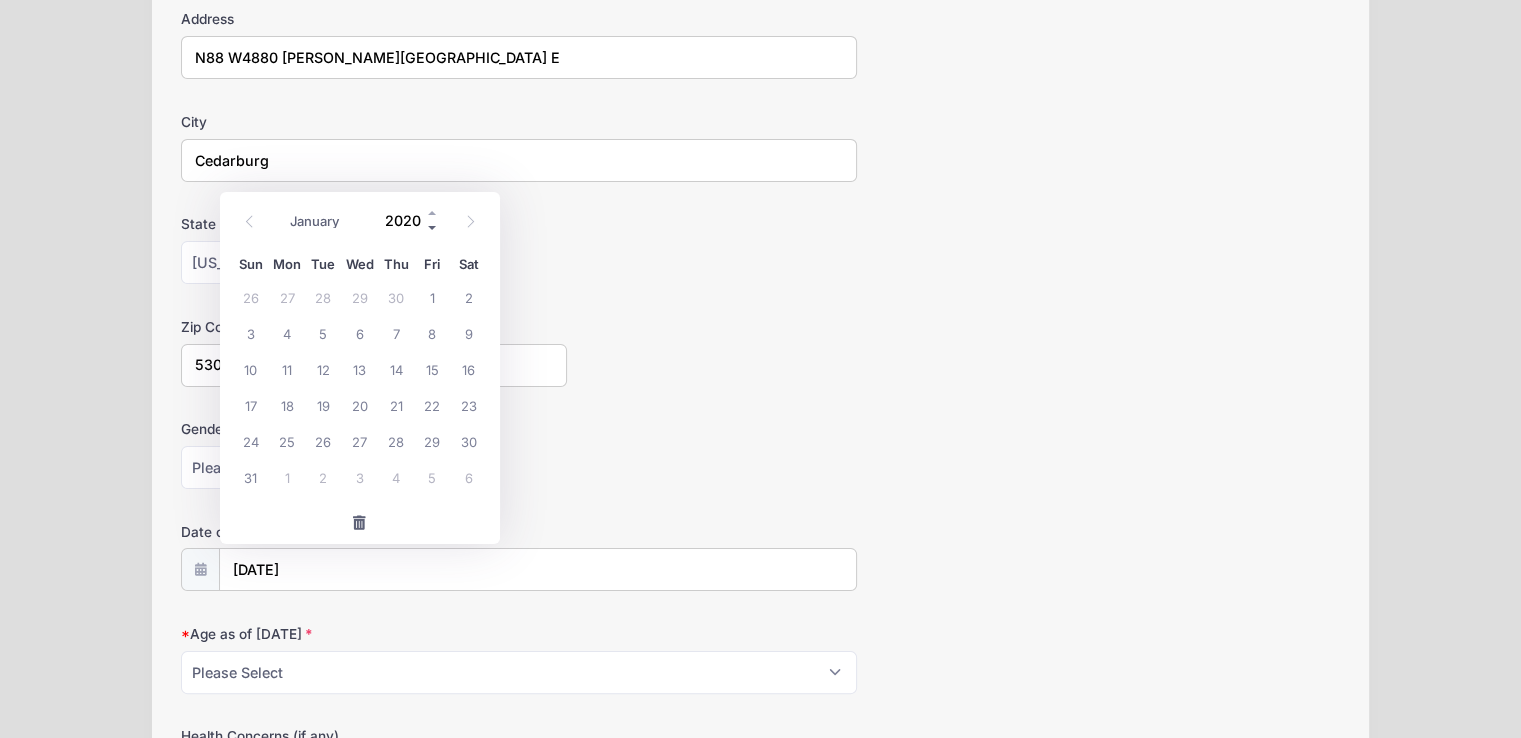 click at bounding box center (433, 228) 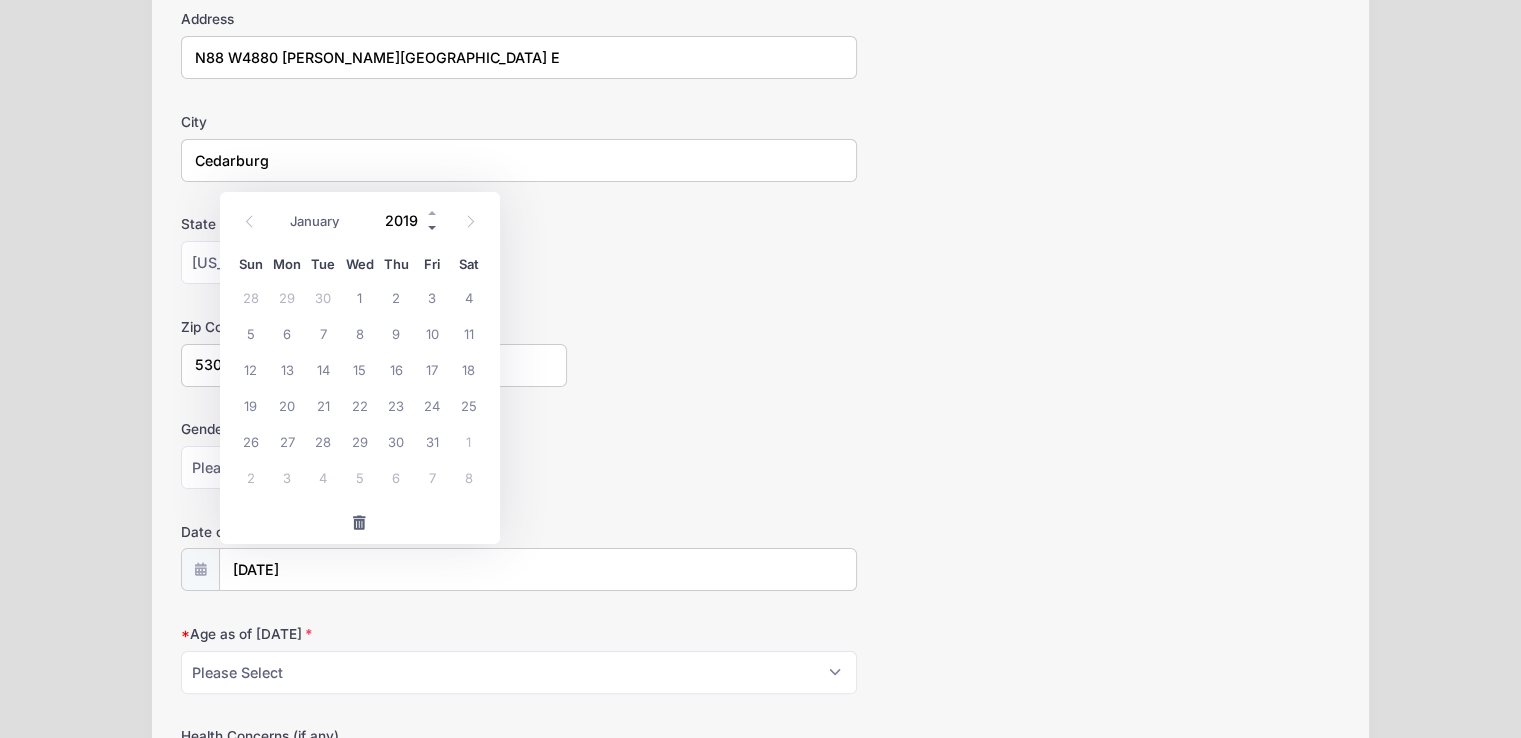 click at bounding box center [433, 228] 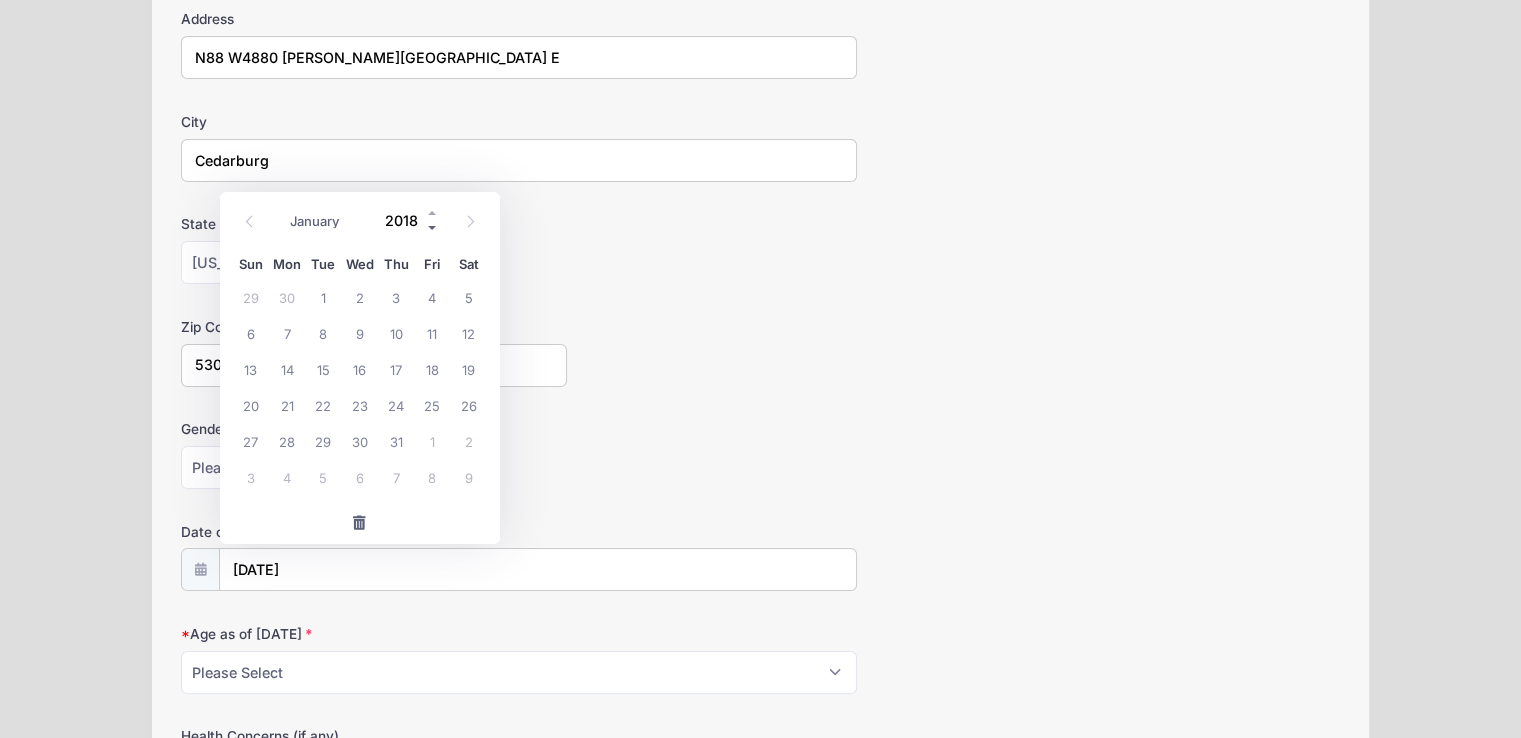 click at bounding box center (433, 228) 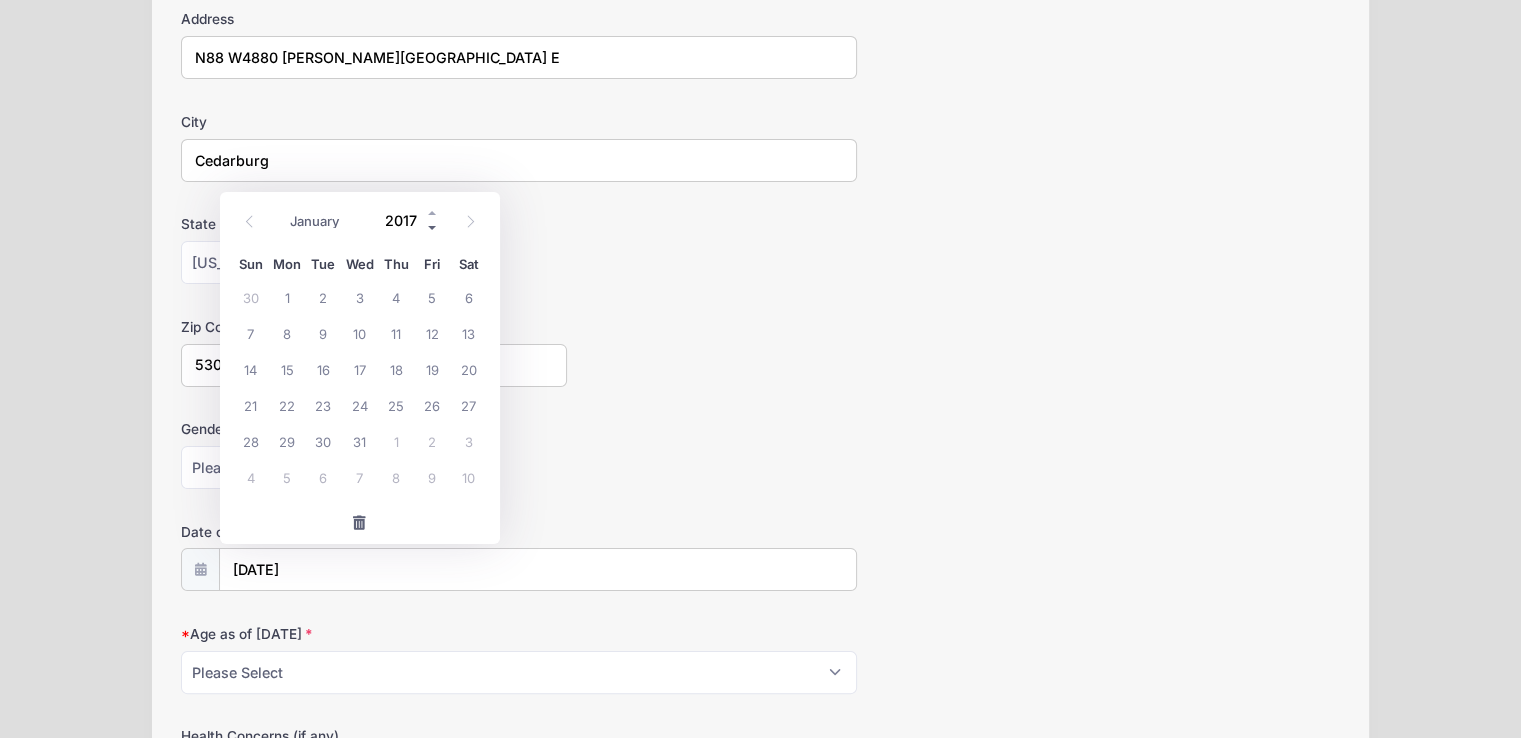 click at bounding box center (433, 228) 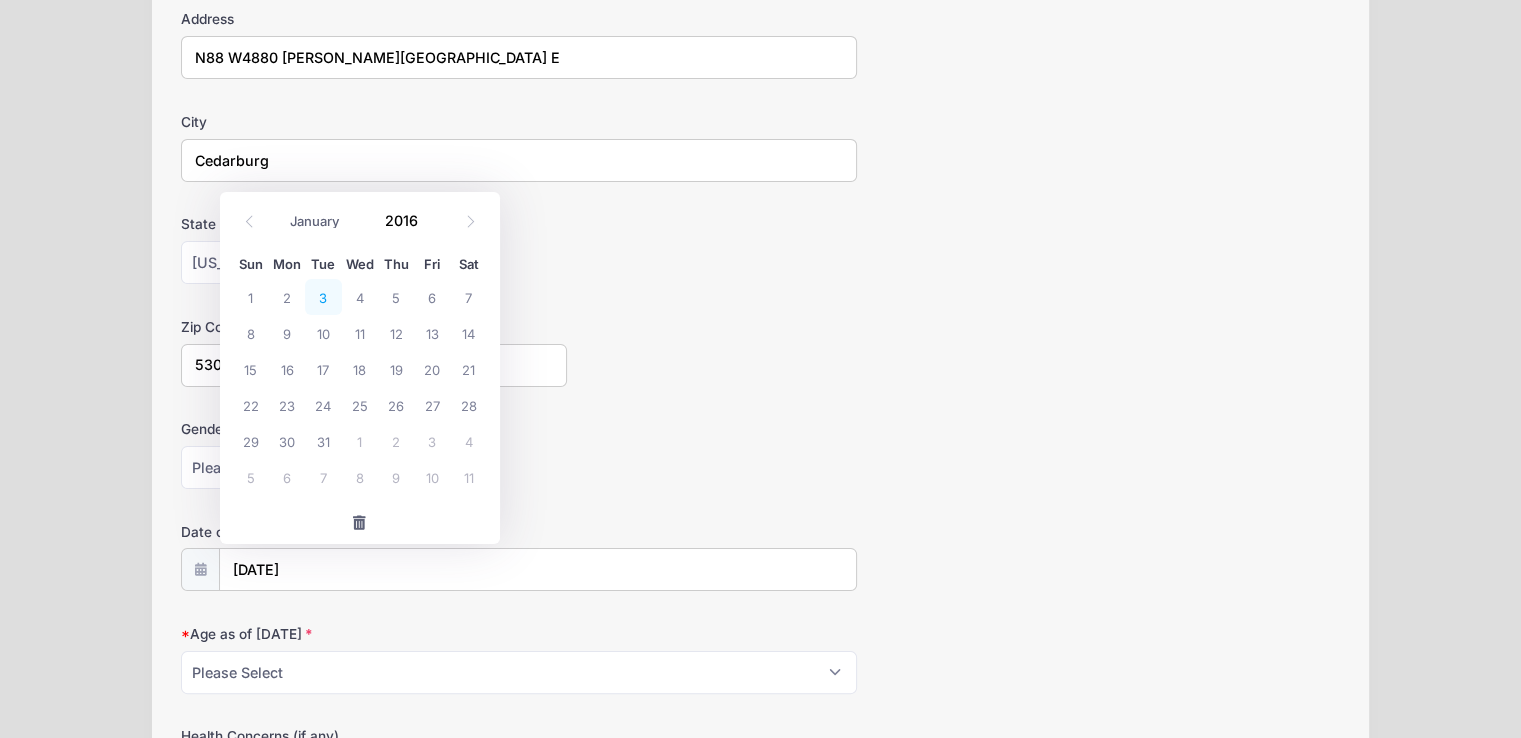 click on "3" at bounding box center (323, 297) 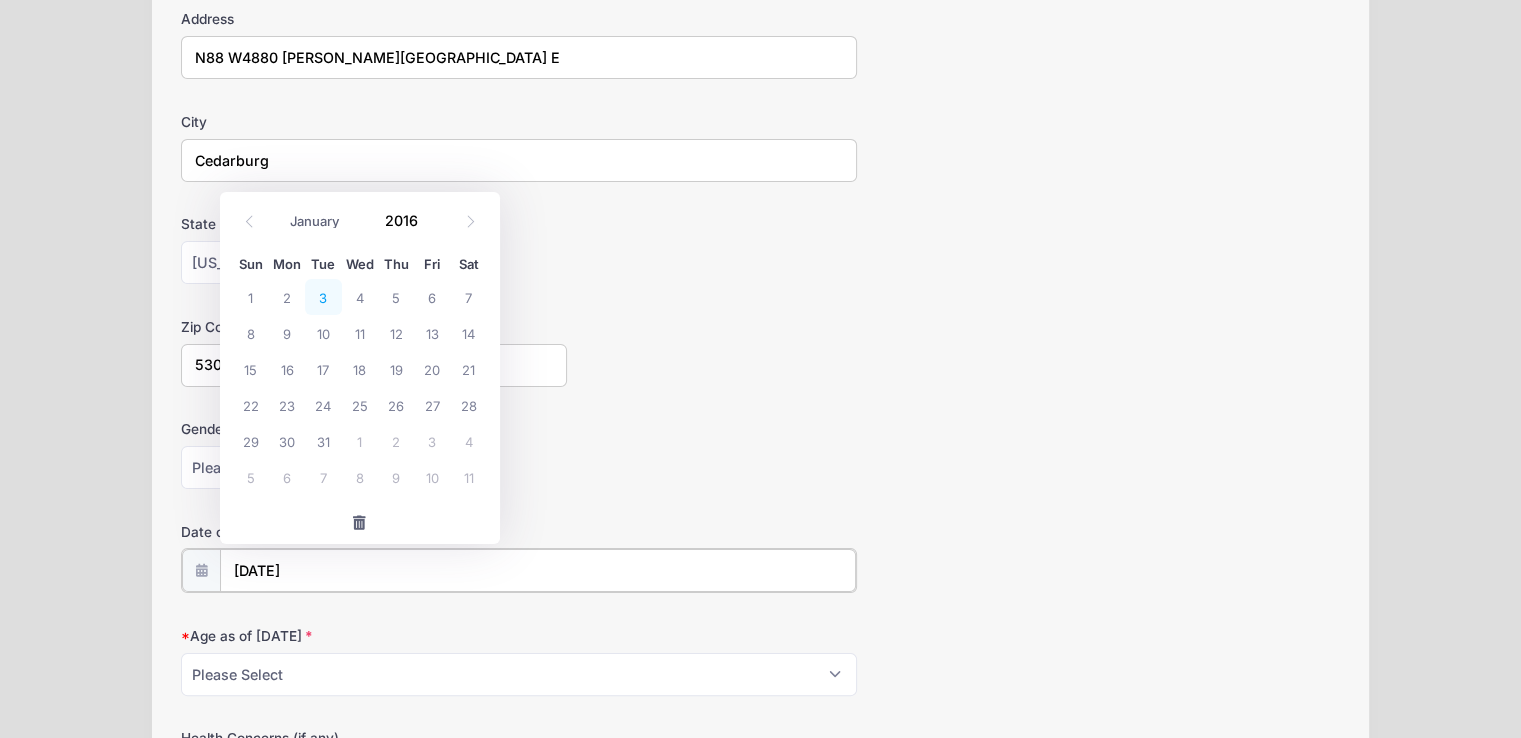 type on "[DATE]" 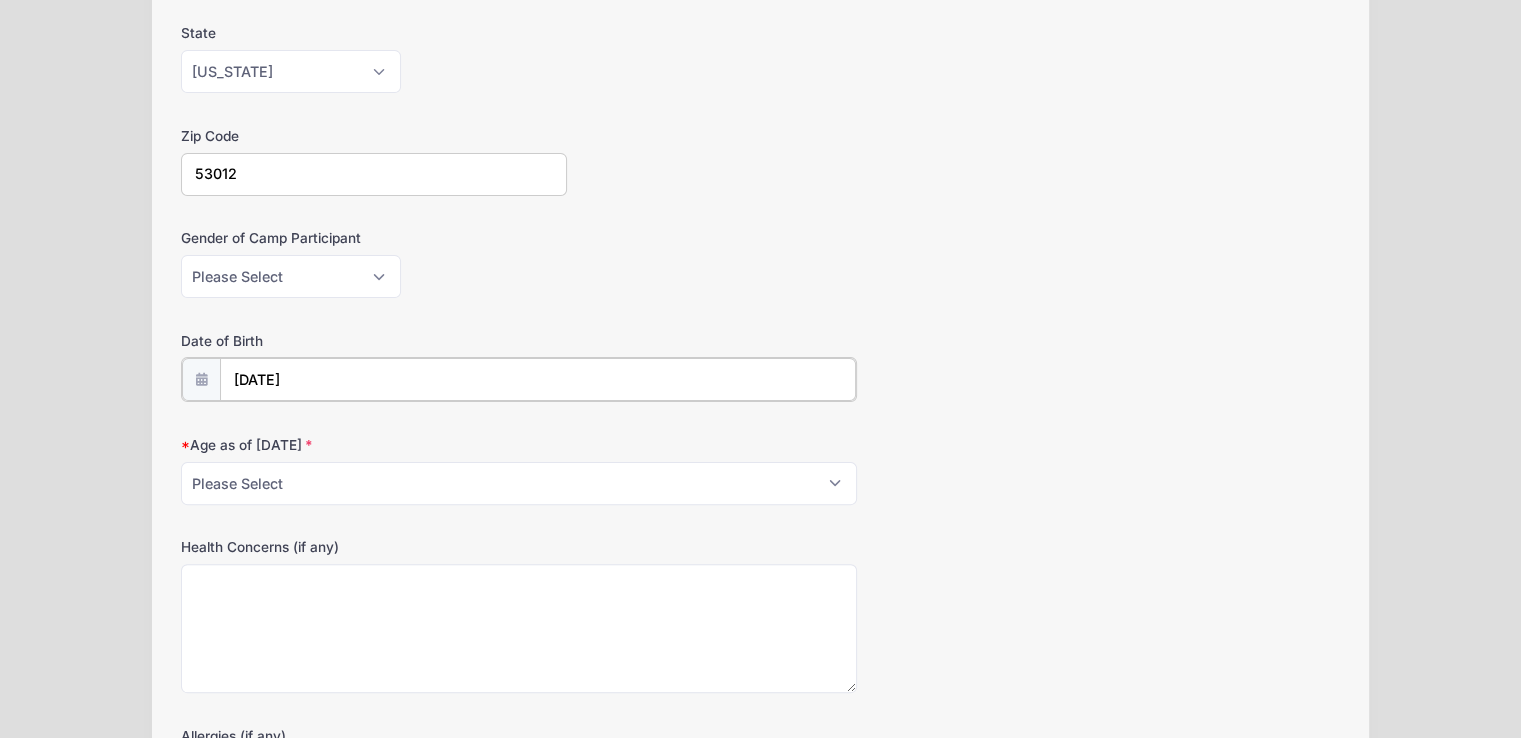 scroll, scrollTop: 464, scrollLeft: 0, axis: vertical 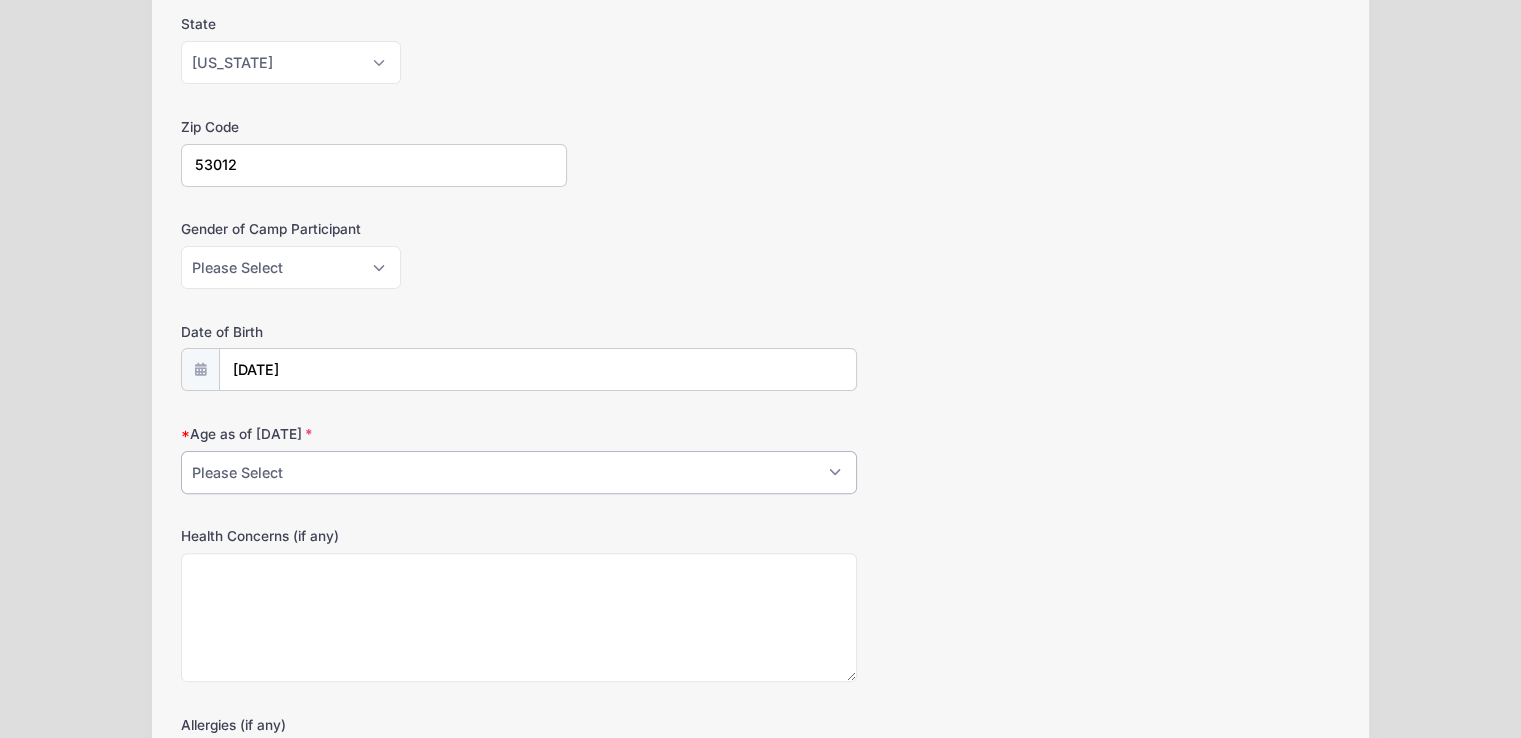 click on "Please Select 9
11
12
13
14" at bounding box center (519, 472) 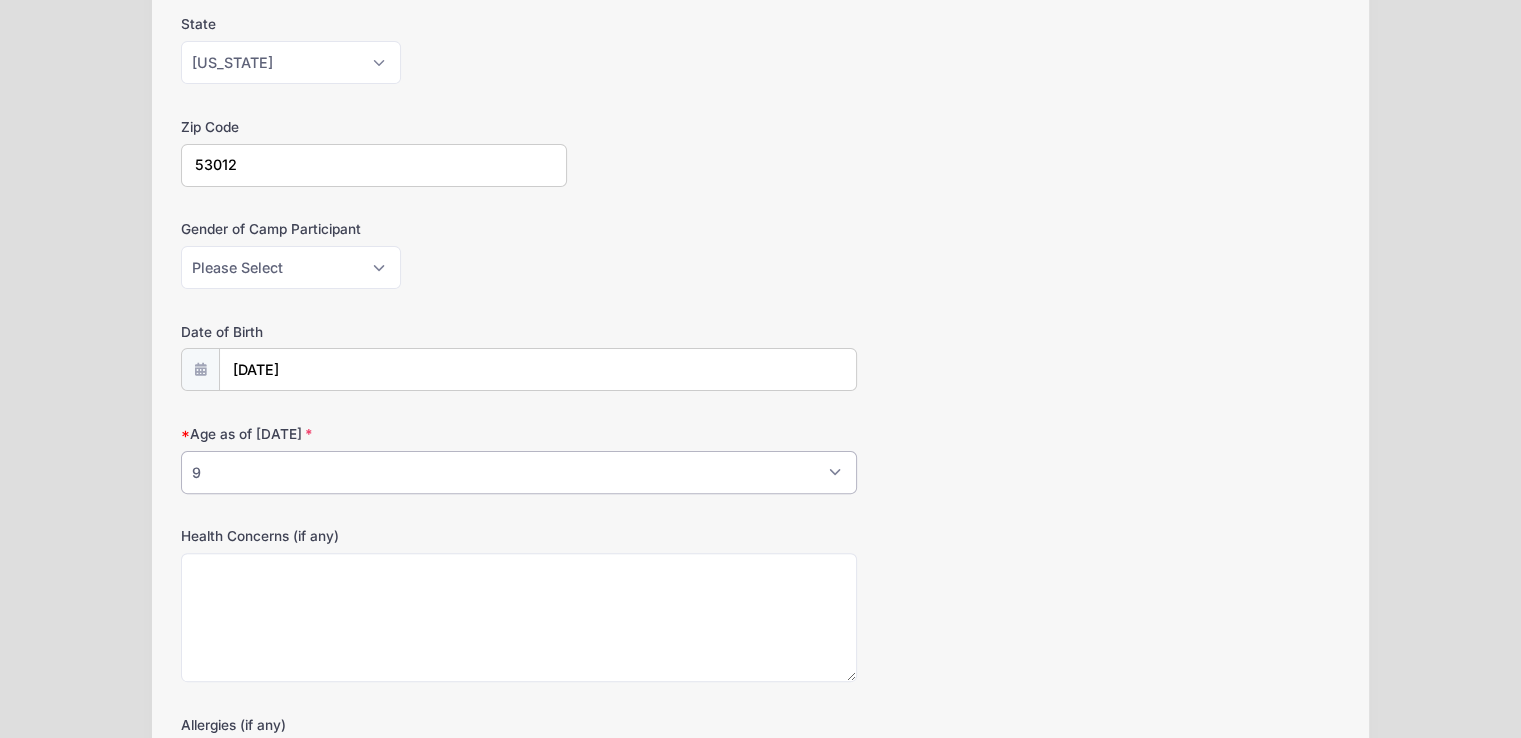 click on "Please Select 9
11
12
13
14" at bounding box center (519, 472) 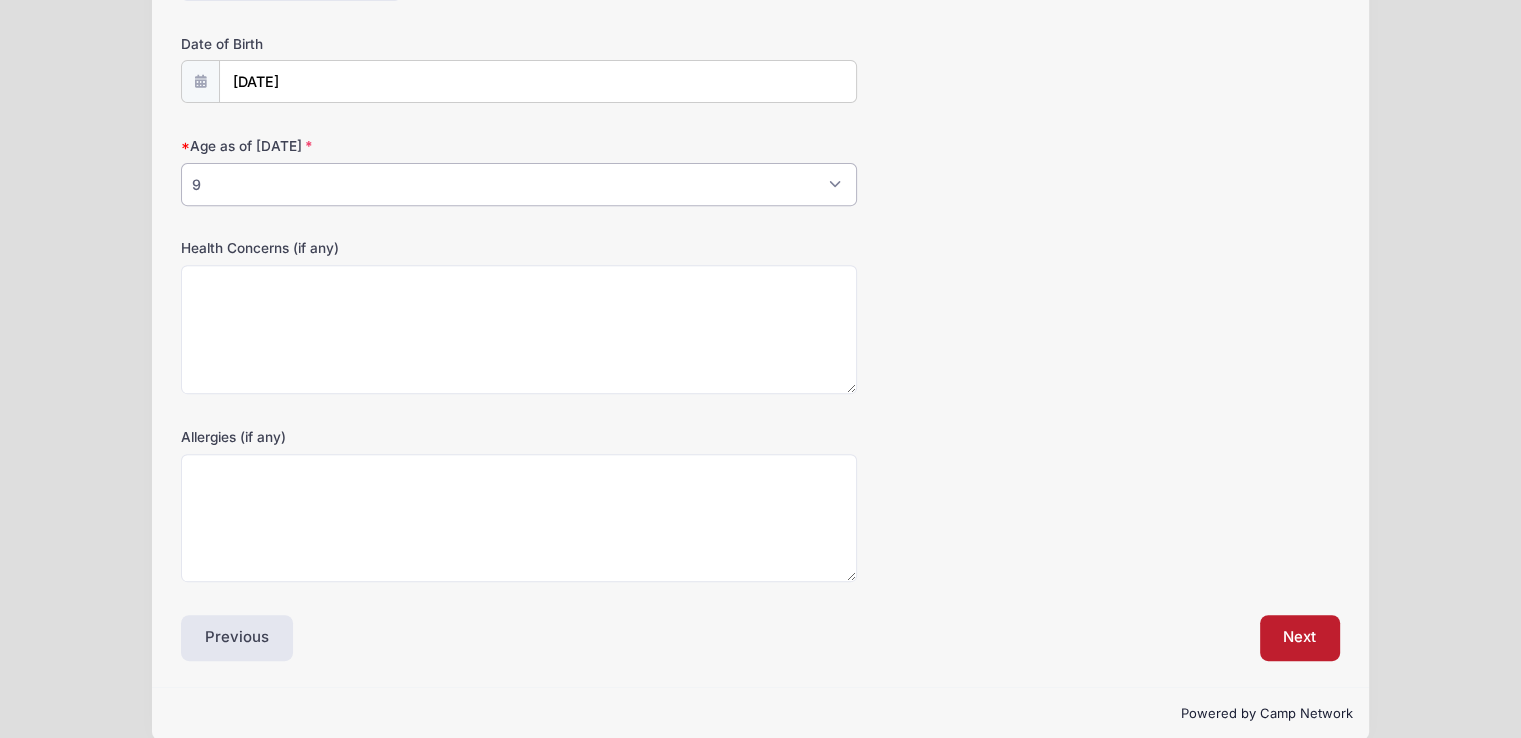 scroll, scrollTop: 776, scrollLeft: 0, axis: vertical 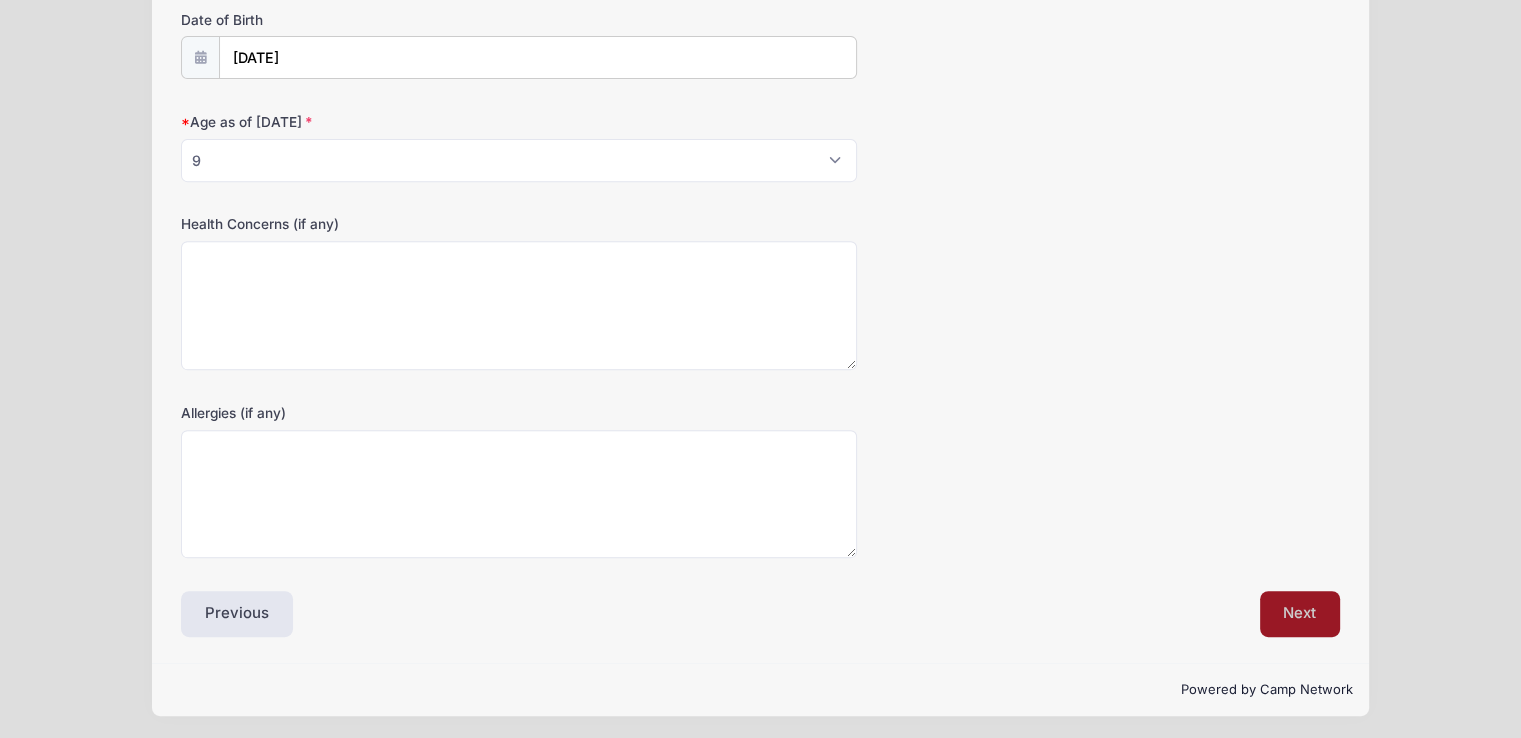 click on "Next" at bounding box center [1300, 614] 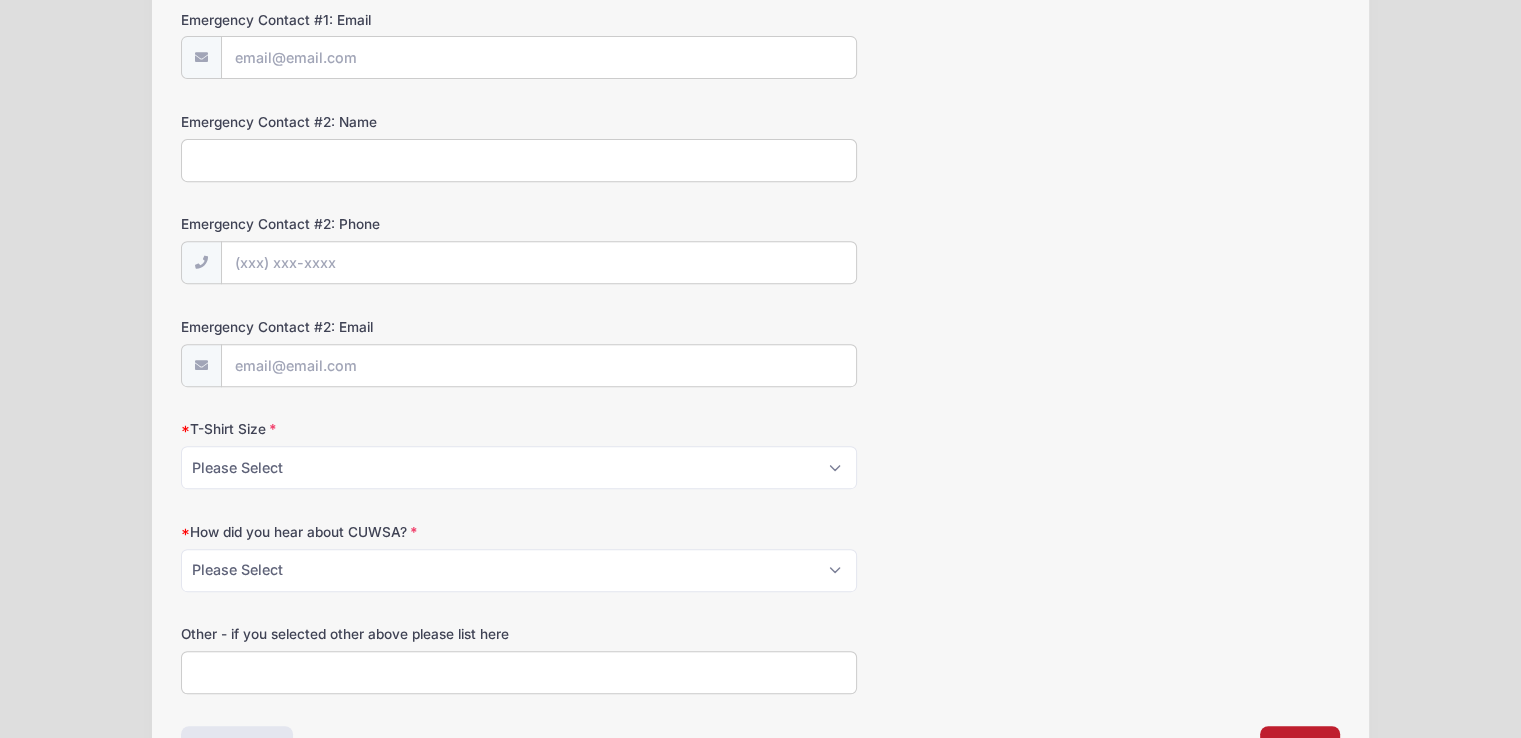 scroll, scrollTop: 5, scrollLeft: 0, axis: vertical 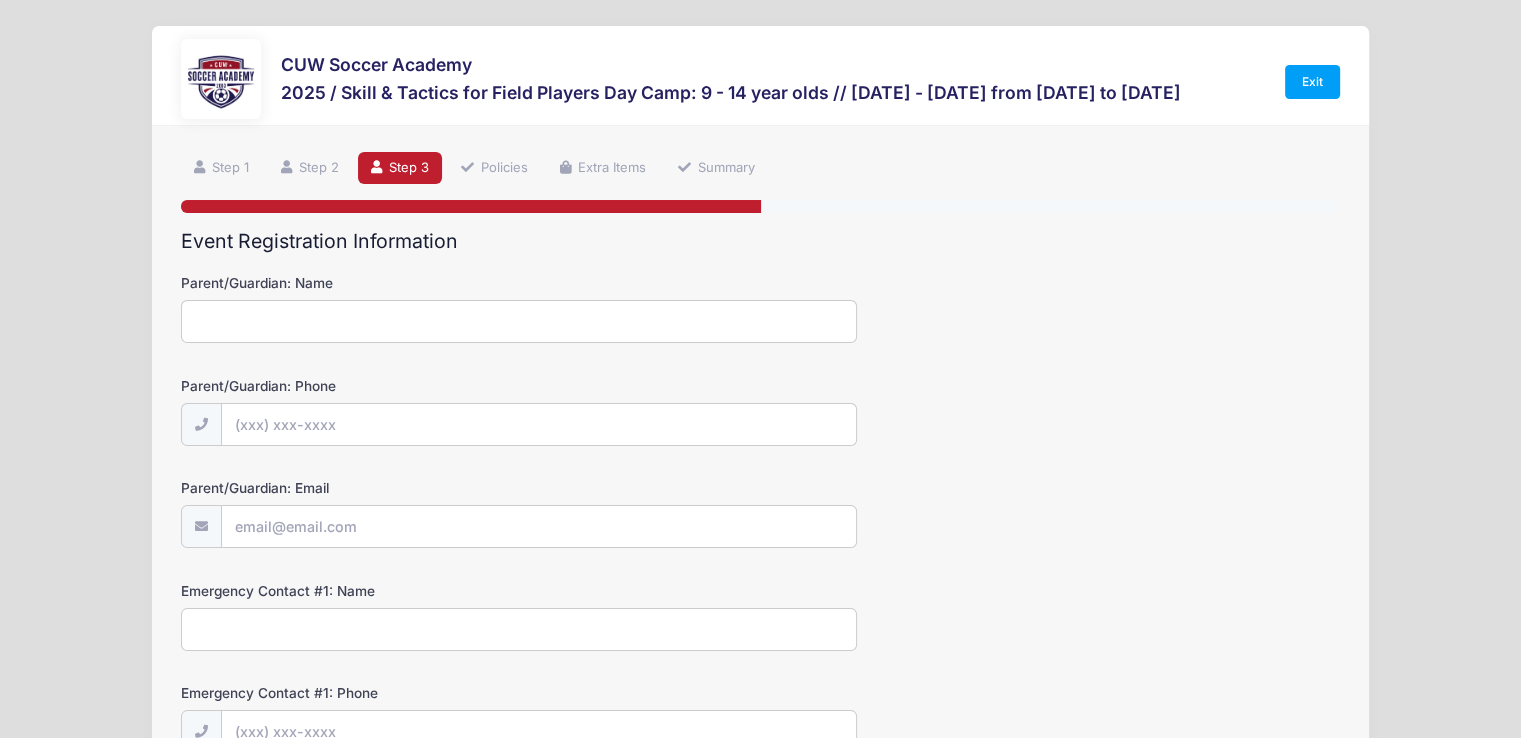click on "Parent/Guardian: Name" at bounding box center (519, 321) 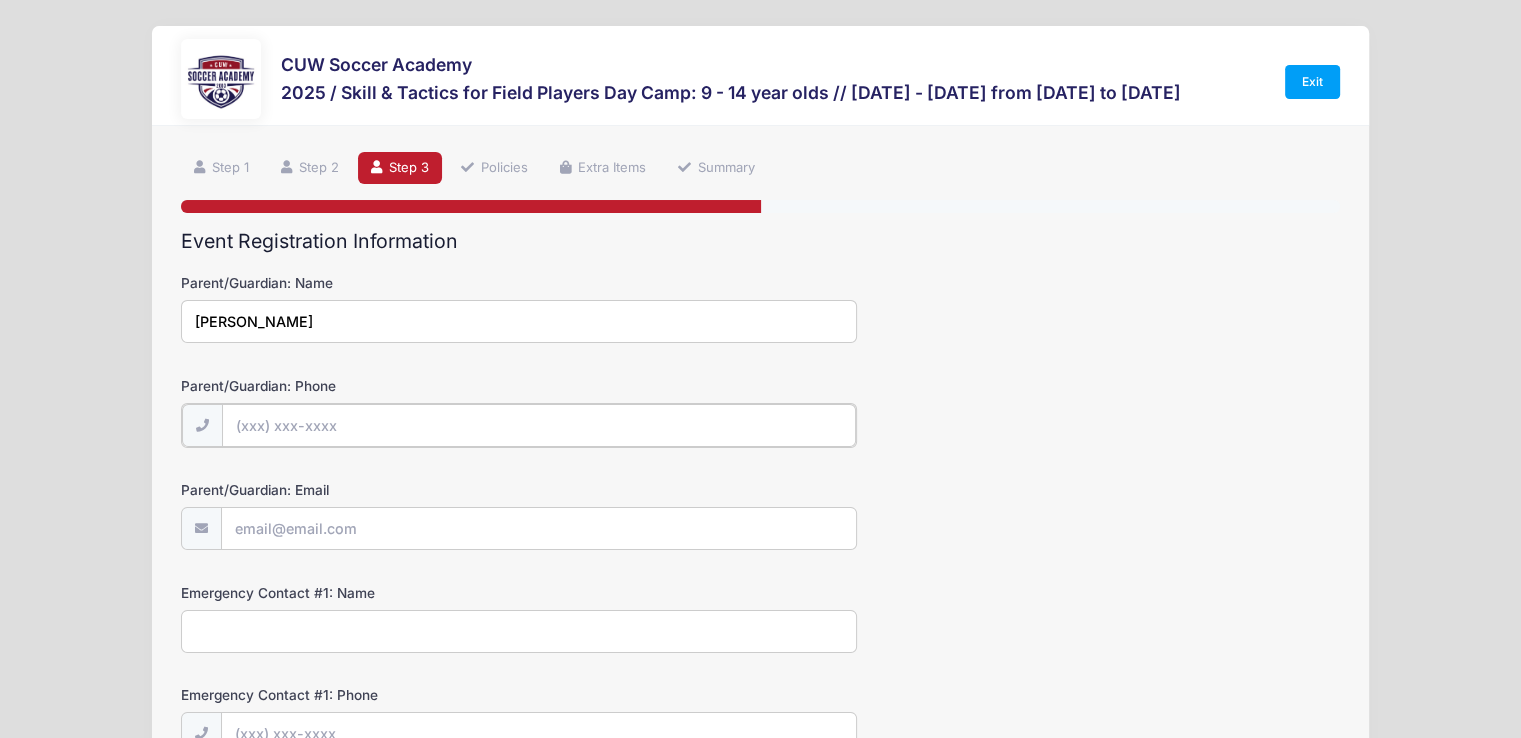 type on "[PHONE_NUMBER]" 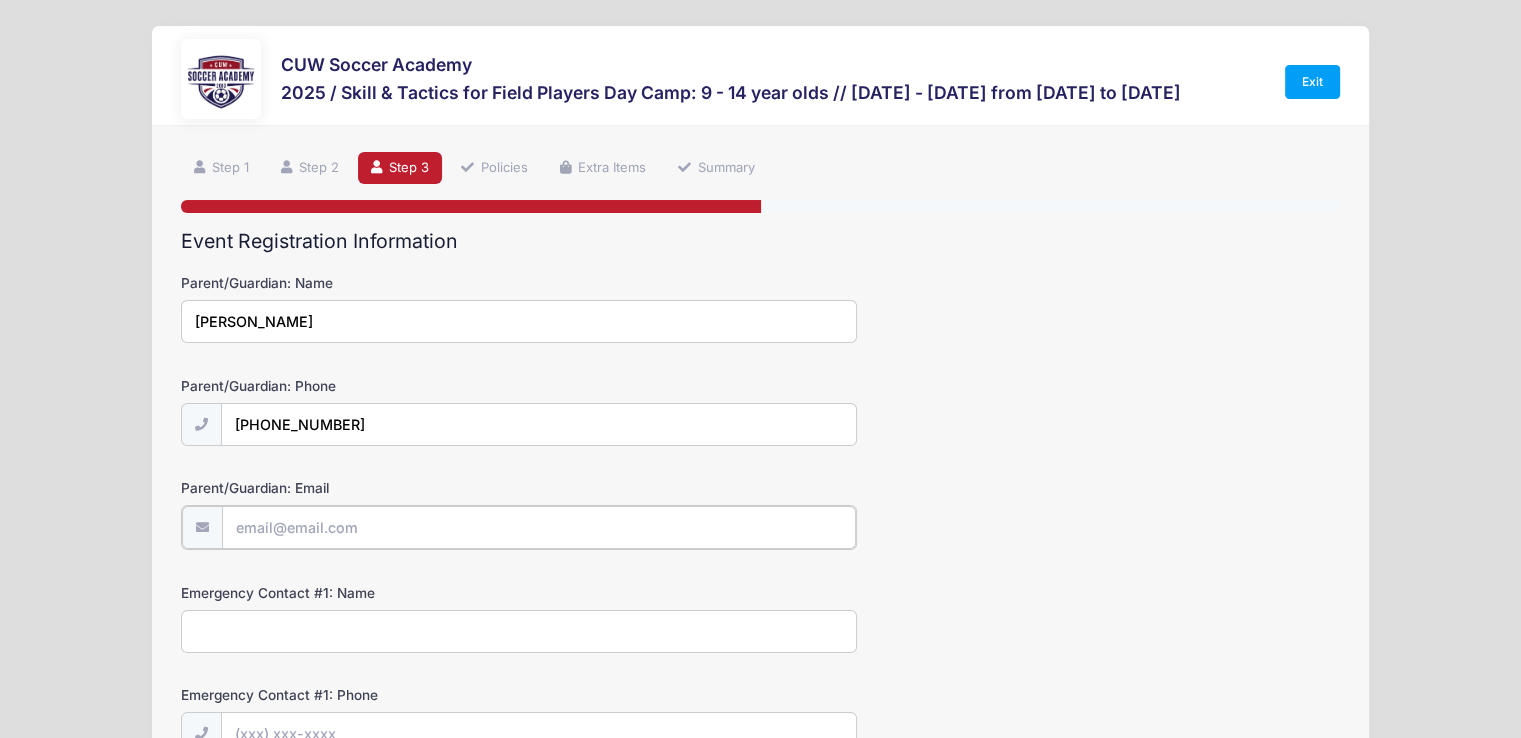 click on "Parent/Guardian: Email" at bounding box center [539, 527] 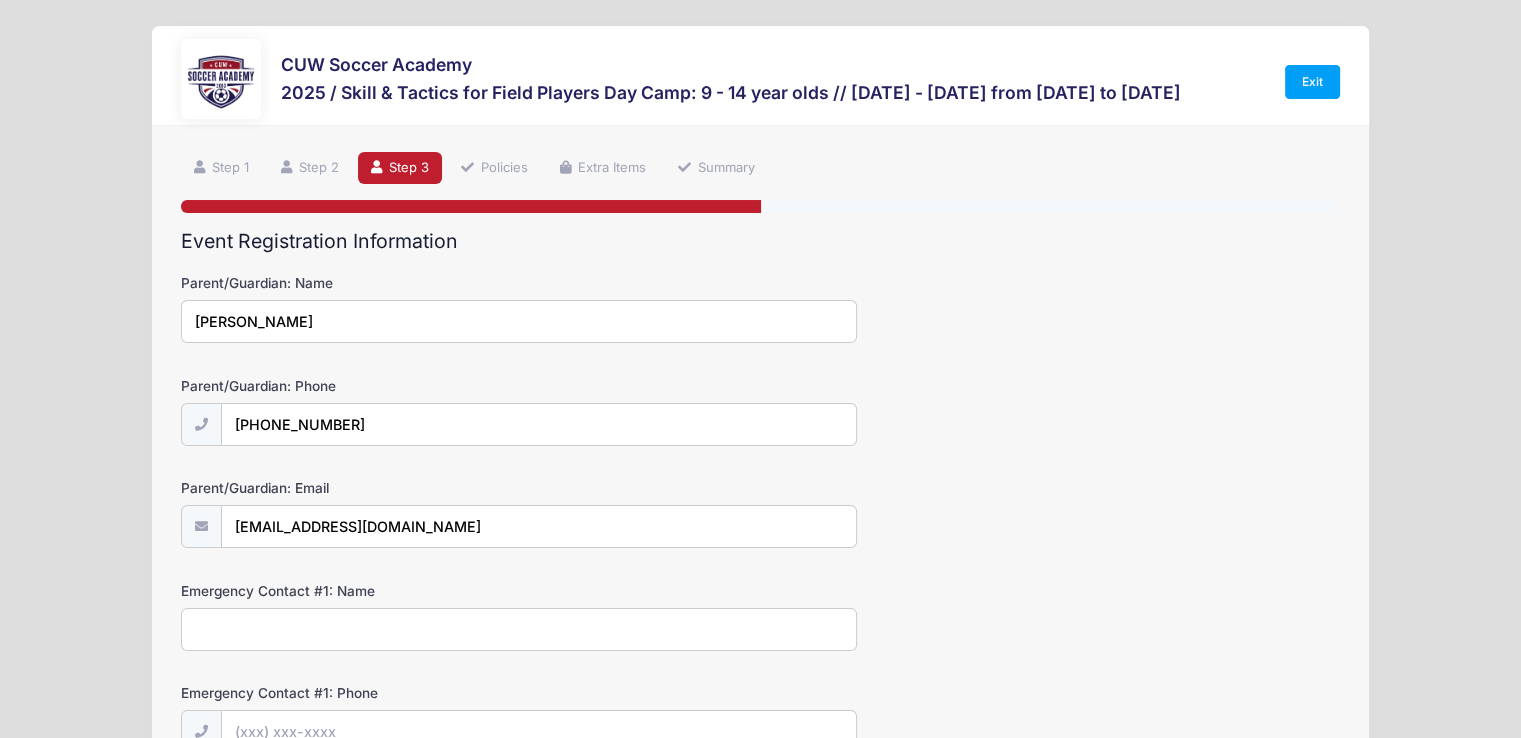 click on "Emergency Contact #1: Name" at bounding box center (519, 629) 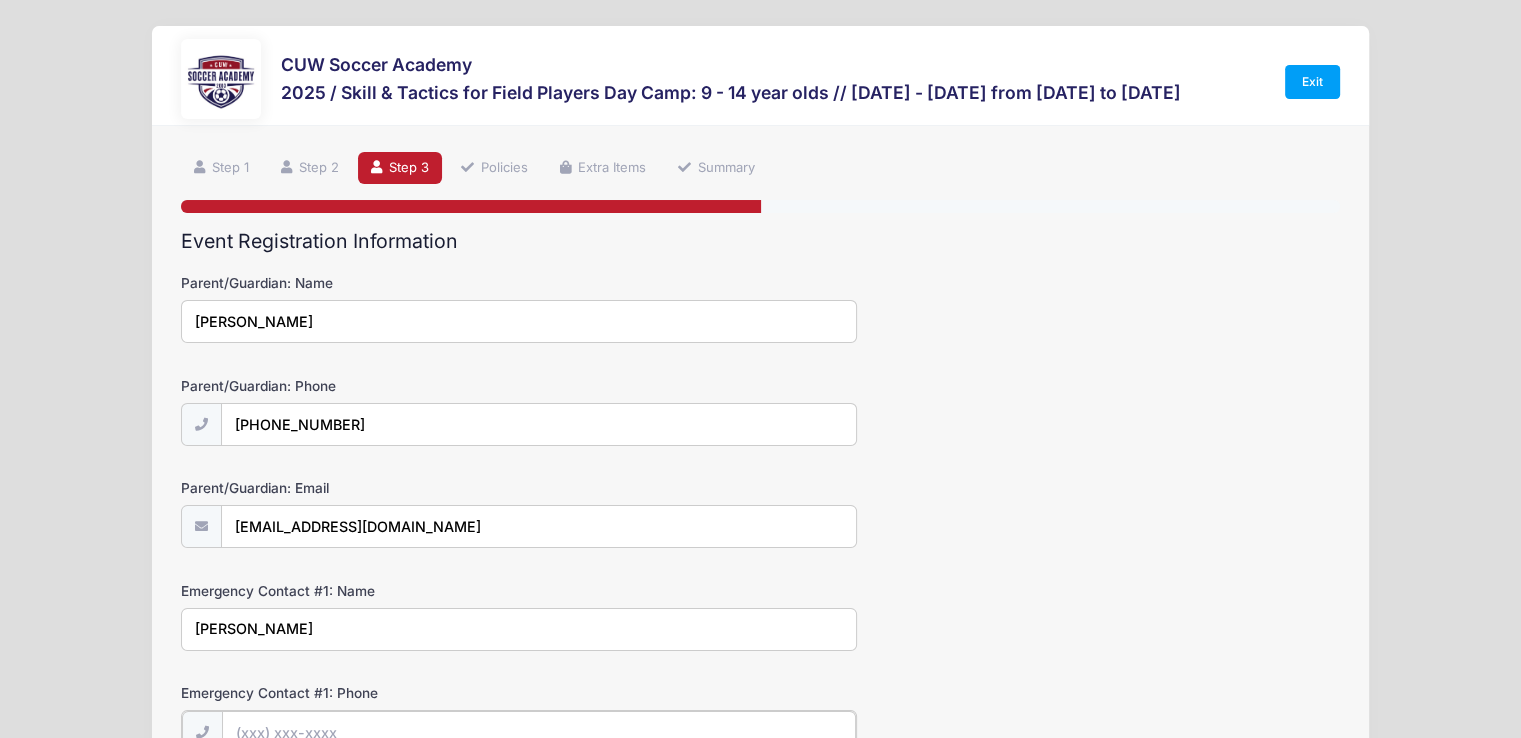 type on "[PHONE_NUMBER]" 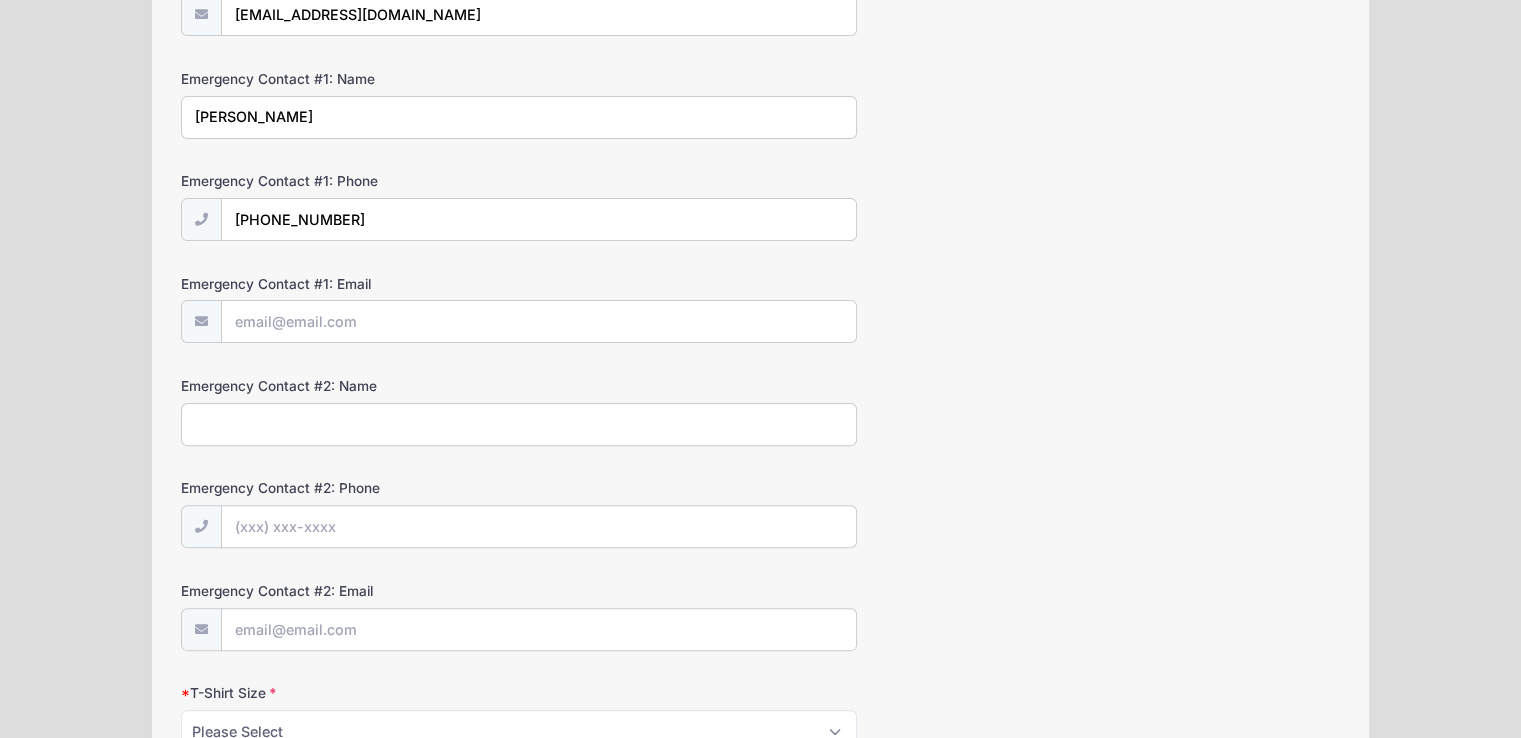 scroll, scrollTop: 516, scrollLeft: 0, axis: vertical 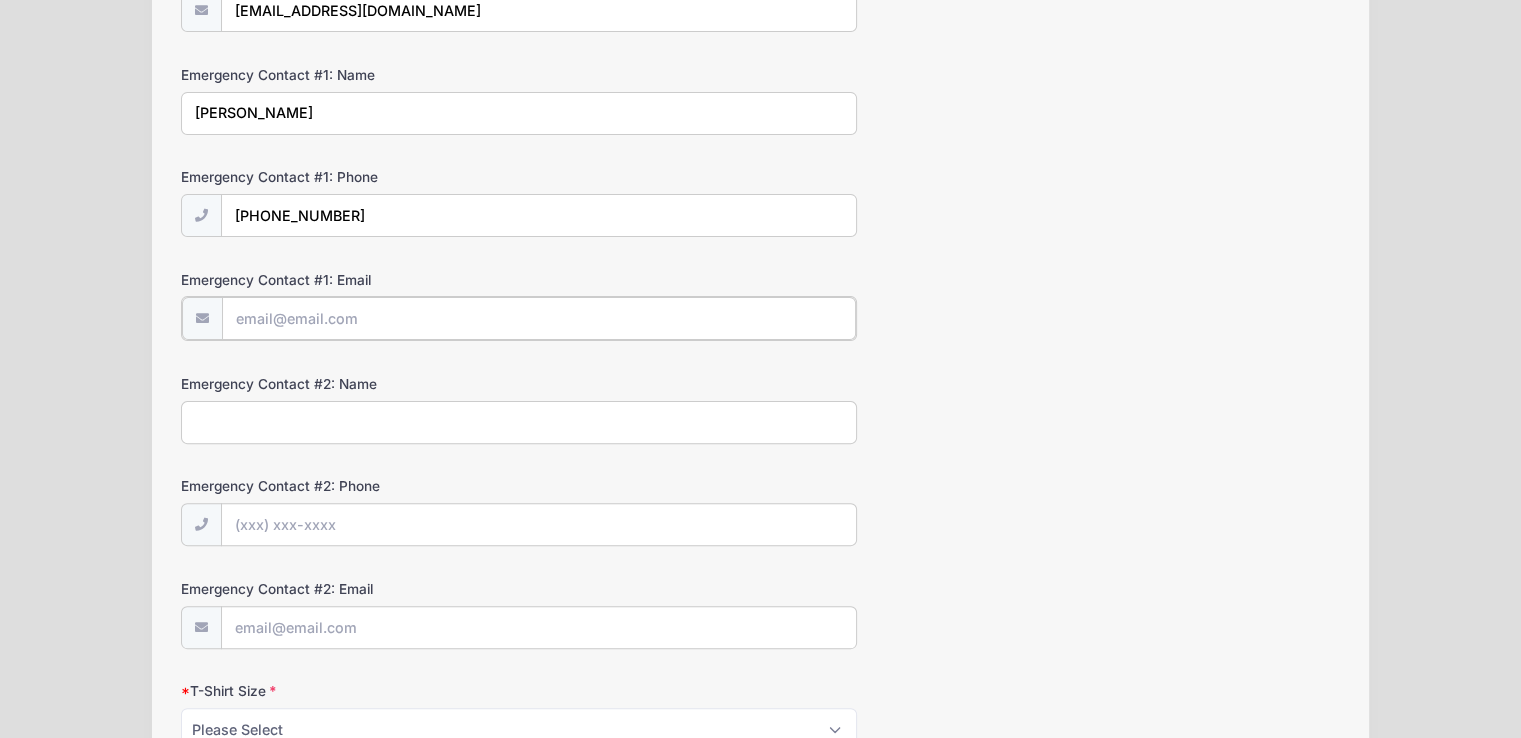 click on "Emergency Contact #1: Email" at bounding box center (539, 318) 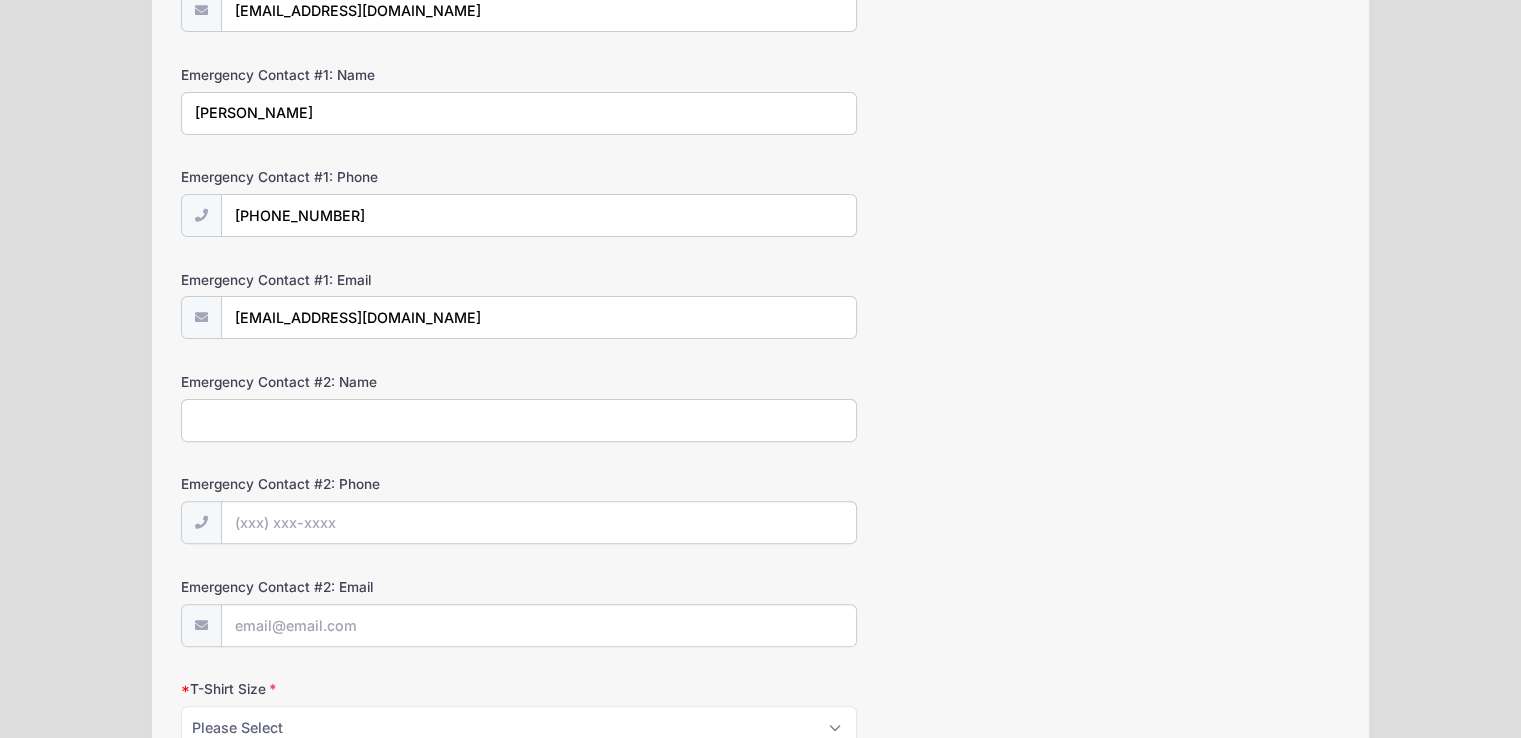 click on "Emergency Contact #2: Name" at bounding box center (519, 420) 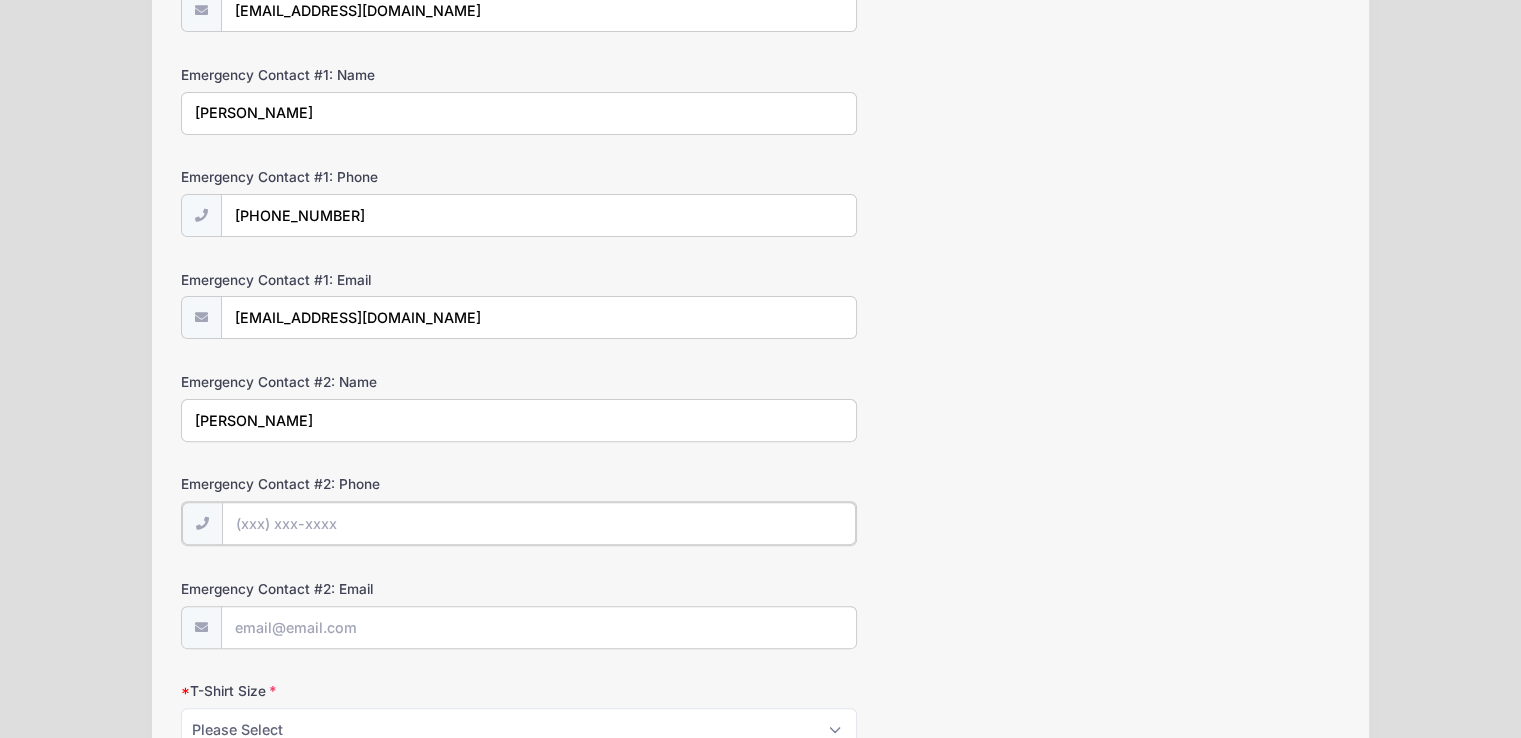 type on "[PHONE_NUMBER]" 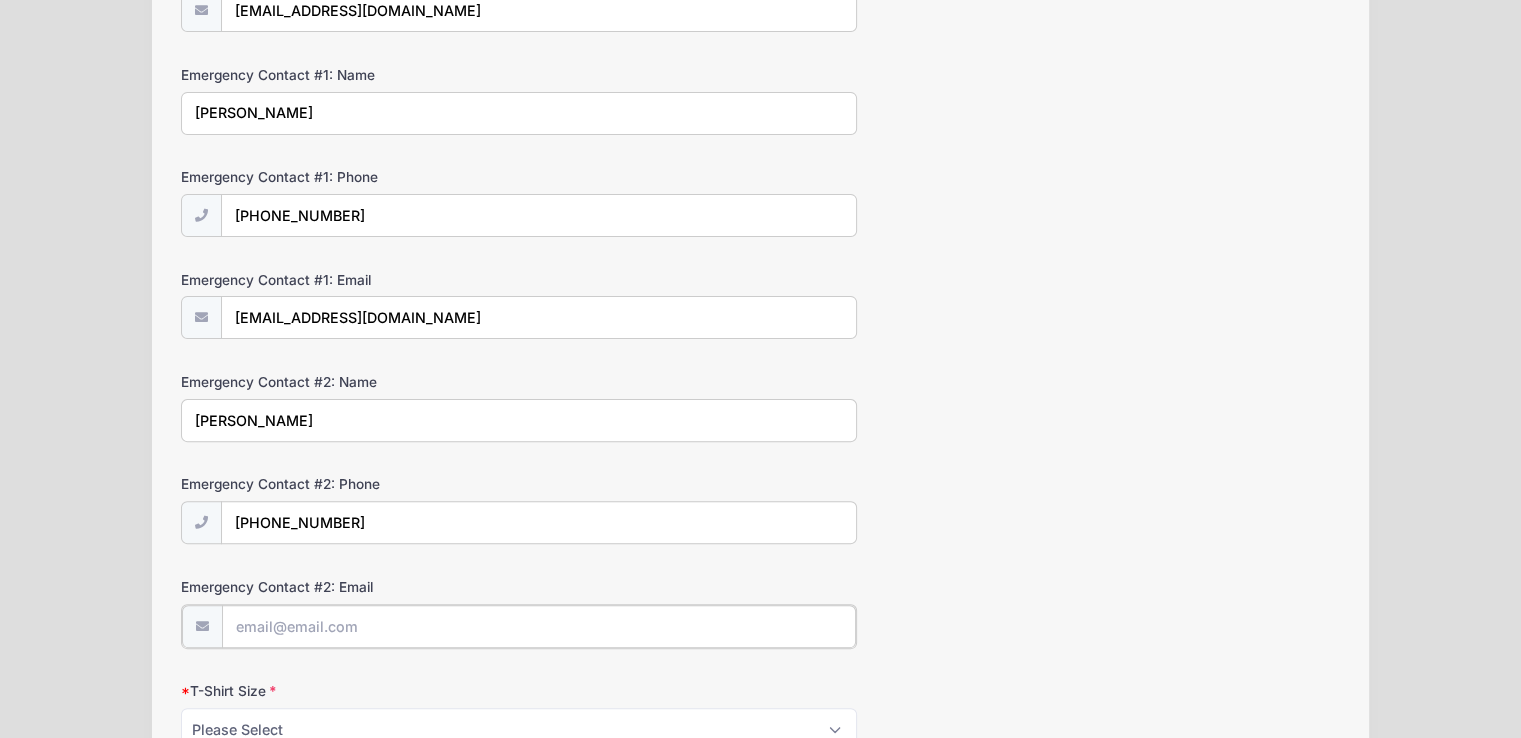 click on "Emergency Contact #2: Email" at bounding box center [539, 626] 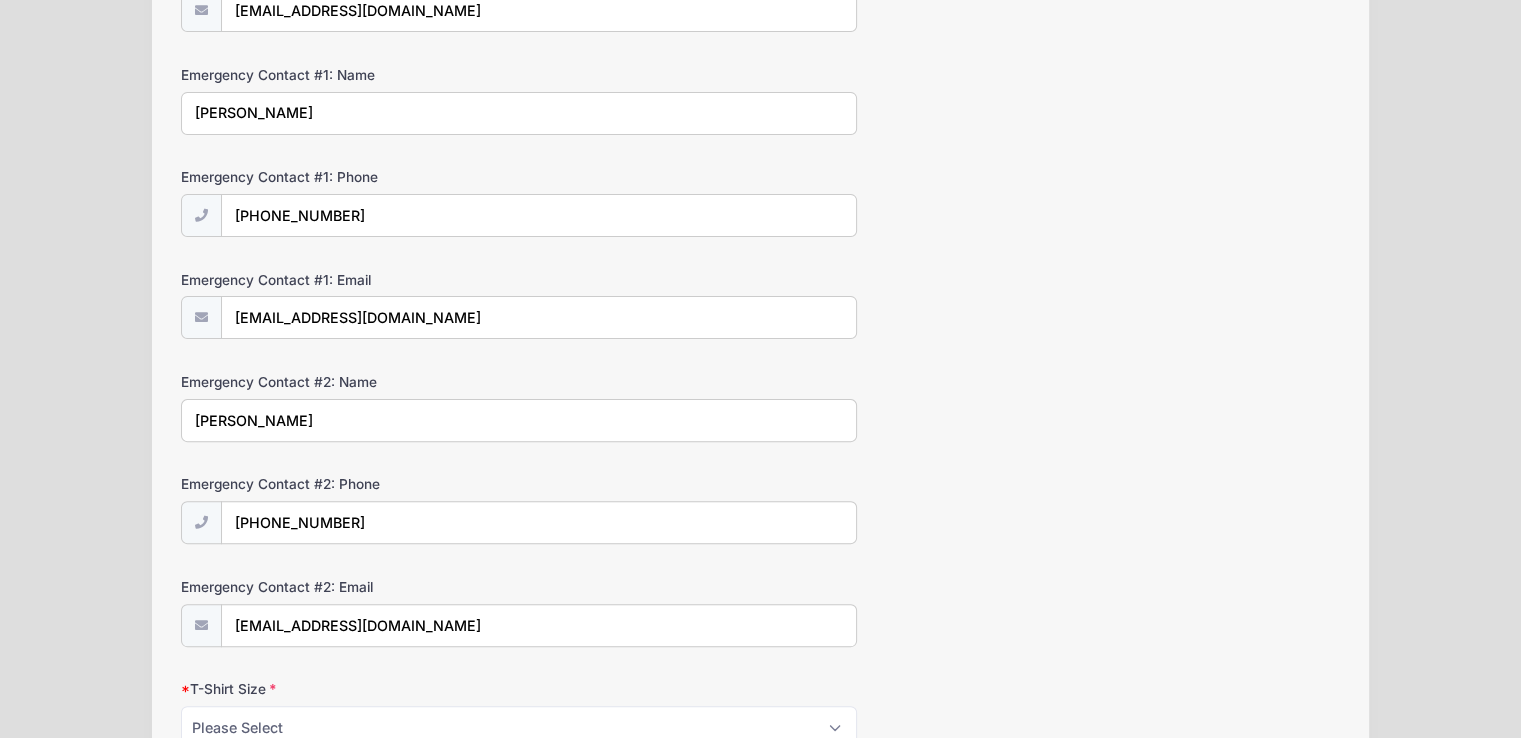 click on "[PERSON_NAME]" at bounding box center (519, 420) 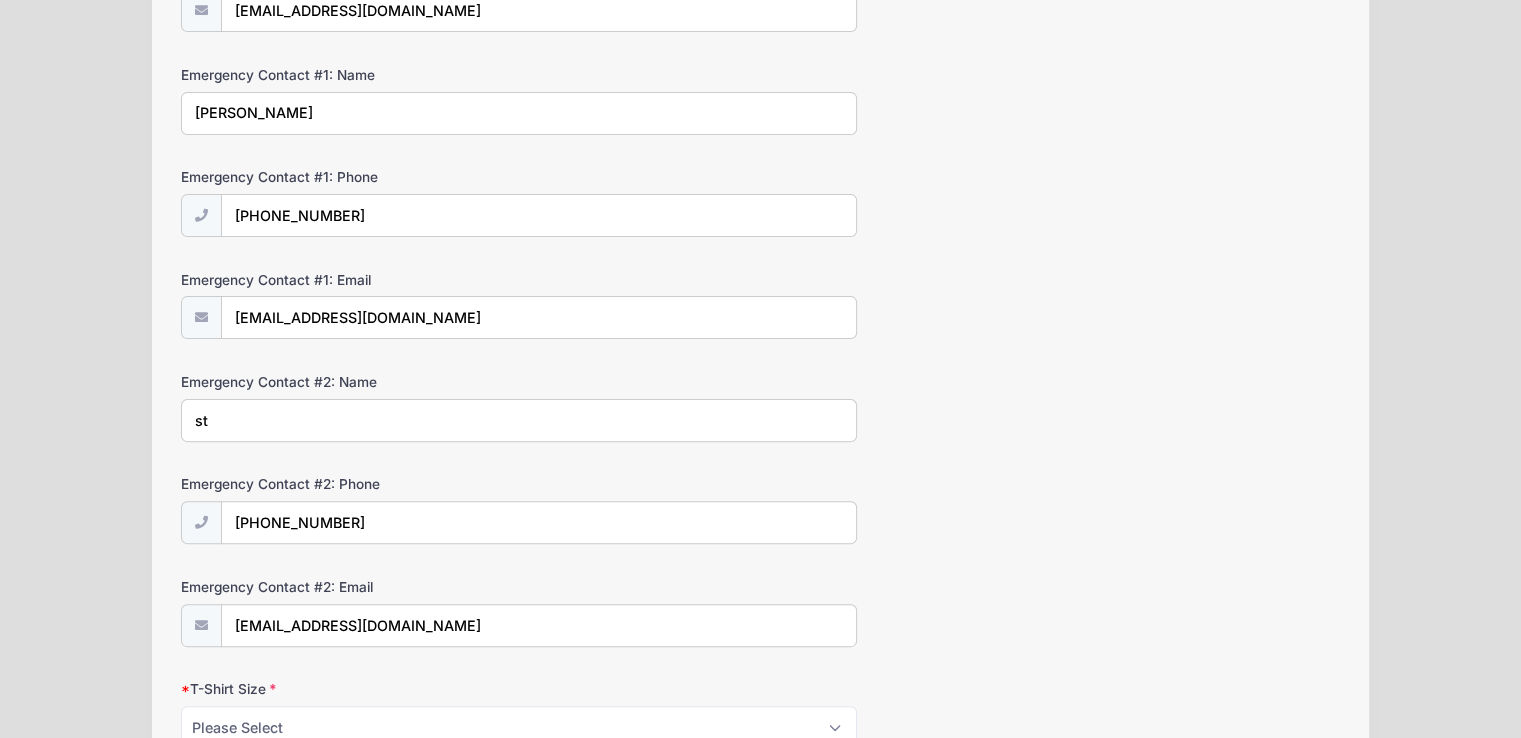 type on "s" 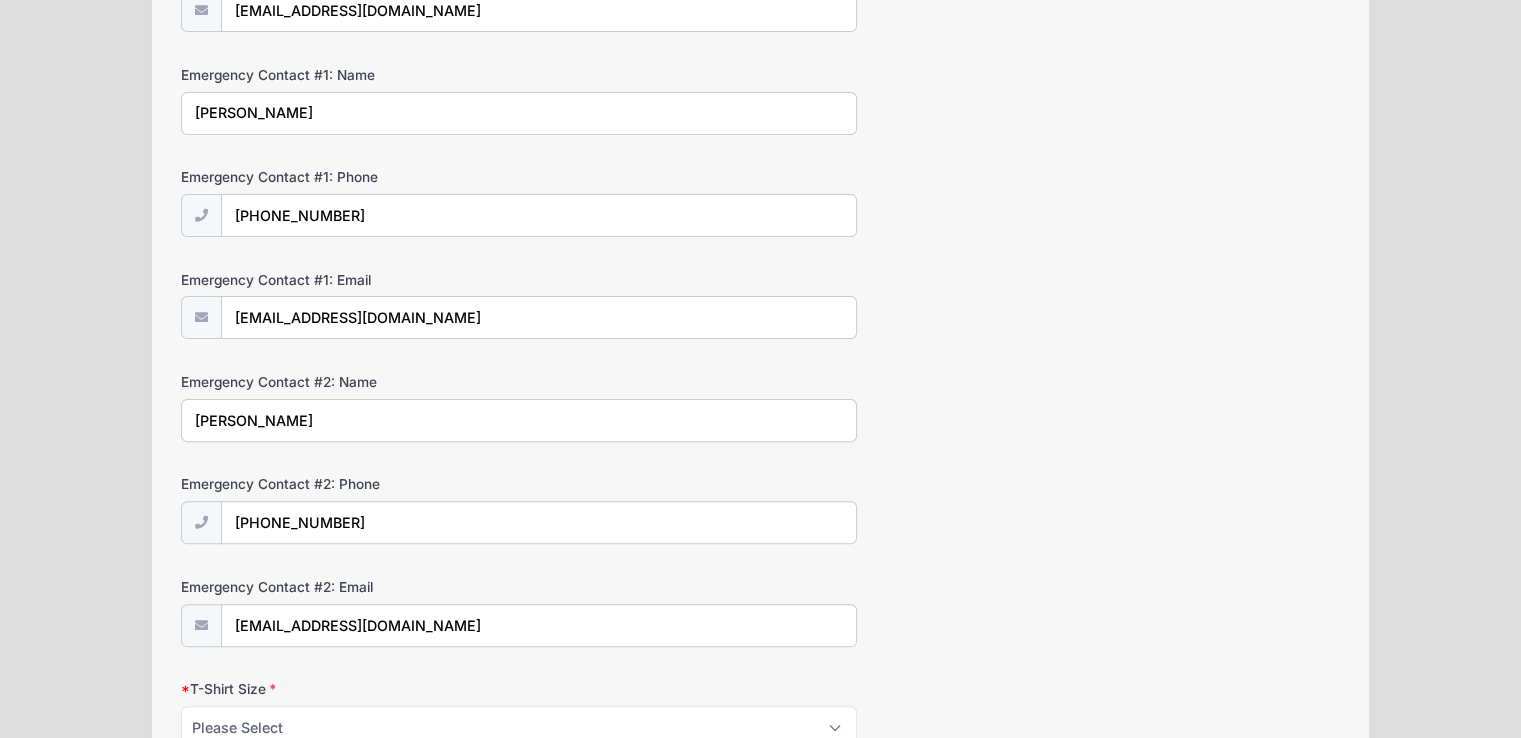 type on "[PERSON_NAME]" 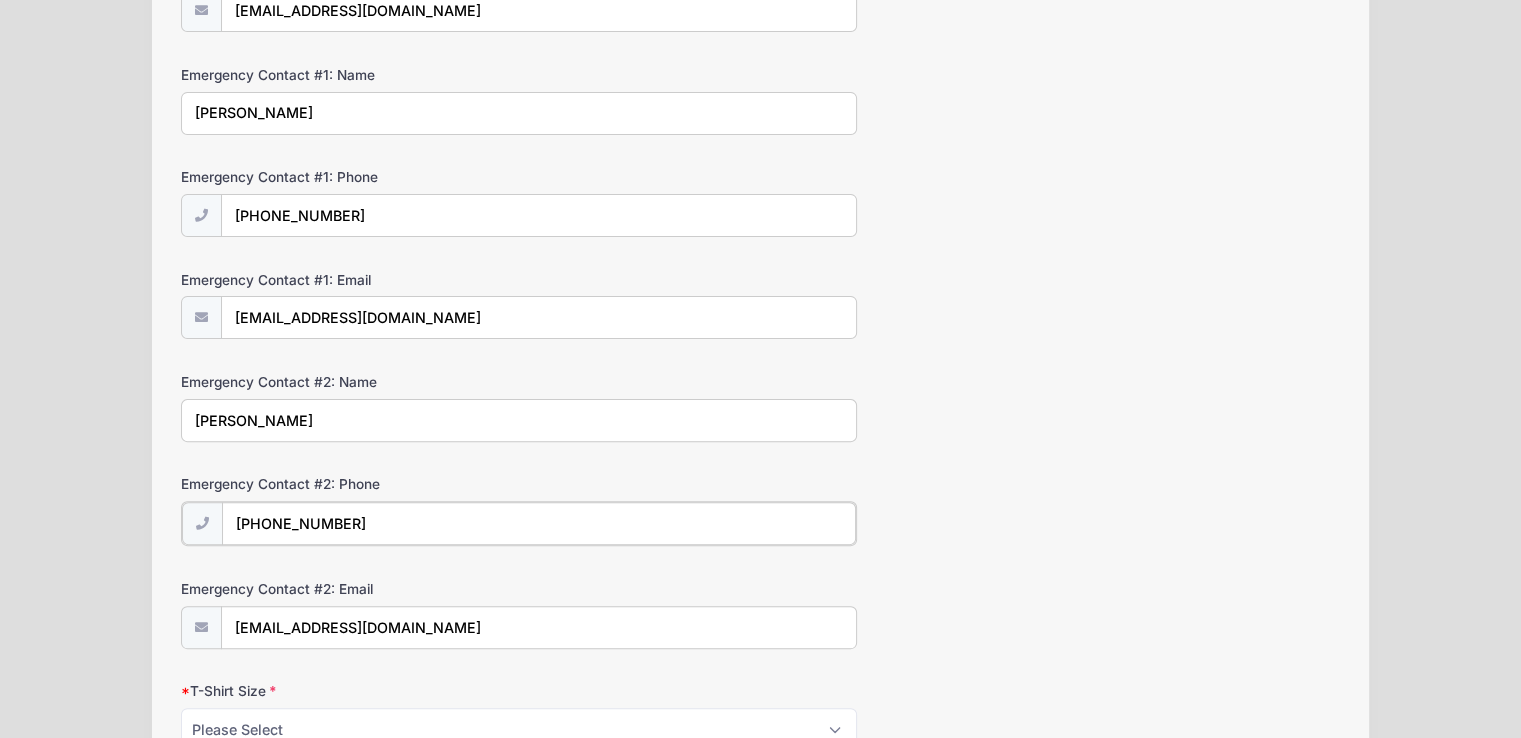 click on "[PHONE_NUMBER]" at bounding box center (539, 523) 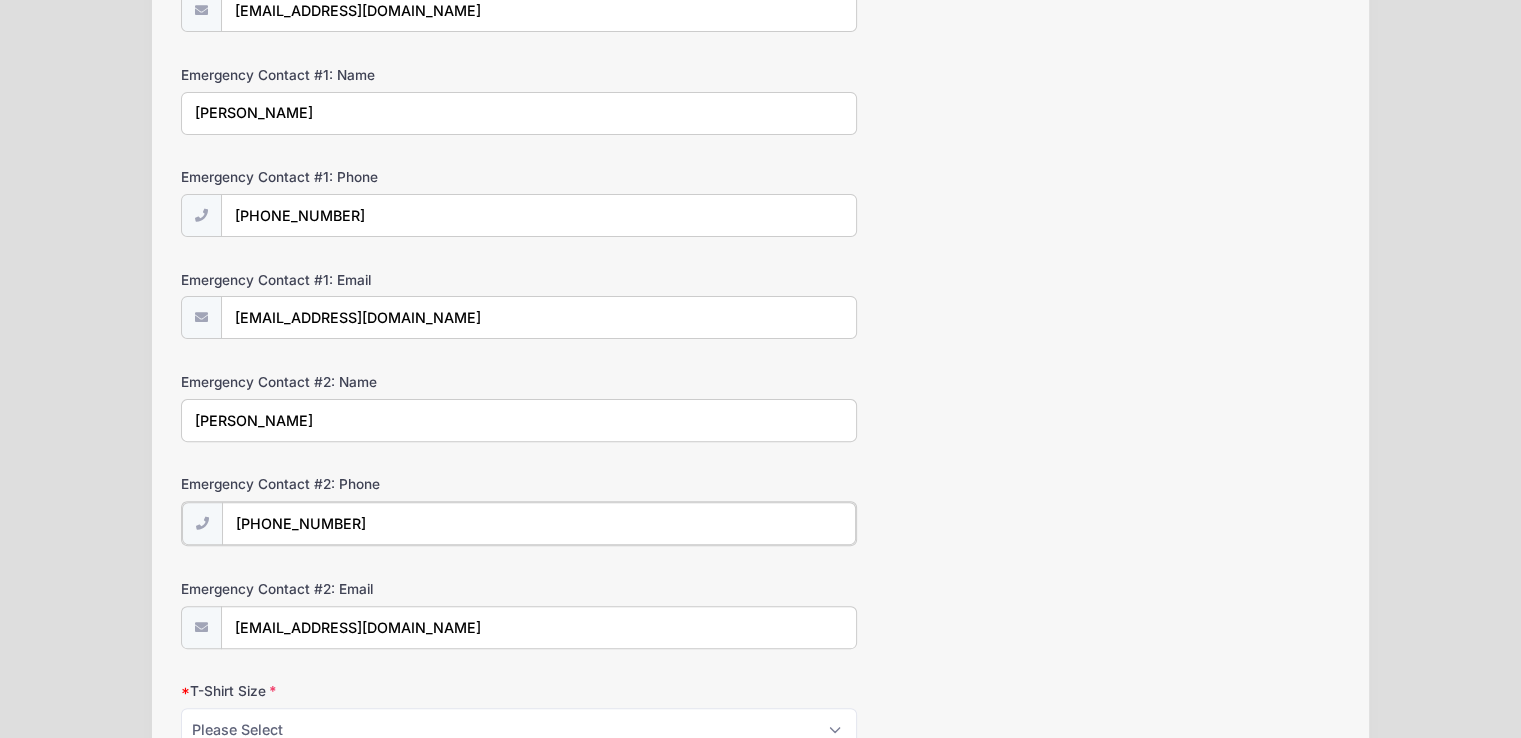 drag, startPoint x: 348, startPoint y: 521, endPoint x: 183, endPoint y: 533, distance: 165.43579 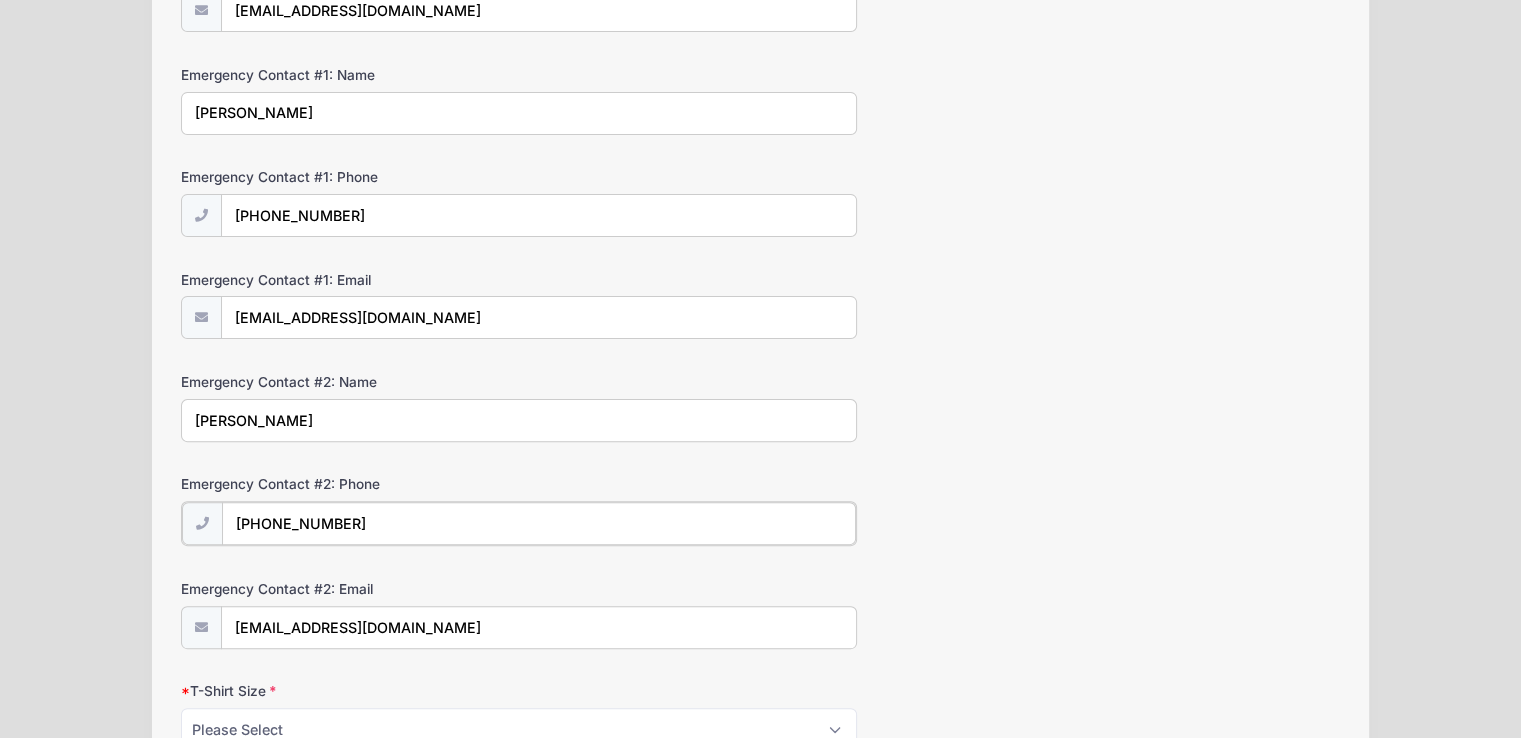 type on "[PHONE_NUMBER]" 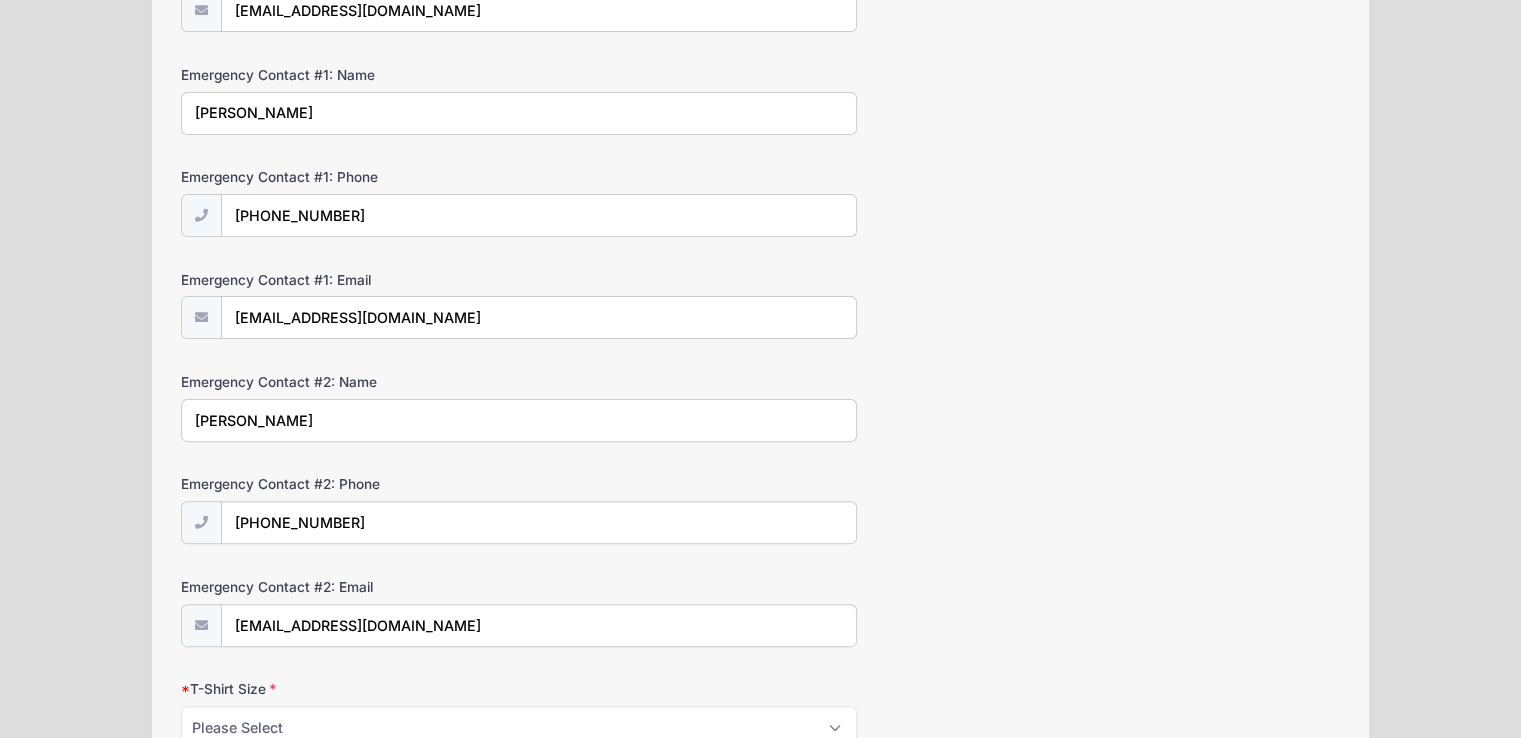 click on "Parent/Guardian: Name
[PERSON_NAME]
Parent/Guardian: Phone
[PHONE_NUMBER]
Parent/Guardian: Email
[EMAIL_ADDRESS][DOMAIN_NAME]
Emergency Contact #1: Name
YL" at bounding box center (760, 355) 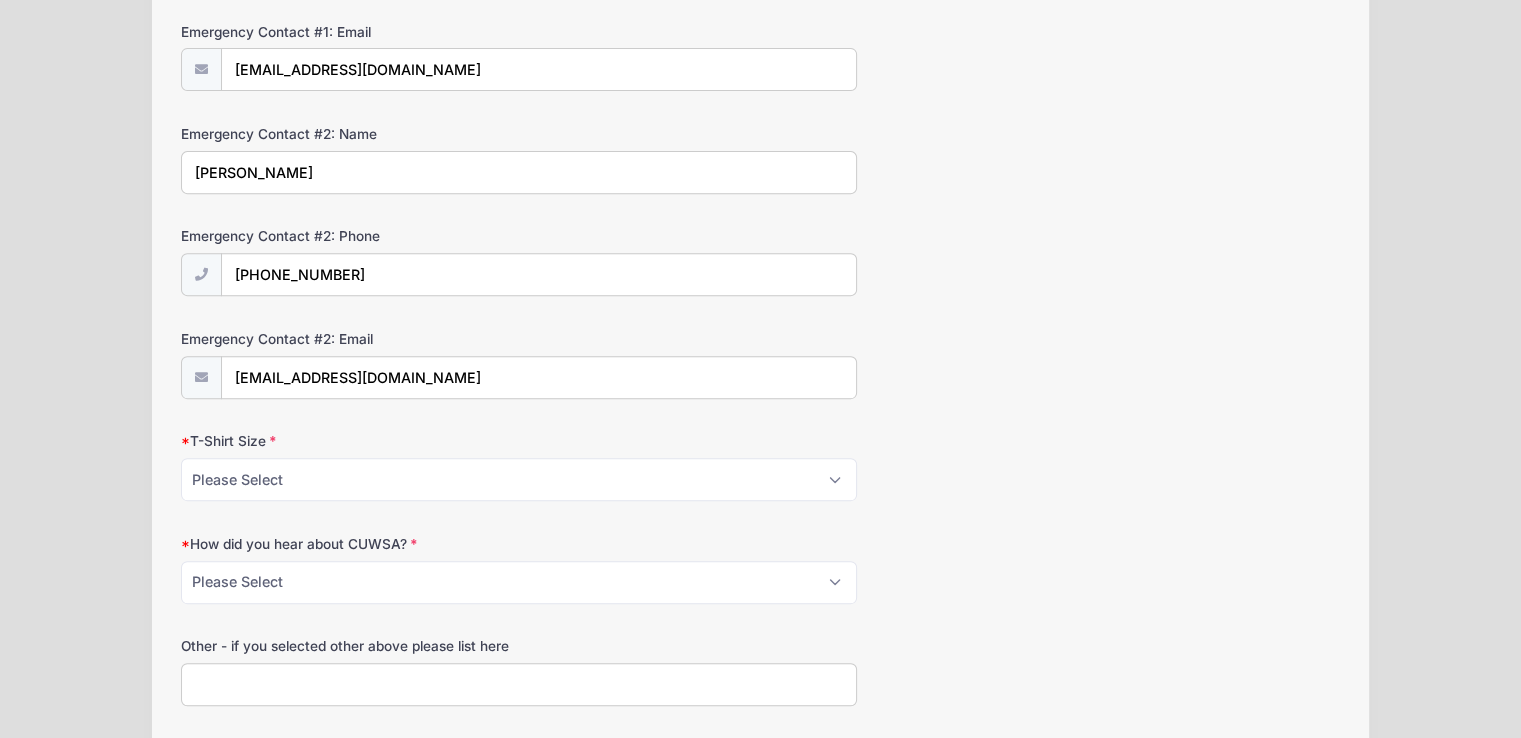 scroll, scrollTop: 774, scrollLeft: 0, axis: vertical 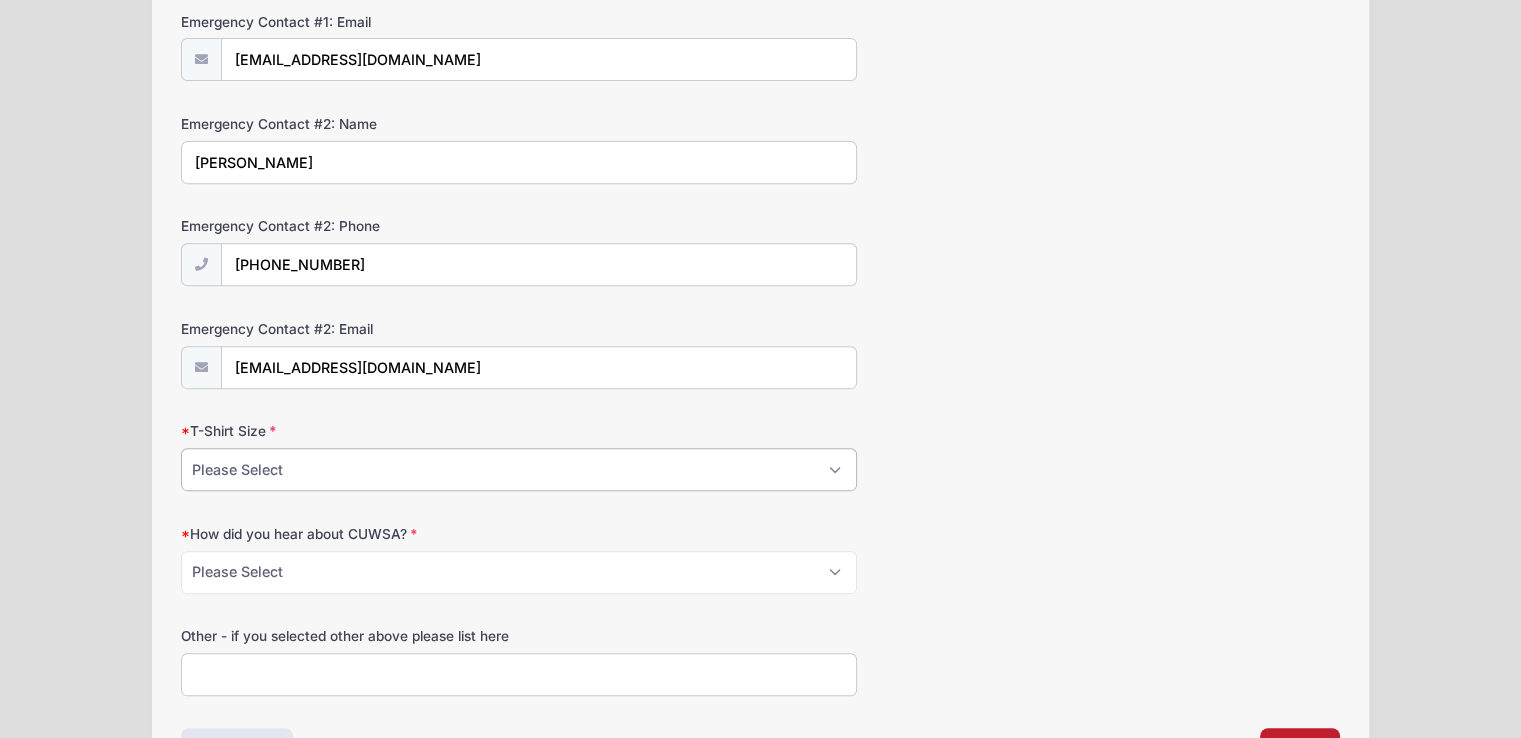 click on "Please Select YL
AS
AM
AL
AXL" at bounding box center (519, 469) 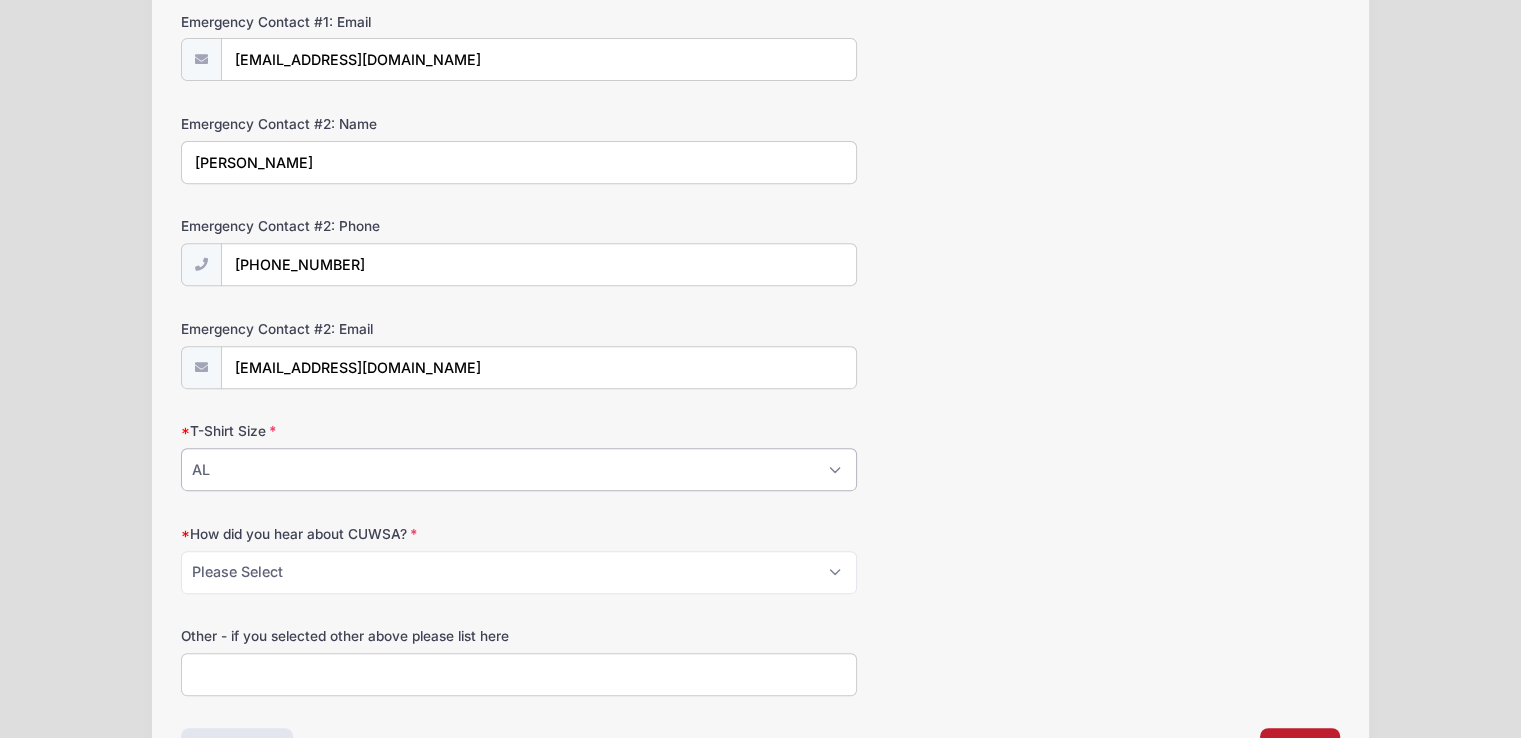 click on "Please Select YL
AS
AM
AL
AXL" at bounding box center (519, 469) 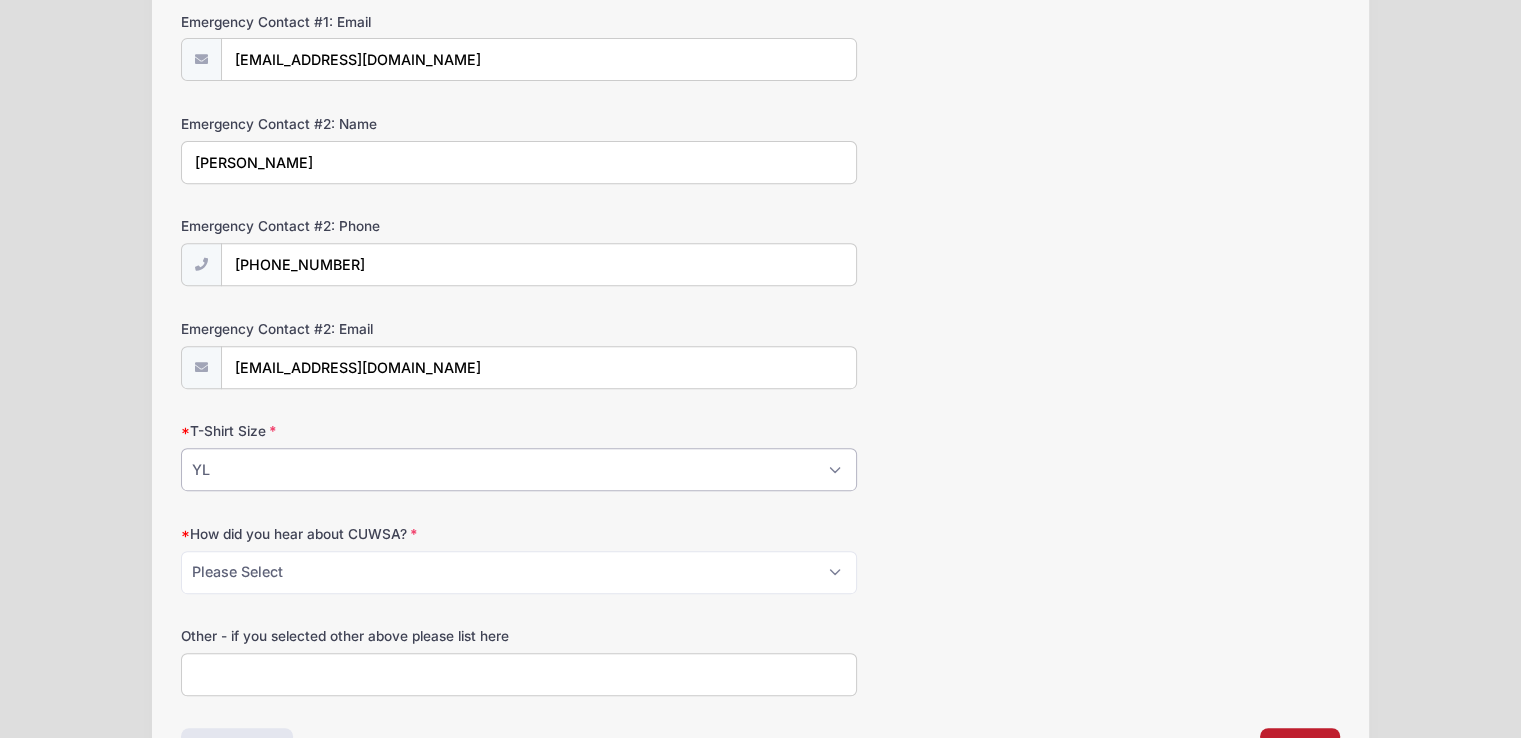 click on "Please Select YL
AS
AM
AL
AXL" at bounding box center (519, 469) 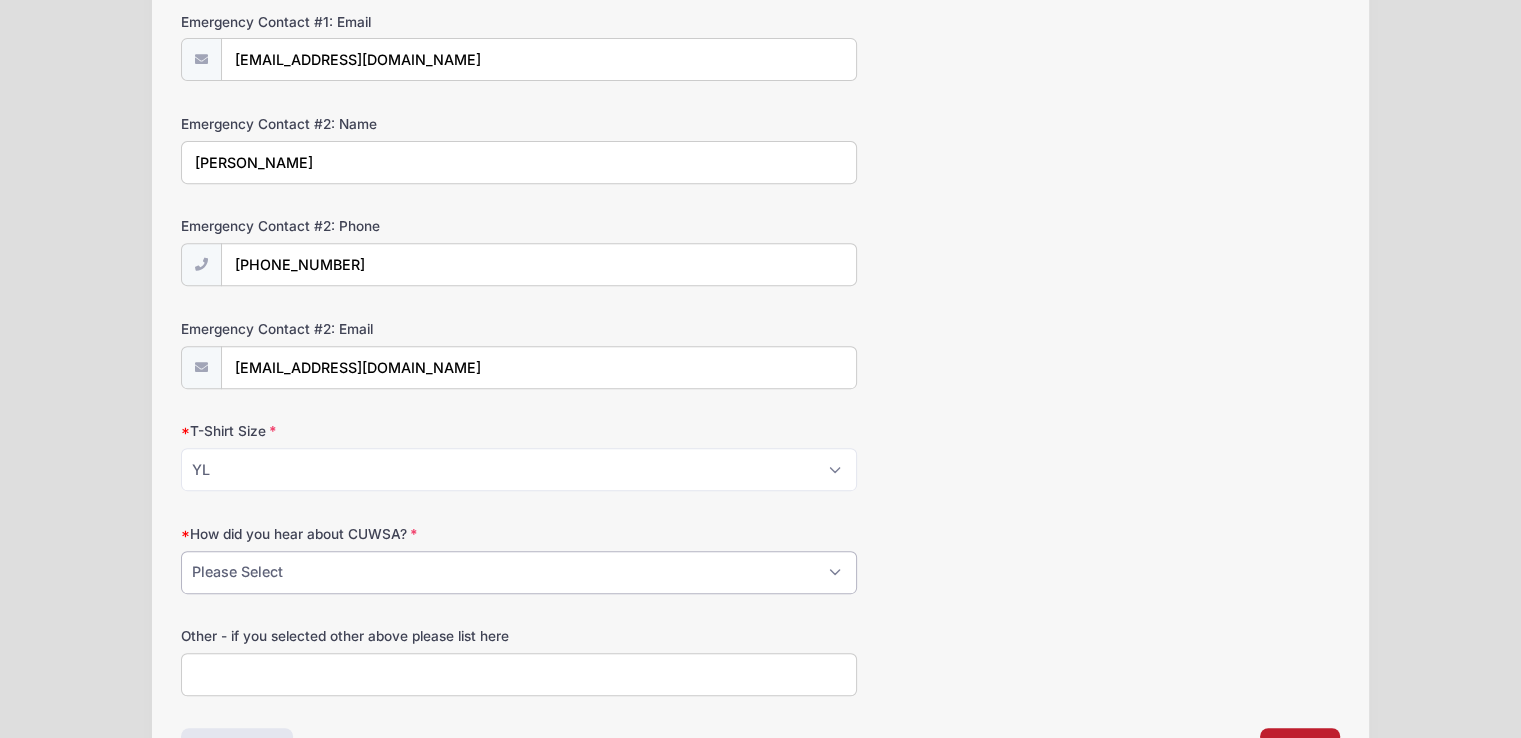click on "Please Select Camp Brochure Received through Mail
Attended CUWSA in the Past
Coach/Teacher
Friend/Teammate
Facebook
Instagram
Mke [DOMAIN_NAME]
Lake Country Family Mom's Blog
Kids-Only Fun Website
Web Ad/Banner
Other" at bounding box center (519, 572) 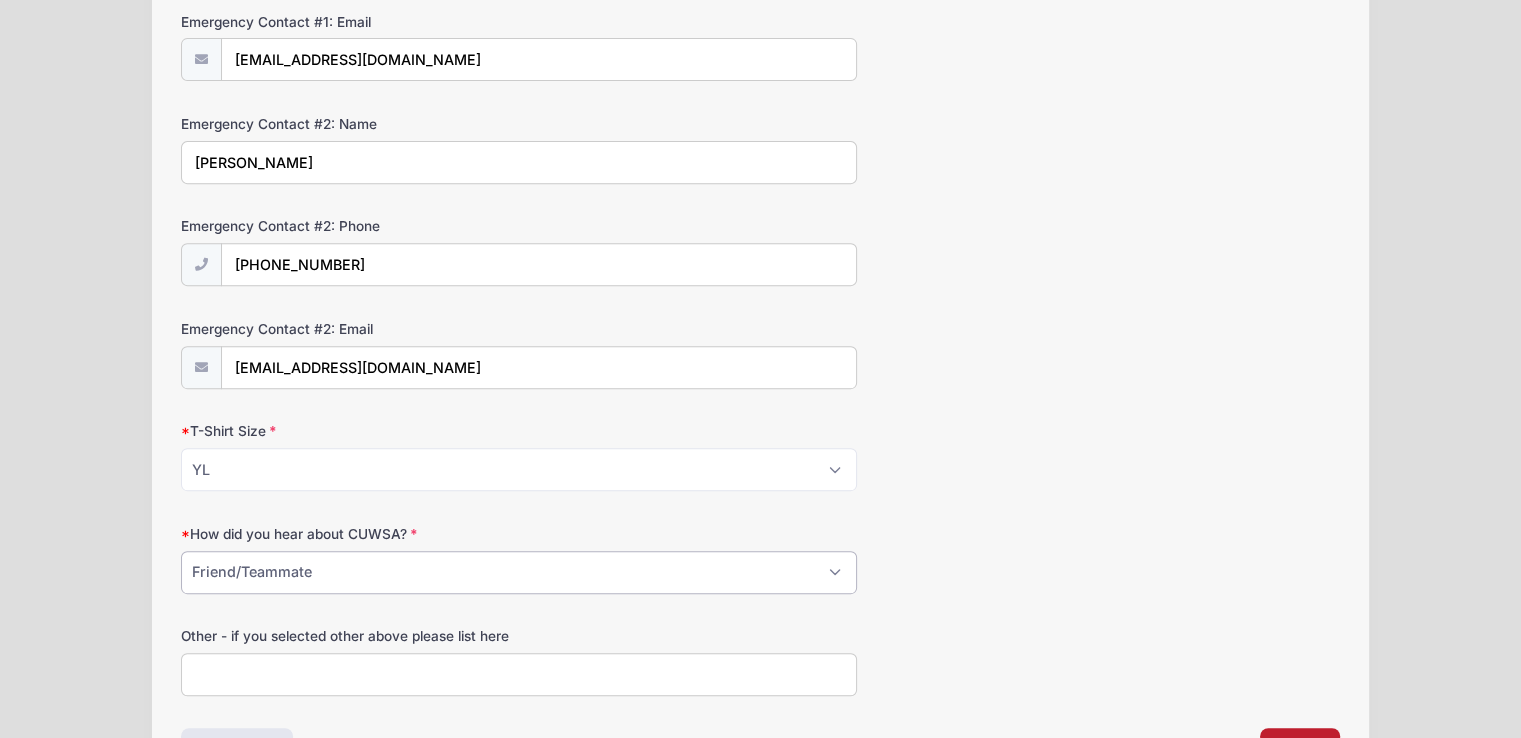 click on "Please Select Camp Brochure Received through Mail
Attended CUWSA in the Past
Coach/Teacher
Friend/Teammate
Facebook
Instagram
Mke [DOMAIN_NAME]
Lake Country Family Mom's Blog
Kids-Only Fun Website
Web Ad/Banner
Other" at bounding box center [519, 572] 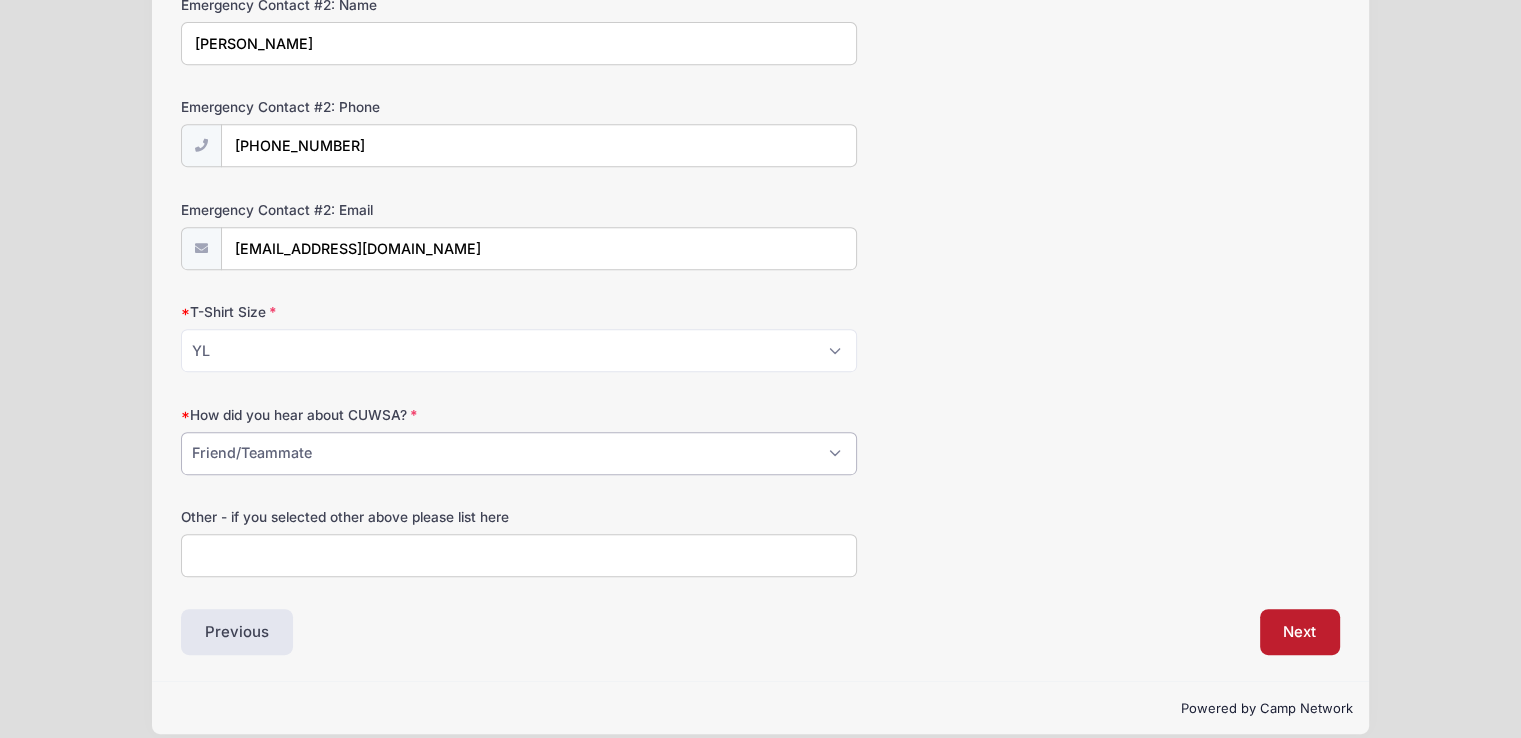 scroll, scrollTop: 910, scrollLeft: 0, axis: vertical 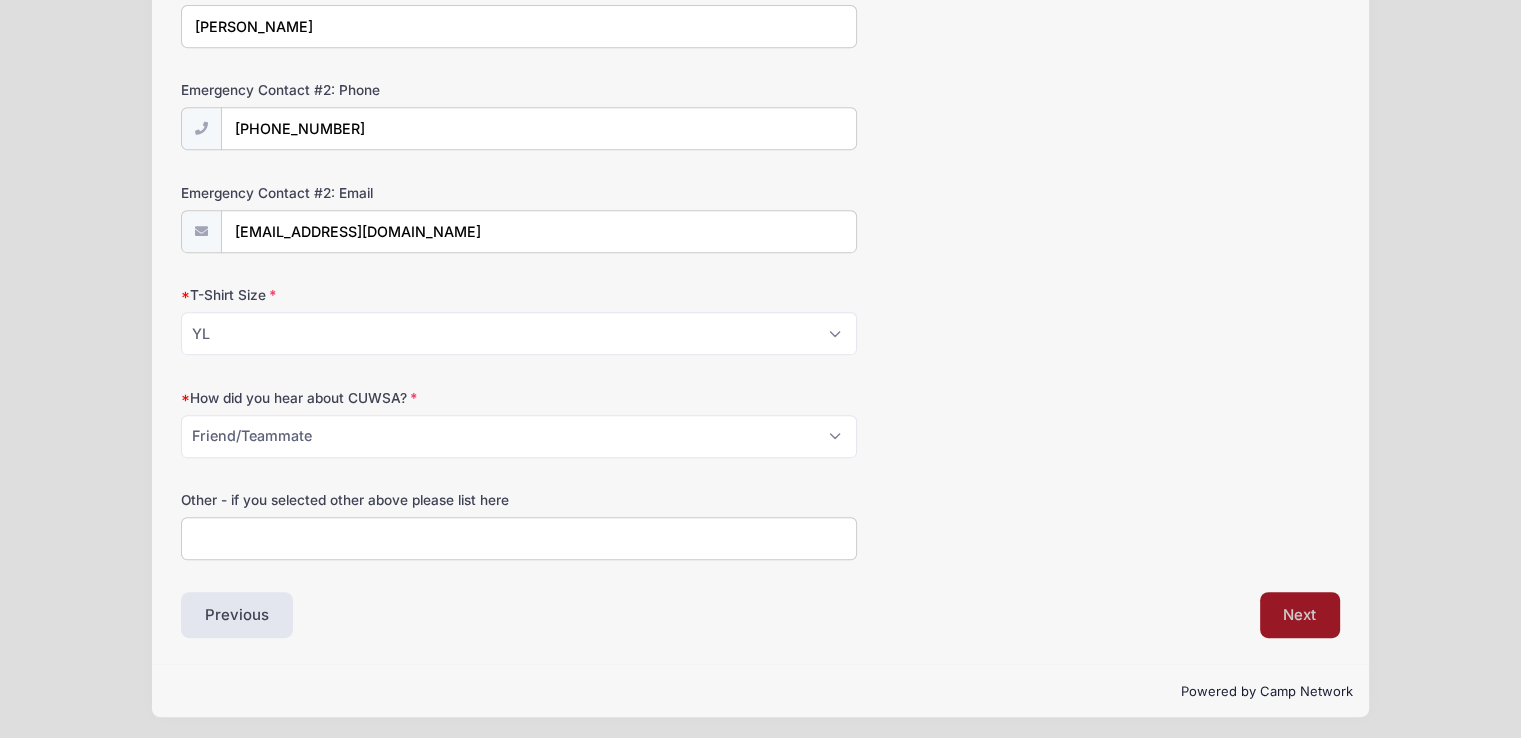 click on "Next" at bounding box center (1300, 615) 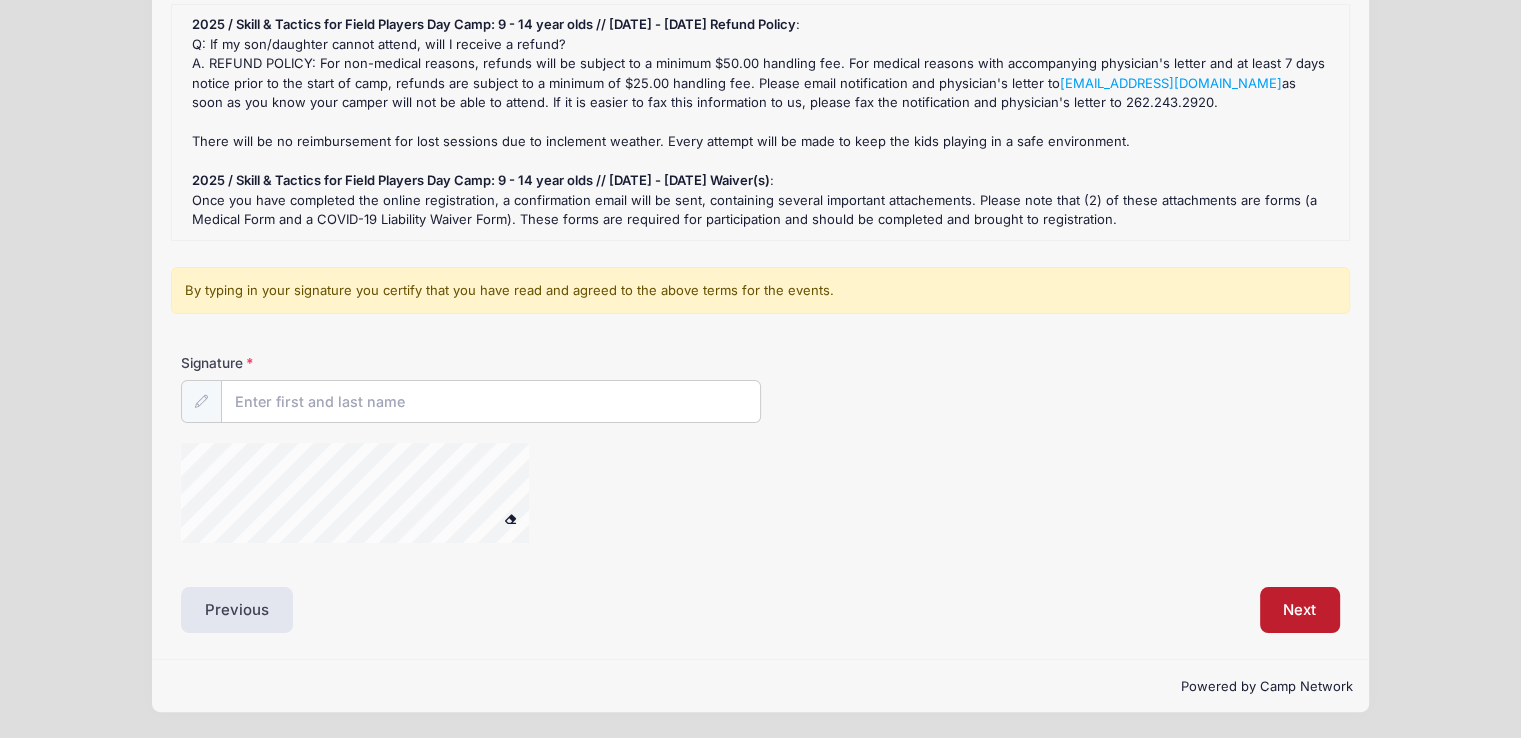 scroll, scrollTop: 4, scrollLeft: 0, axis: vertical 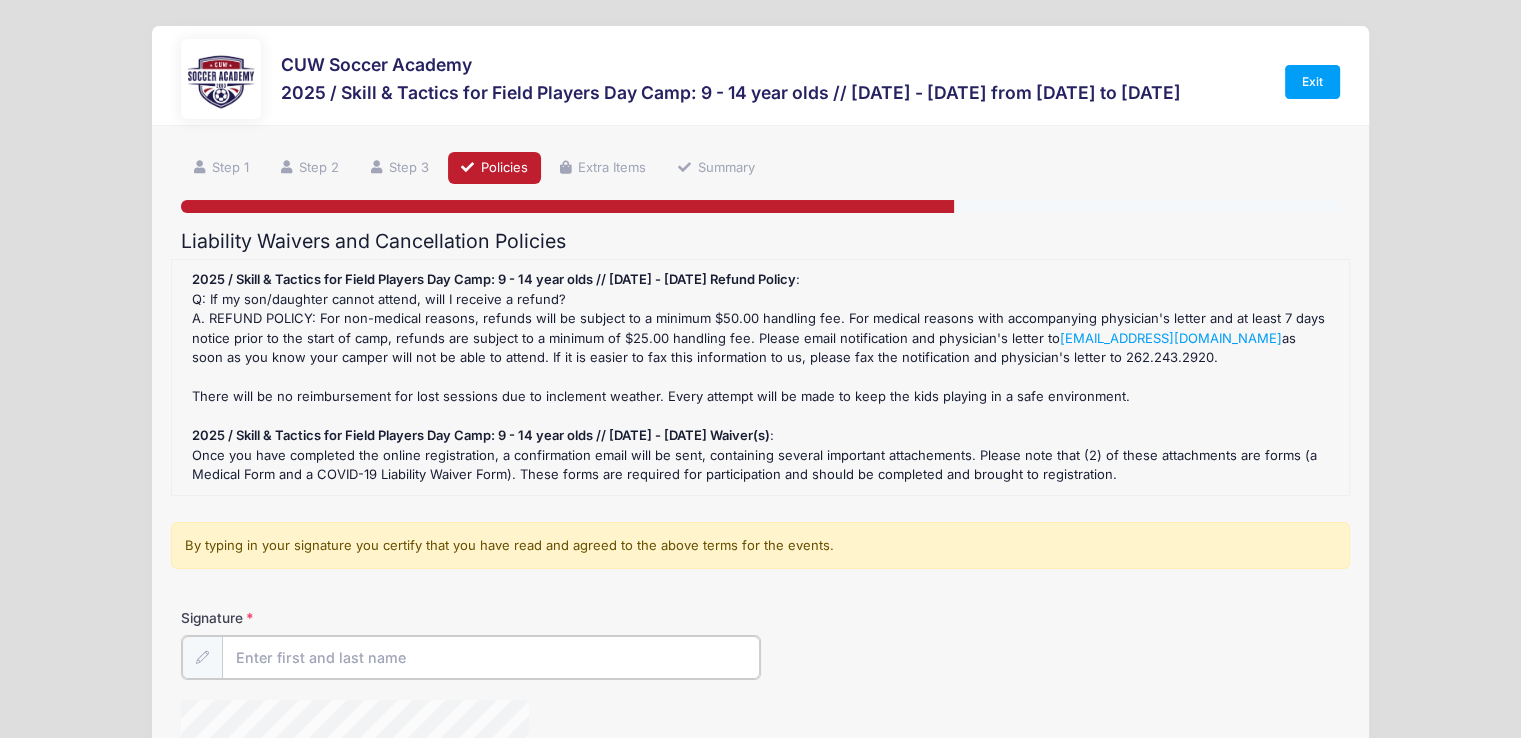 click on "Signature" at bounding box center (491, 657) 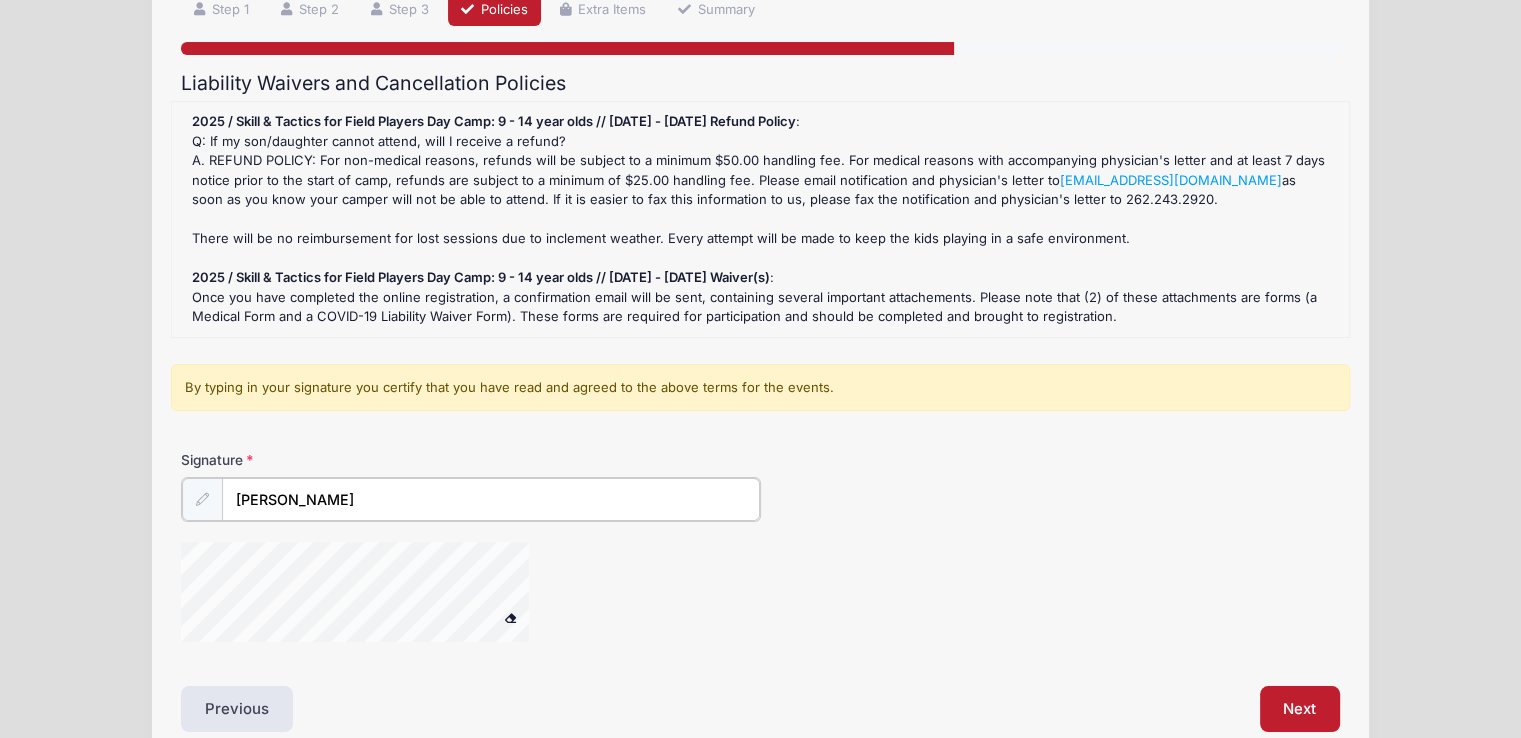 scroll, scrollTop: 255, scrollLeft: 0, axis: vertical 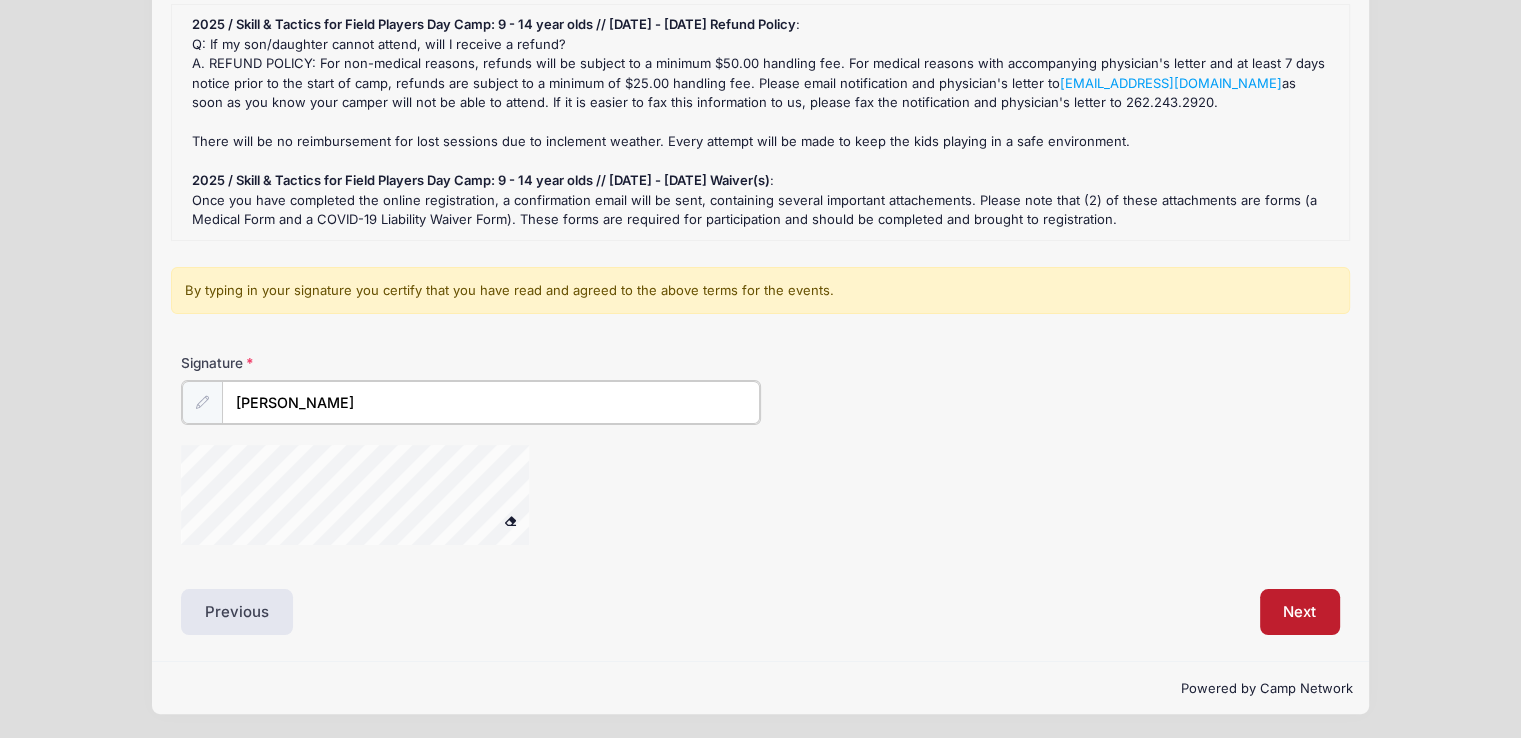 click on "Signature
[PERSON_NAME]" at bounding box center (760, 389) 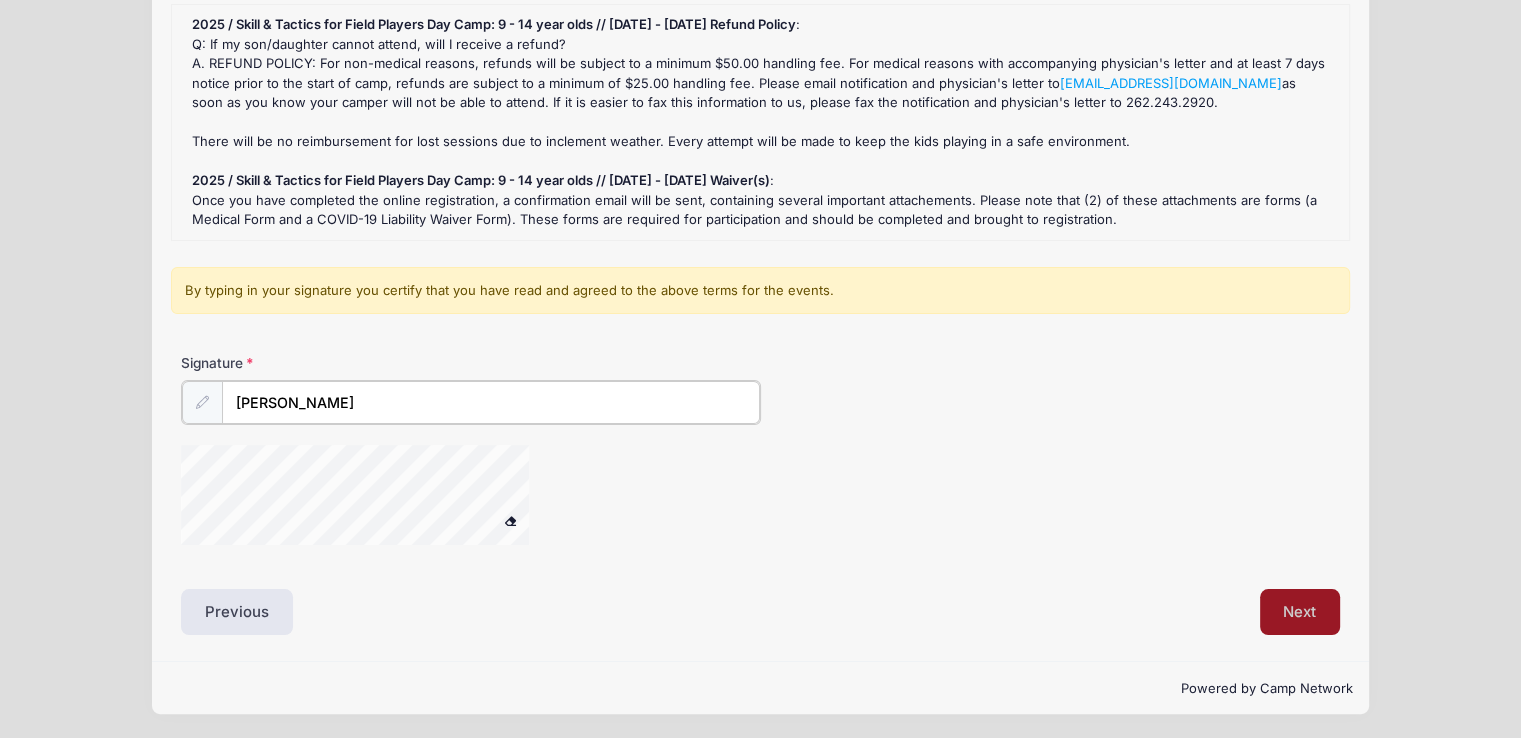 type on "[PERSON_NAME]" 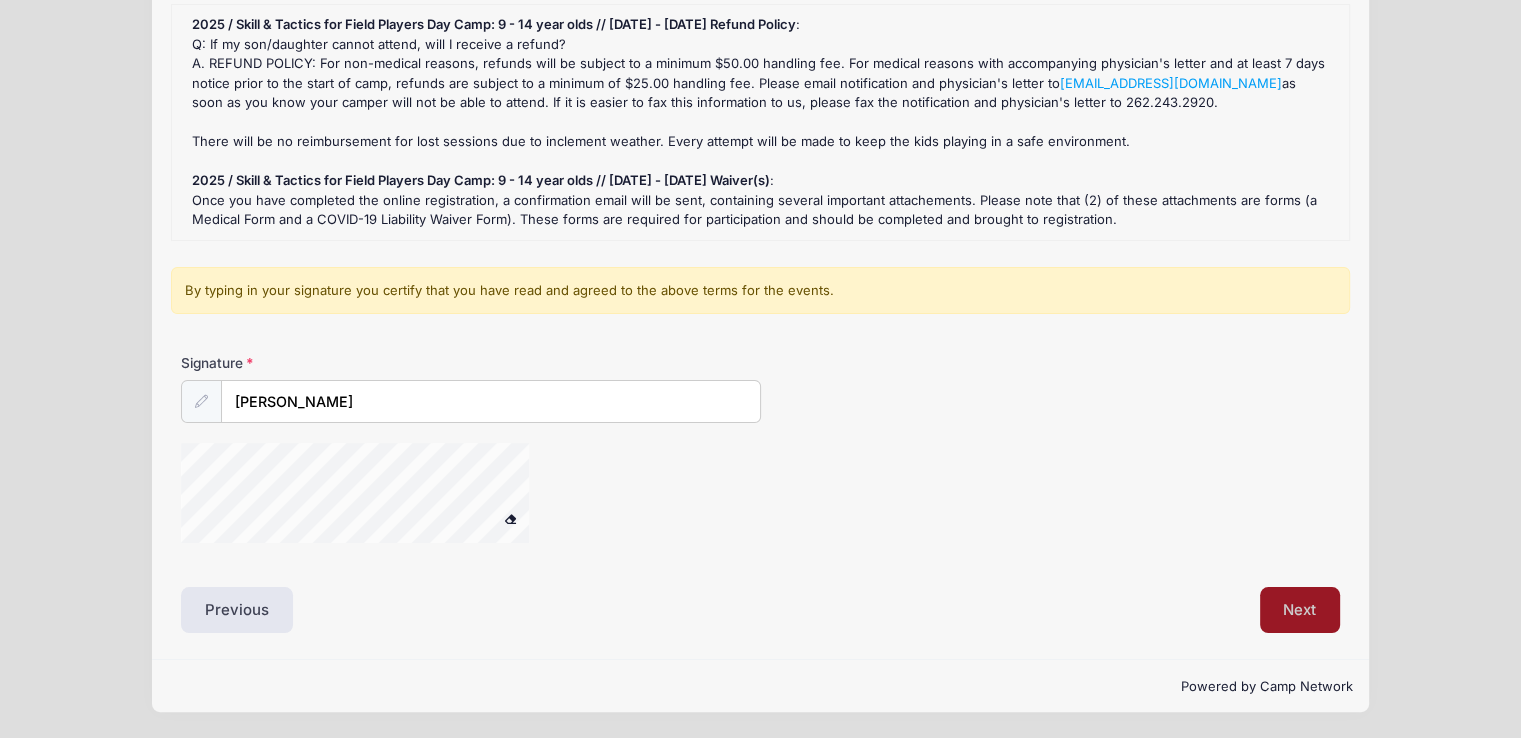 scroll, scrollTop: 253, scrollLeft: 0, axis: vertical 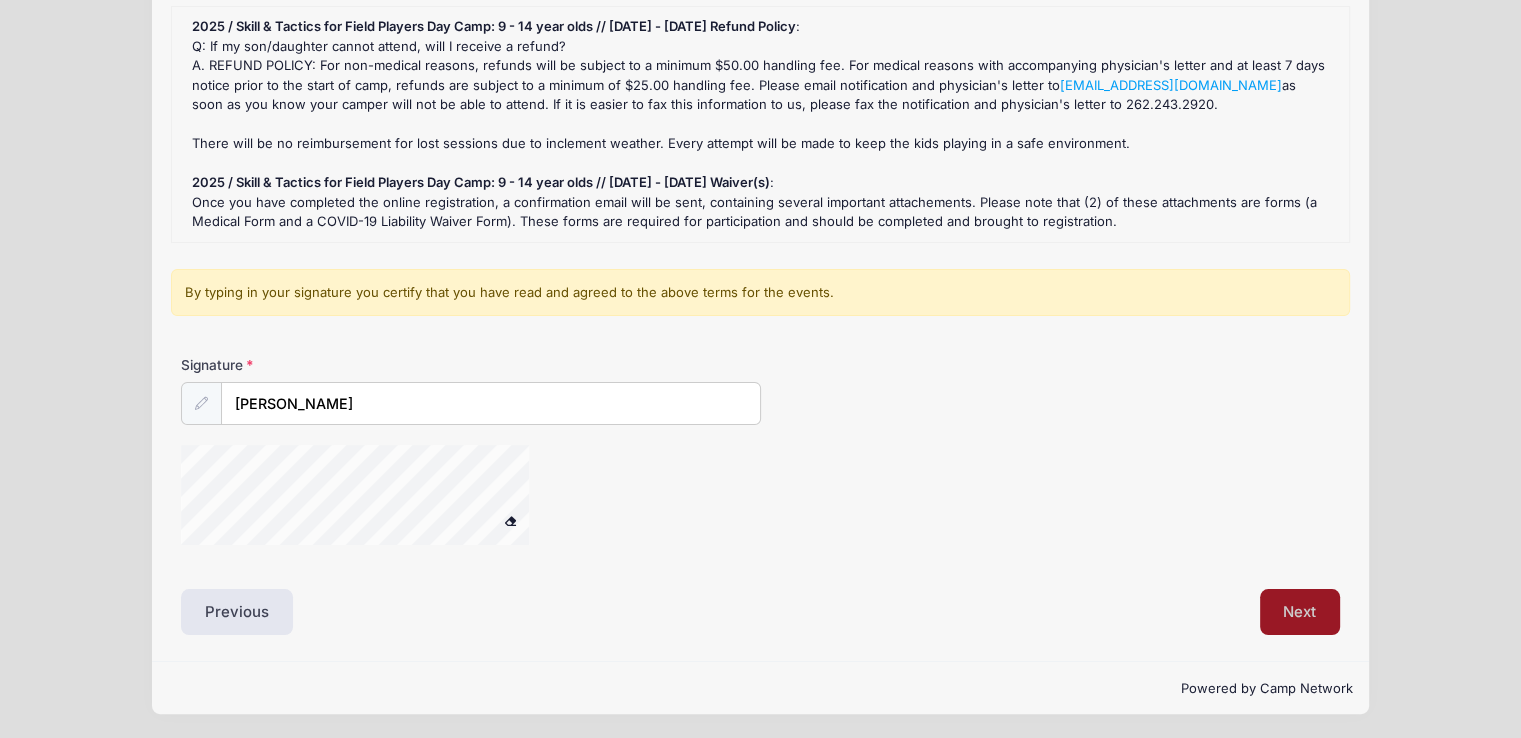 click on "Next" at bounding box center (1300, 612) 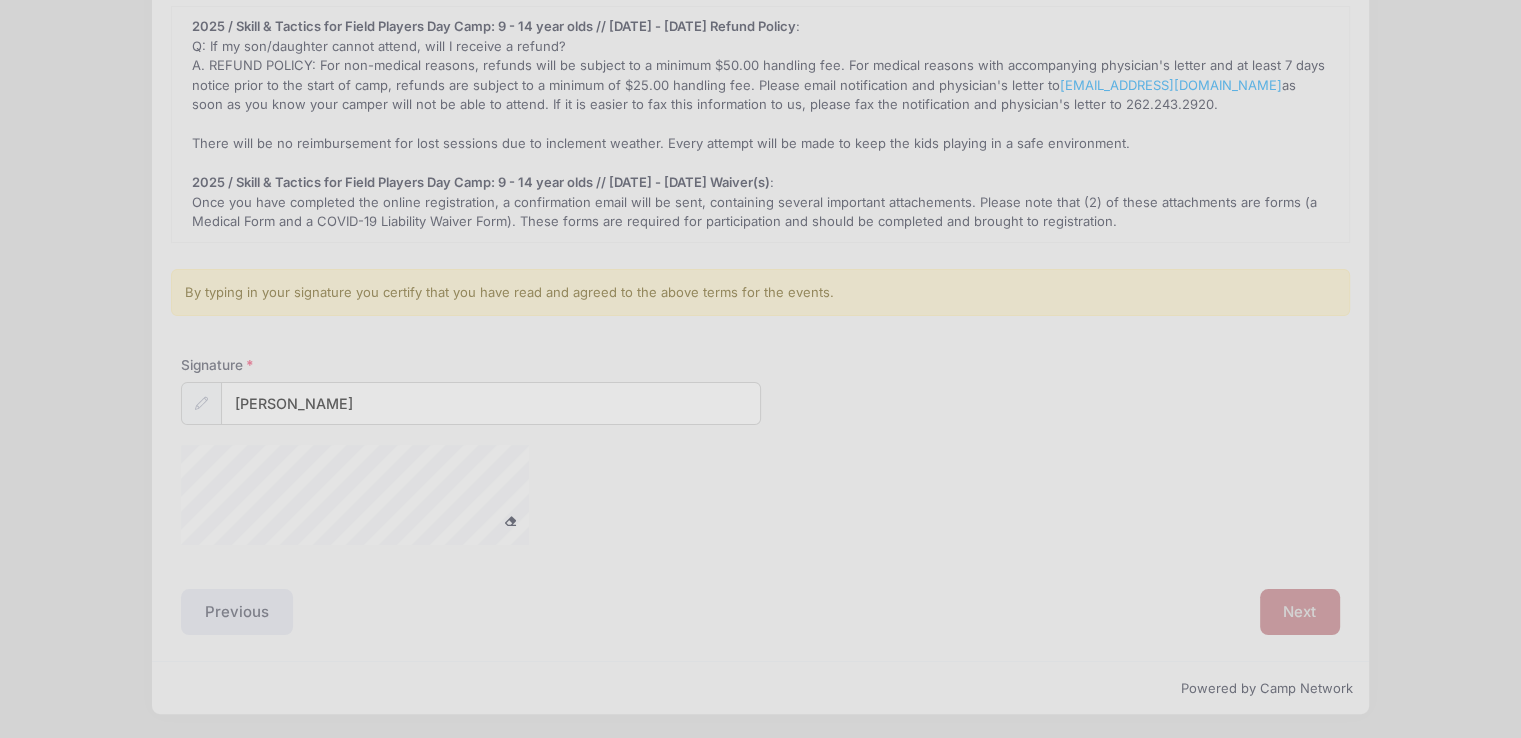scroll, scrollTop: 0, scrollLeft: 0, axis: both 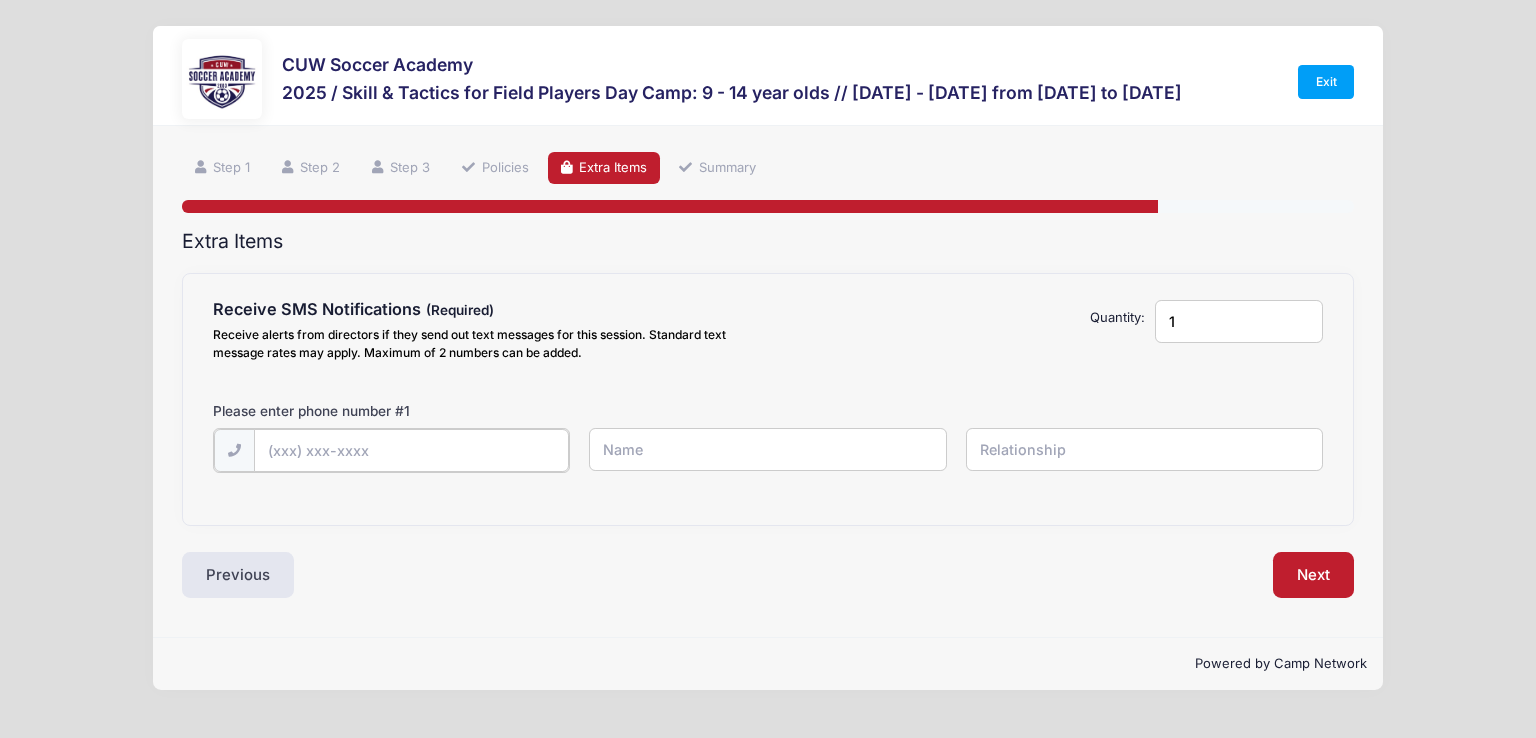 click at bounding box center [0, 0] 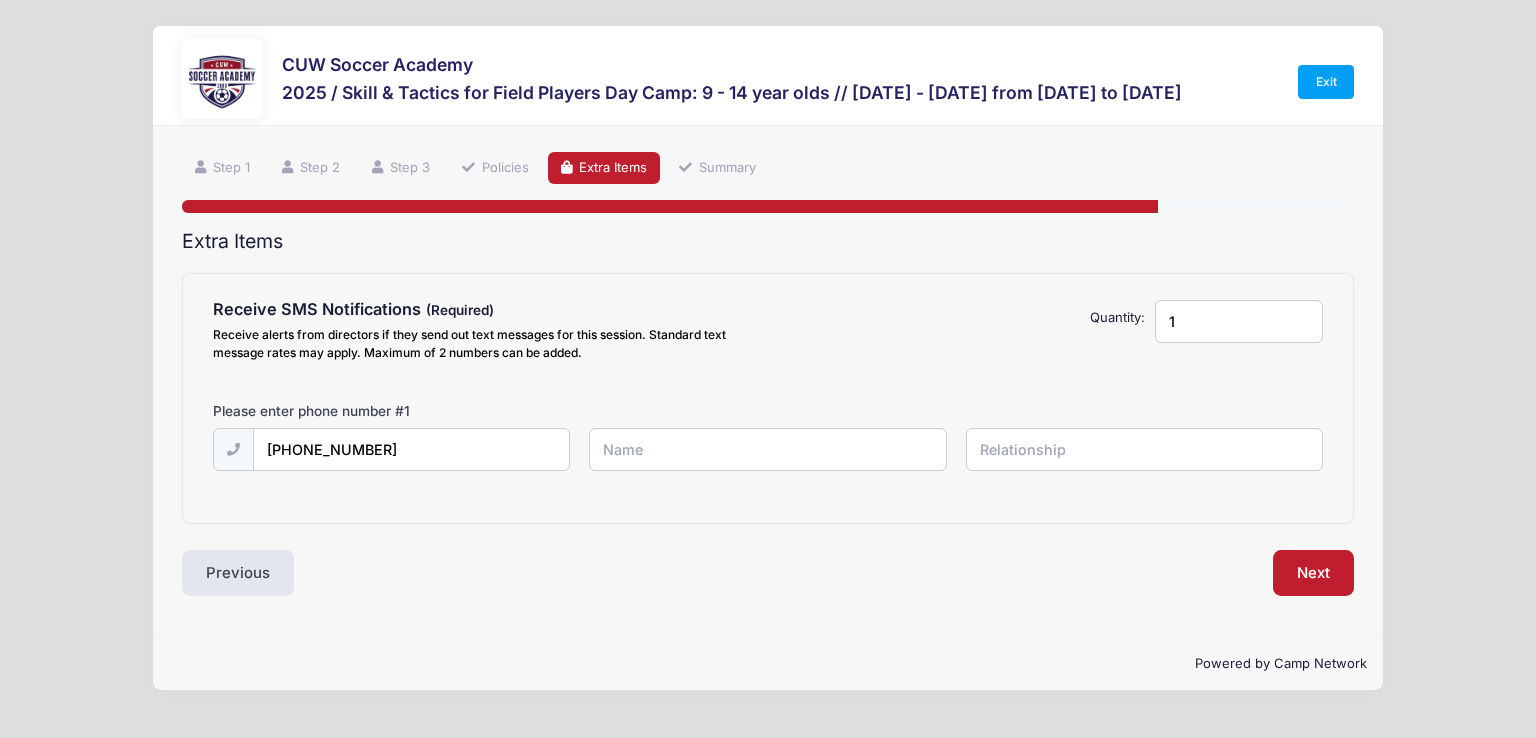 type on "[PERSON_NAME]" 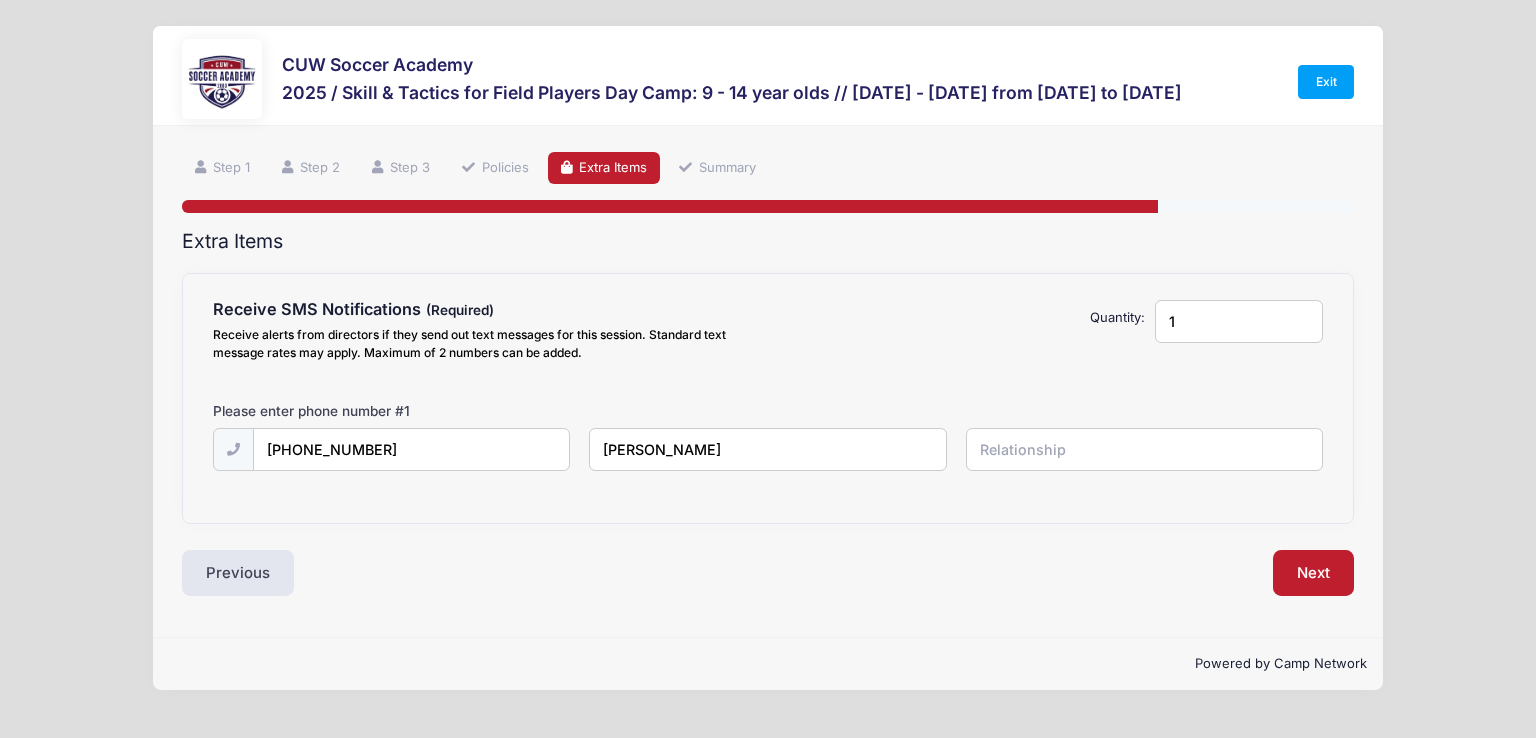 click at bounding box center [0, 0] 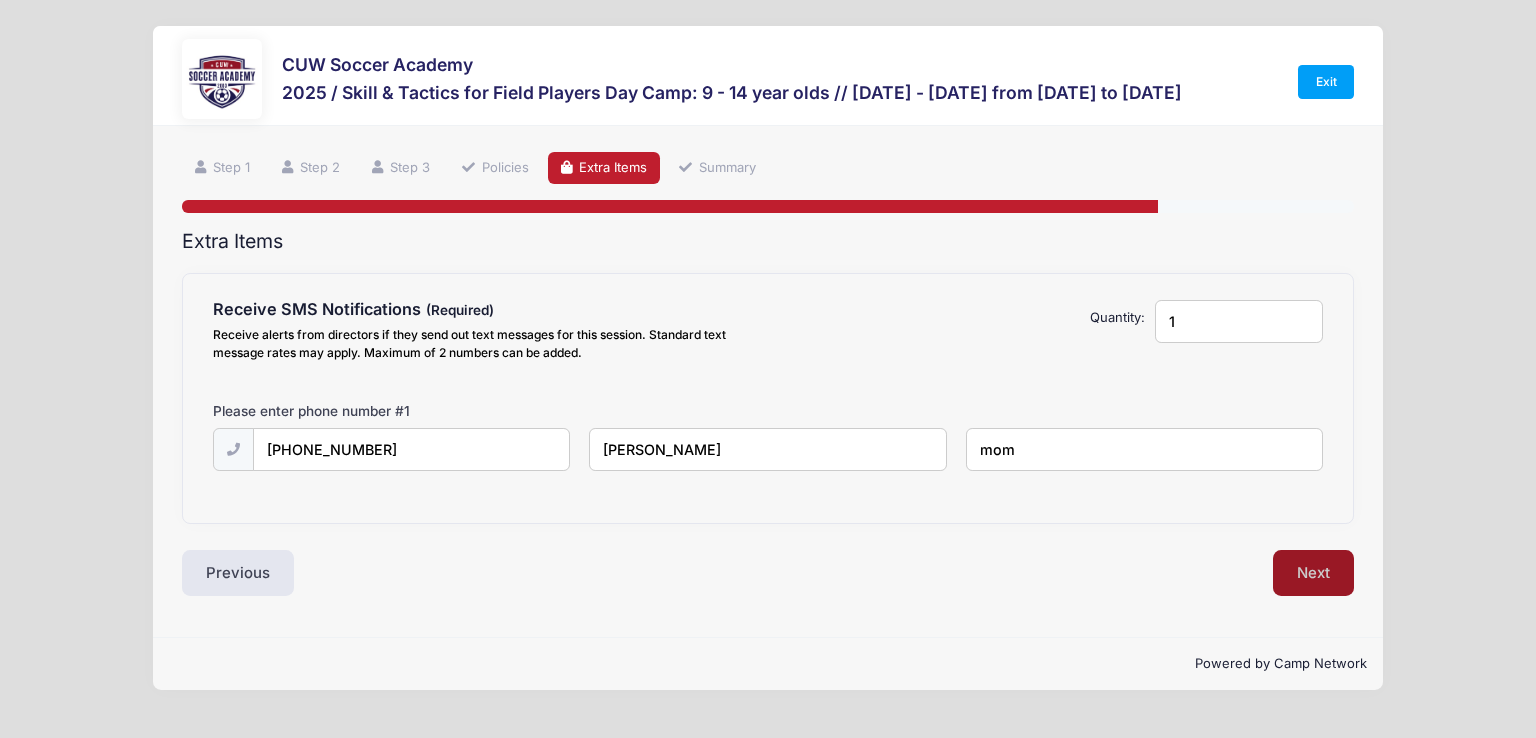 type on "mom" 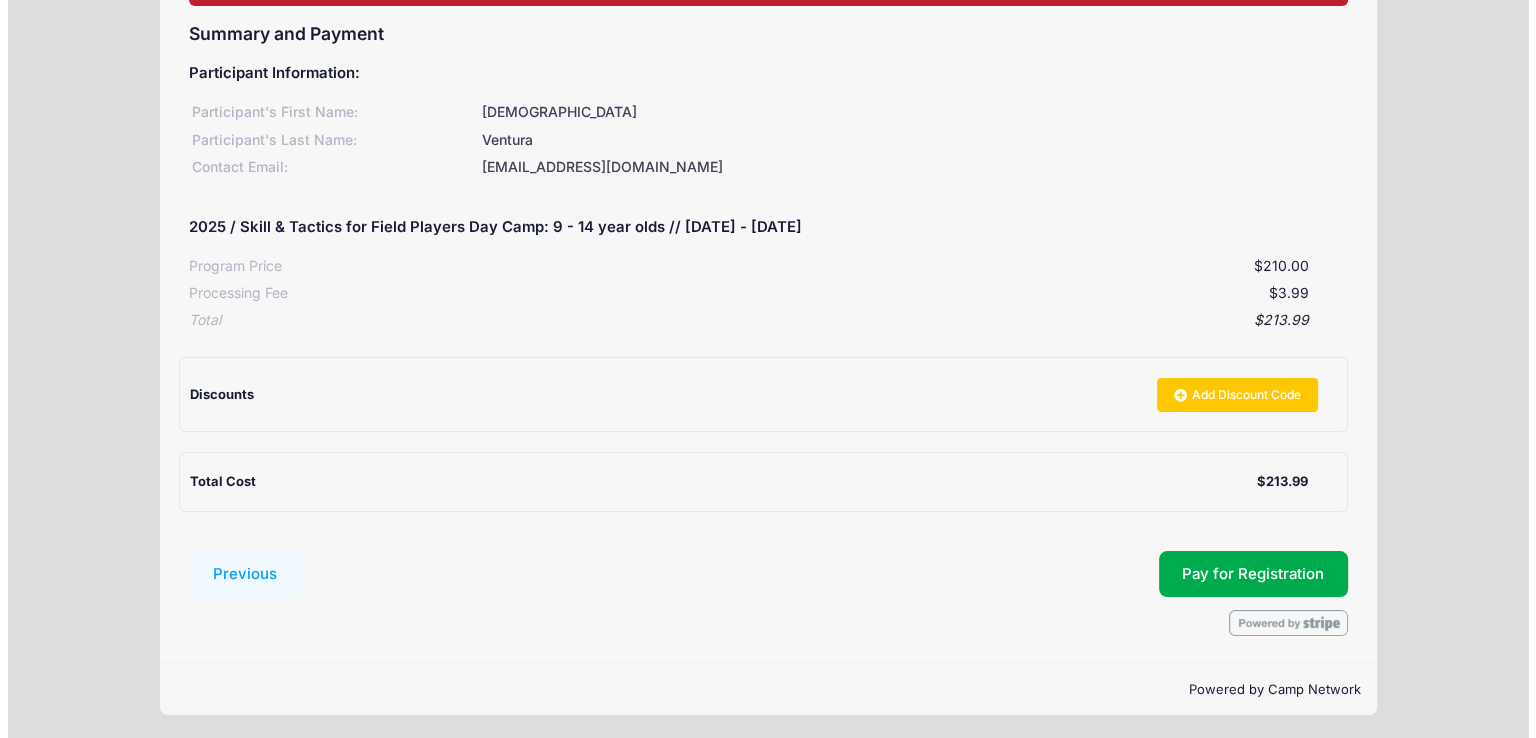 scroll, scrollTop: 209, scrollLeft: 0, axis: vertical 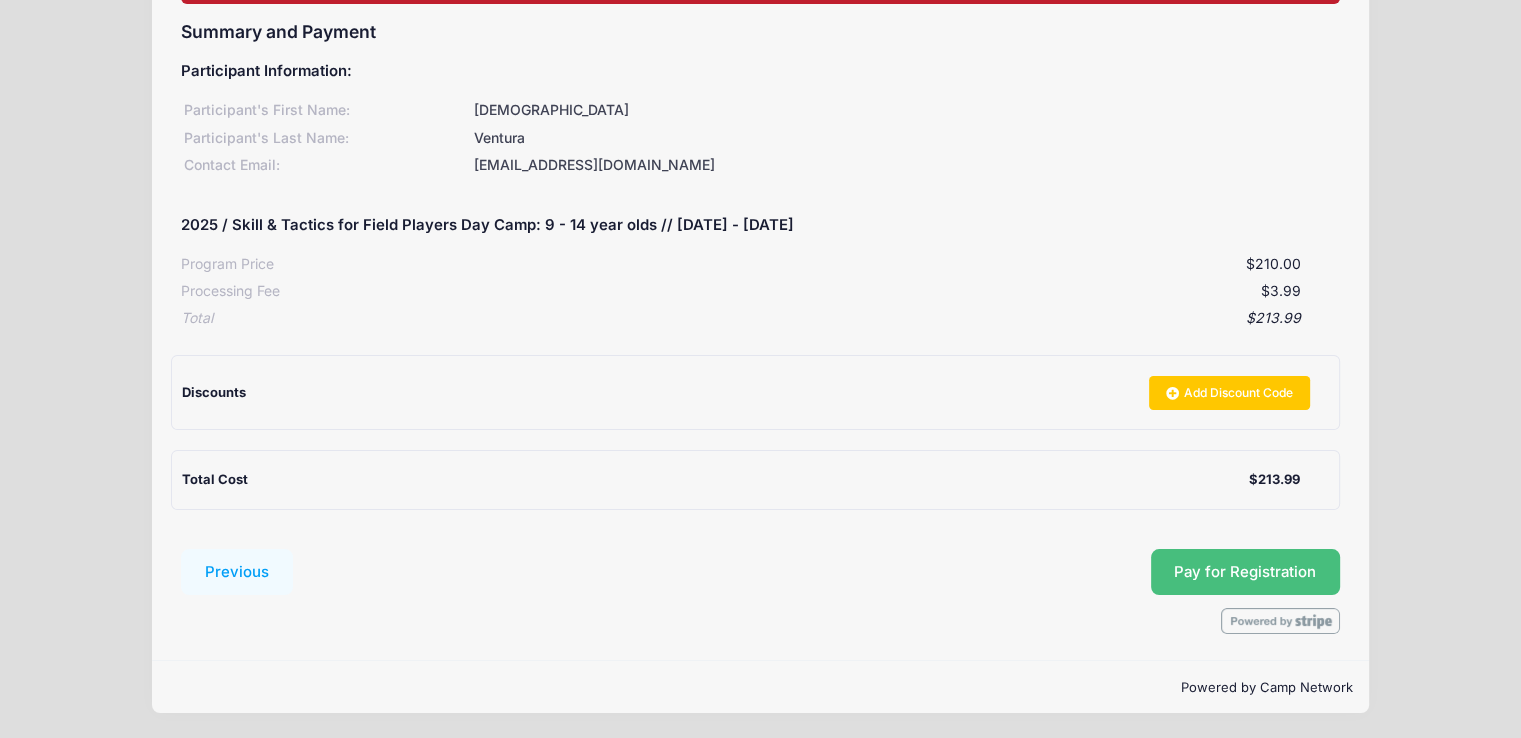 click on "Pay for Registration" at bounding box center (1245, 572) 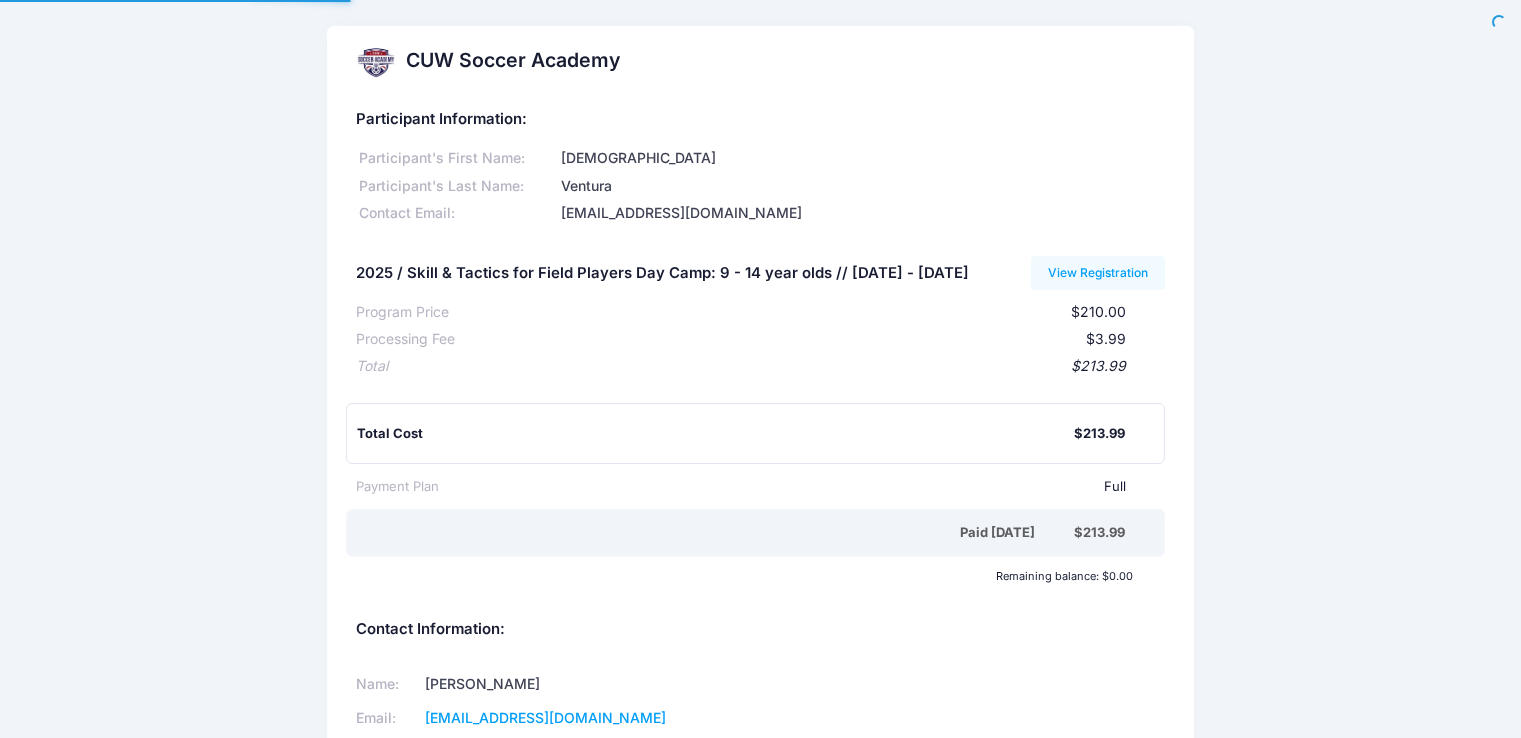 scroll, scrollTop: 0, scrollLeft: 0, axis: both 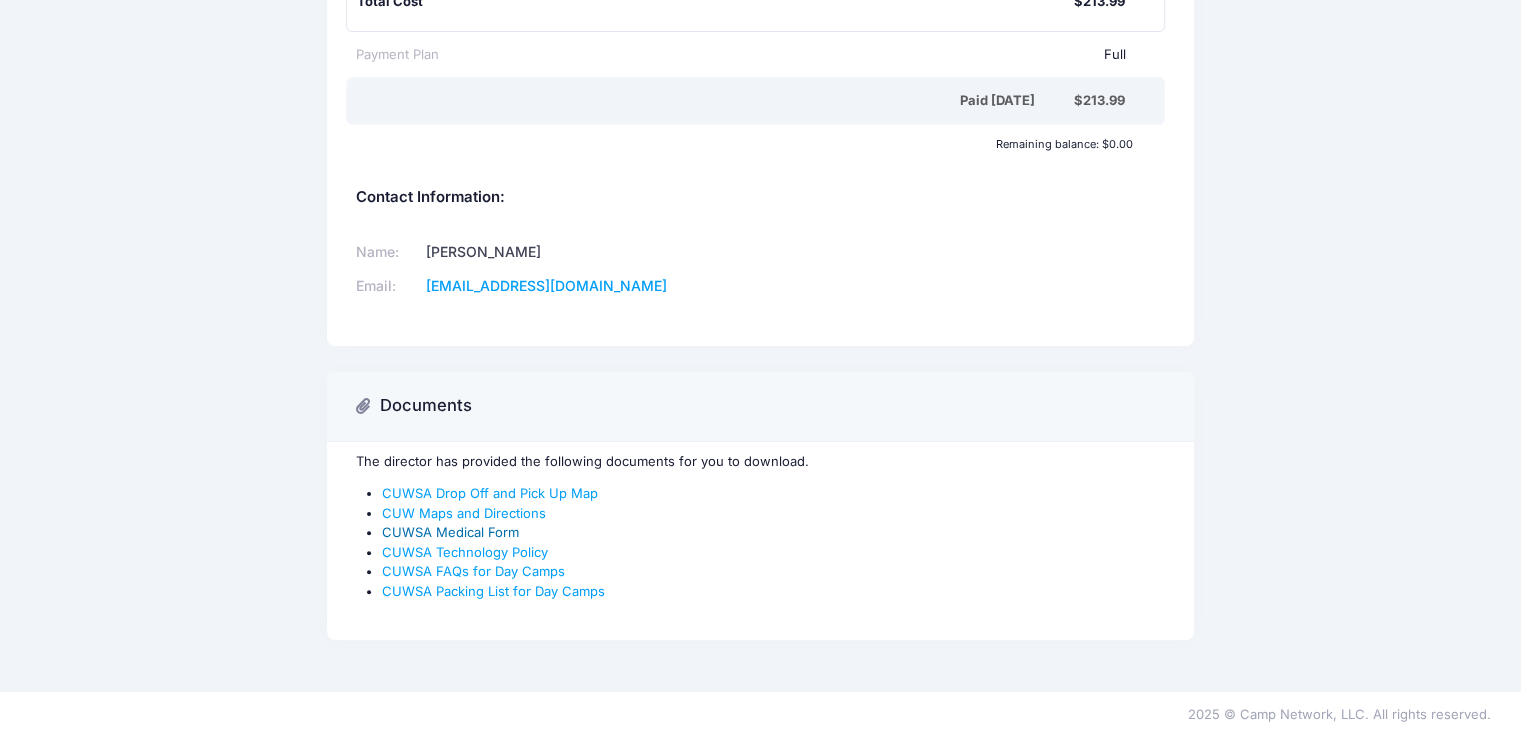 click on "CUWSA Medical Form" at bounding box center (450, 532) 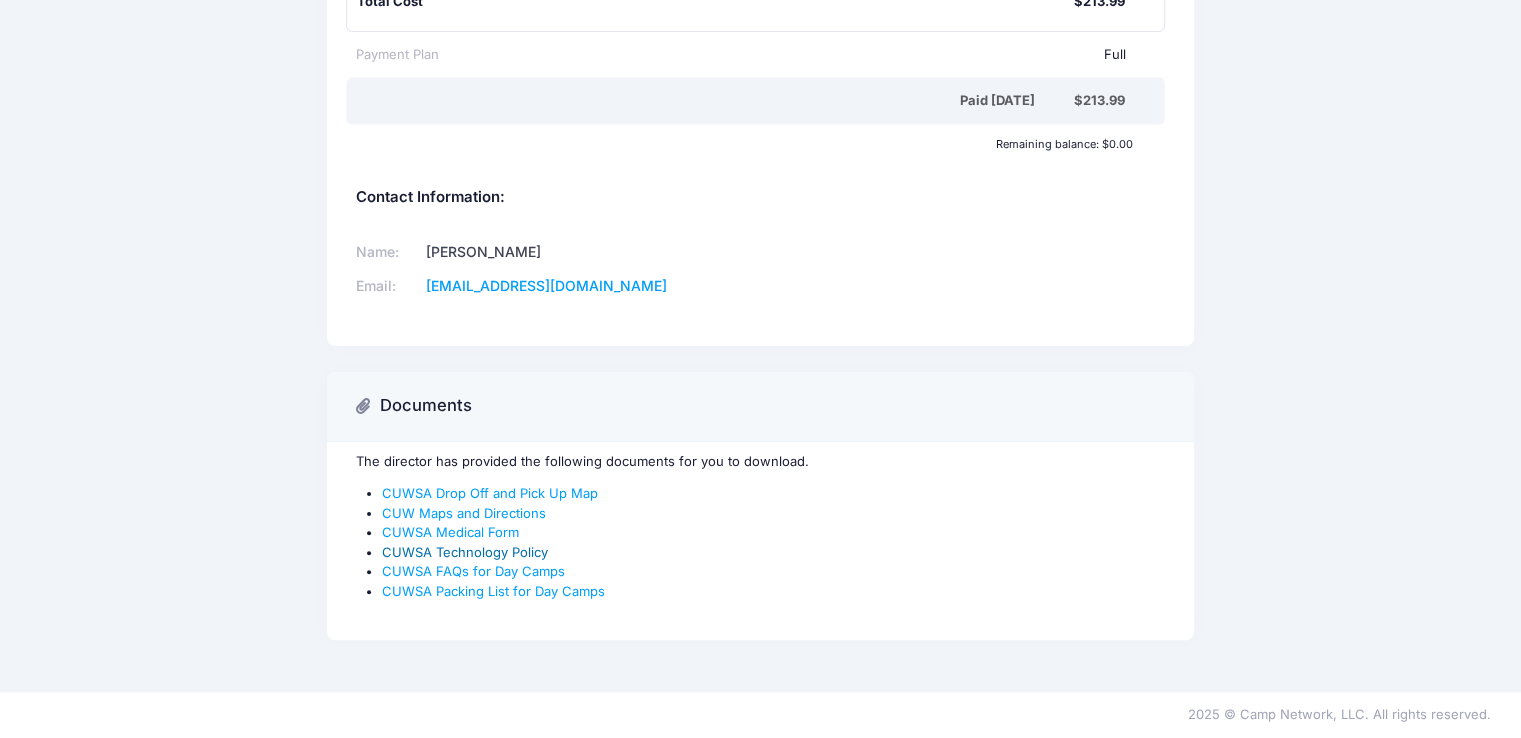 click on "CUWSA Technology Policy" at bounding box center (465, 552) 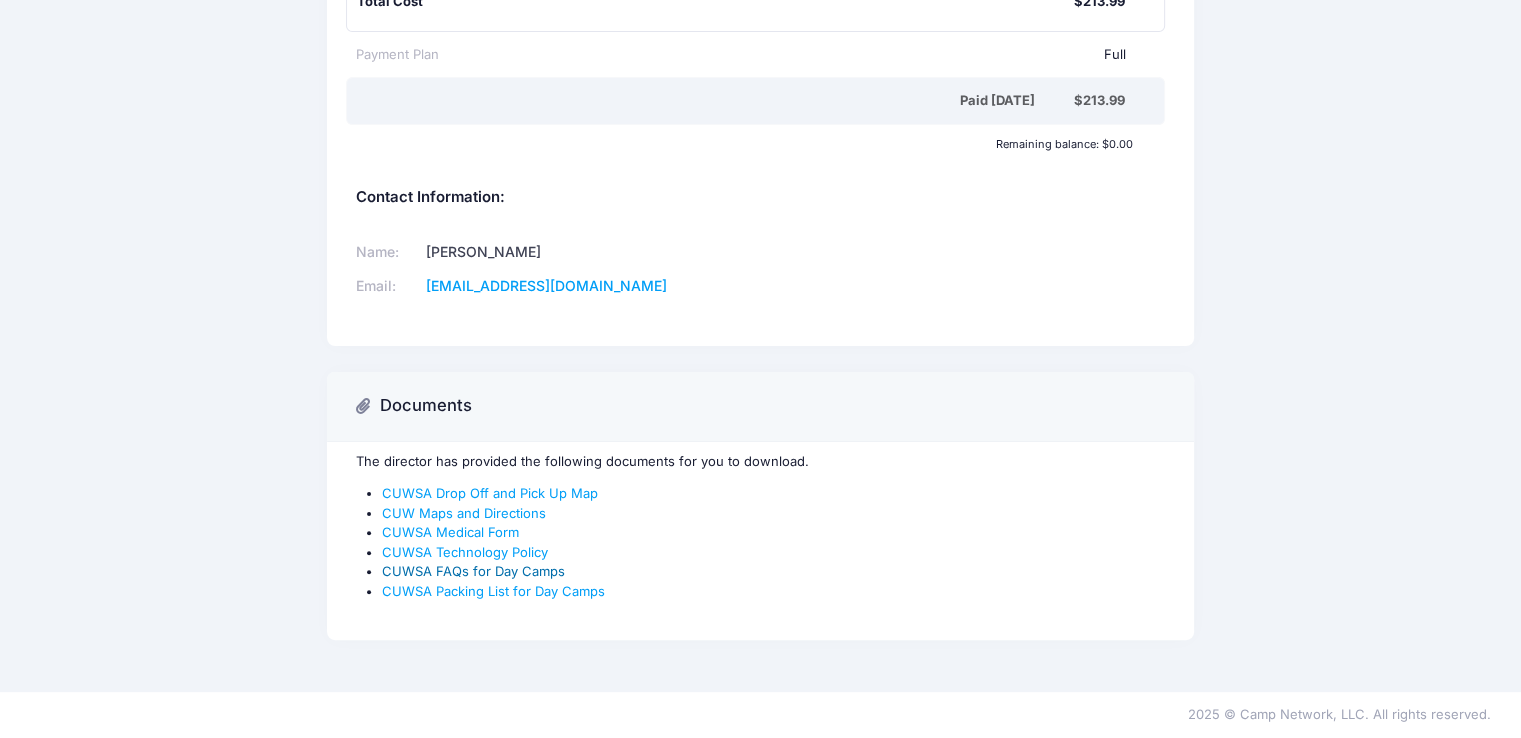 click on "CUWSA FAQs for Day Camps" at bounding box center (473, 571) 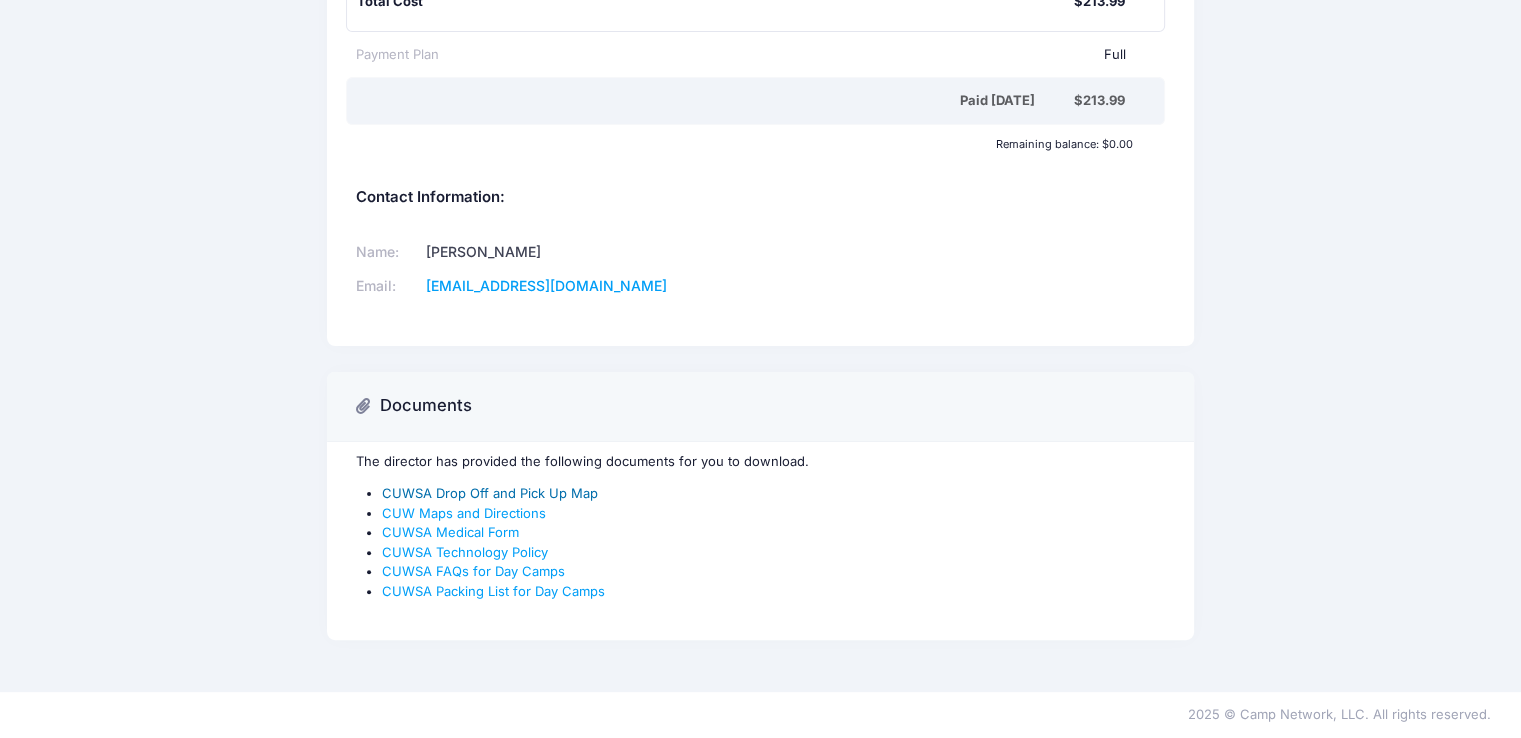click on "CUWSA Drop Off and Pick Up Map" at bounding box center [490, 493] 